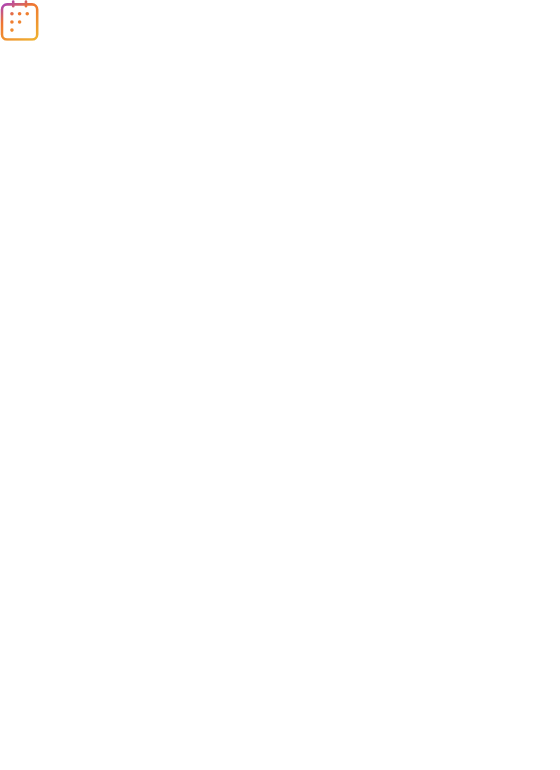 scroll, scrollTop: 0, scrollLeft: 0, axis: both 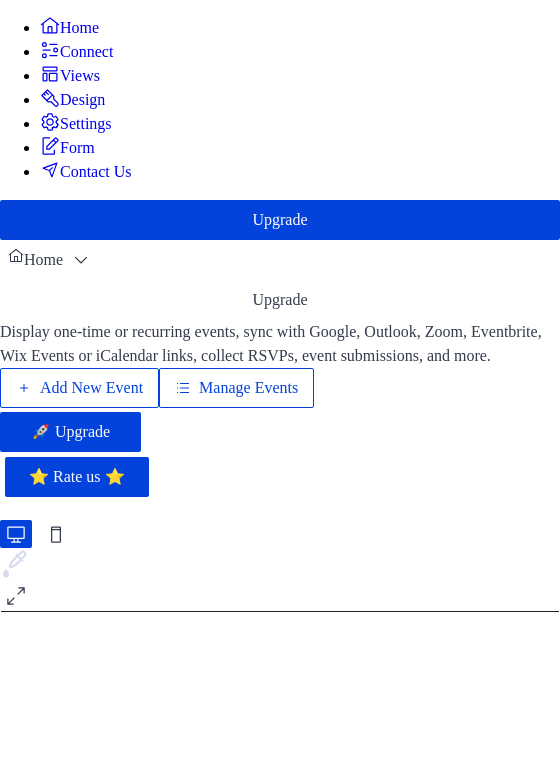 click on "Manage Events" at bounding box center (248, 388) 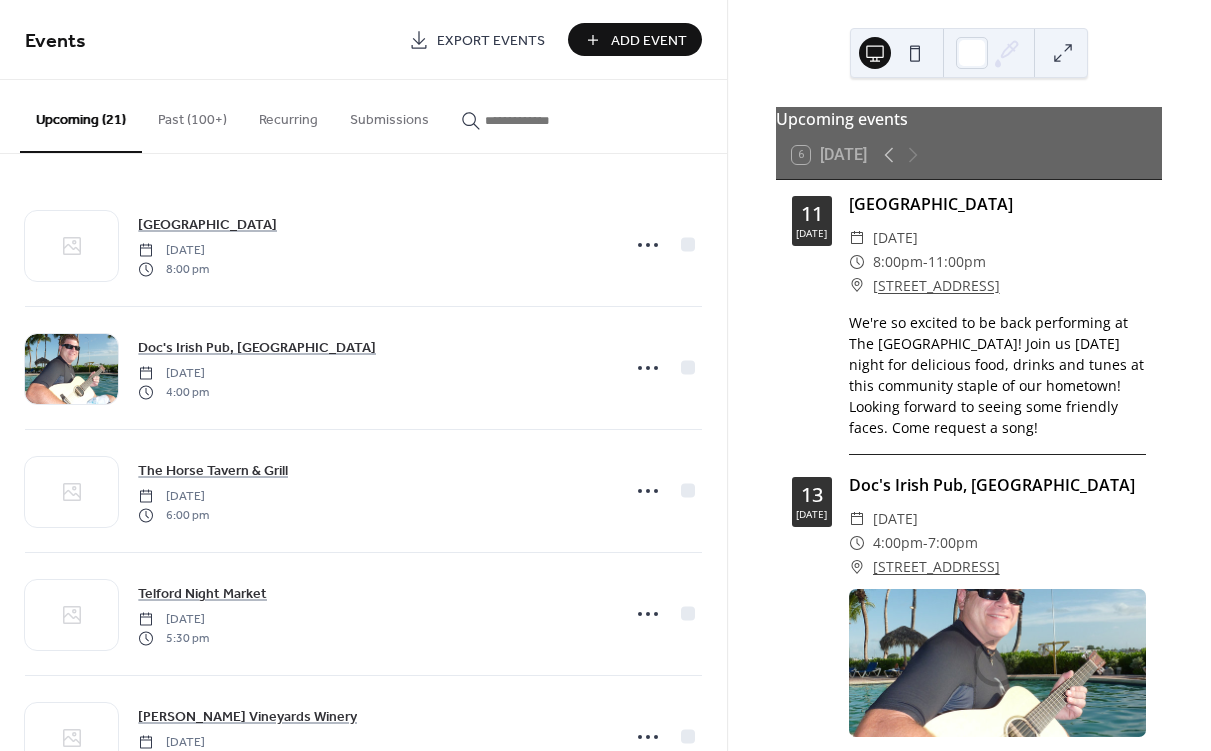 scroll, scrollTop: 0, scrollLeft: 0, axis: both 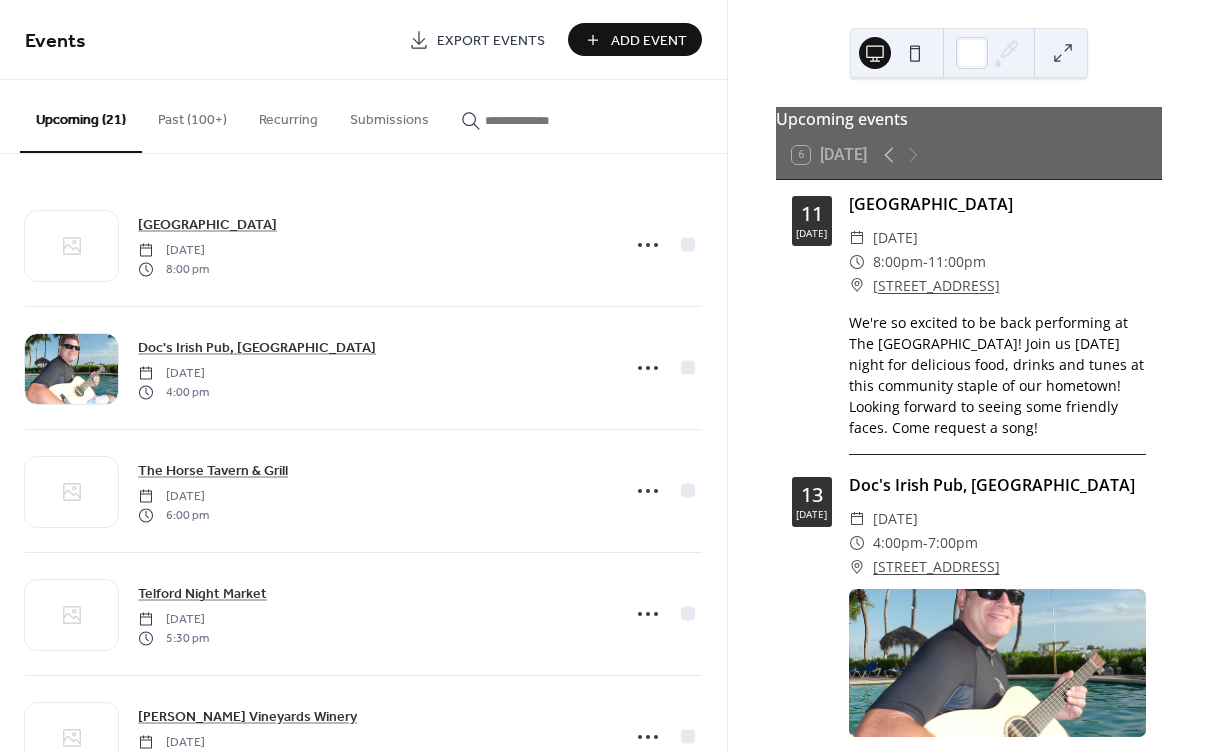 click on "Past  (100+)" at bounding box center [192, 115] 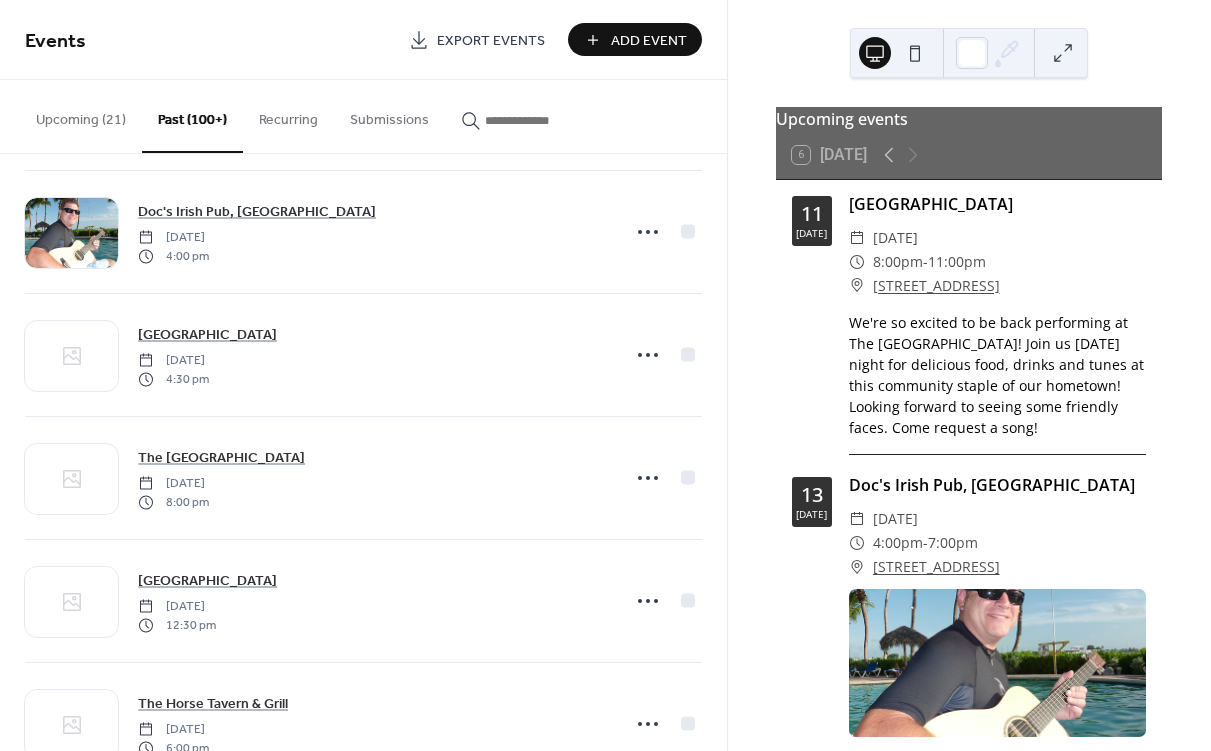 scroll, scrollTop: 634, scrollLeft: 0, axis: vertical 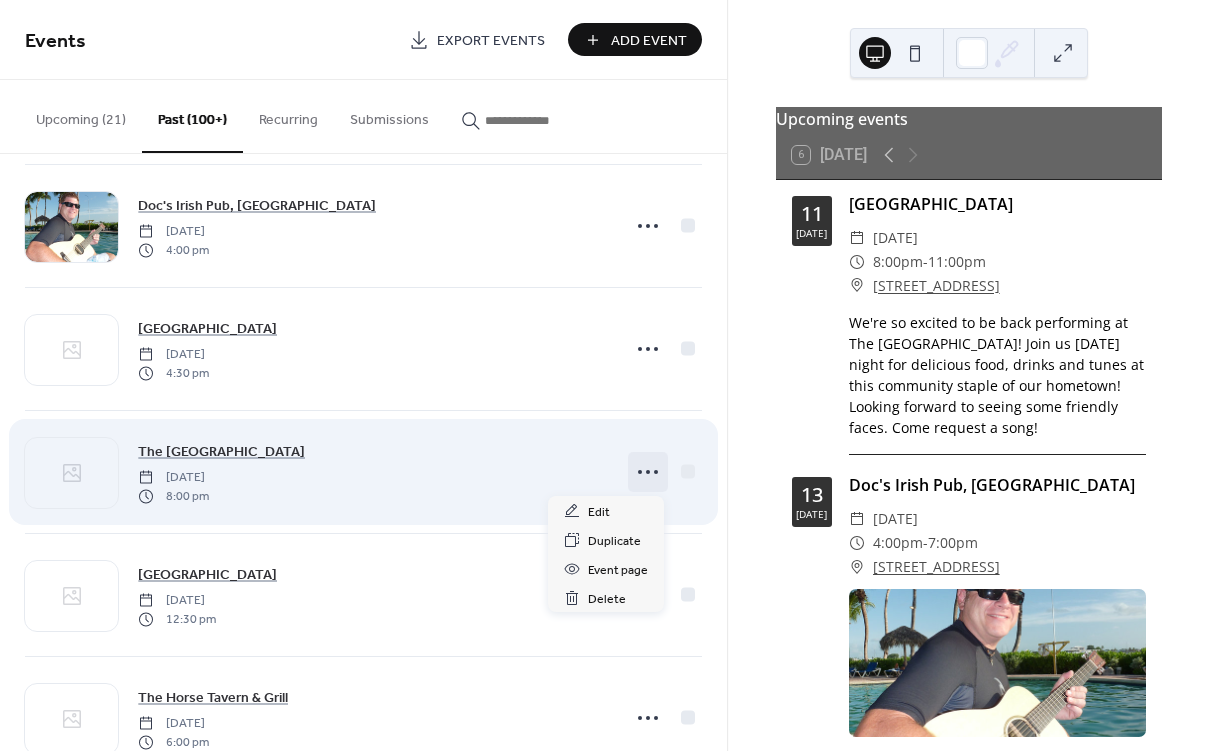 click 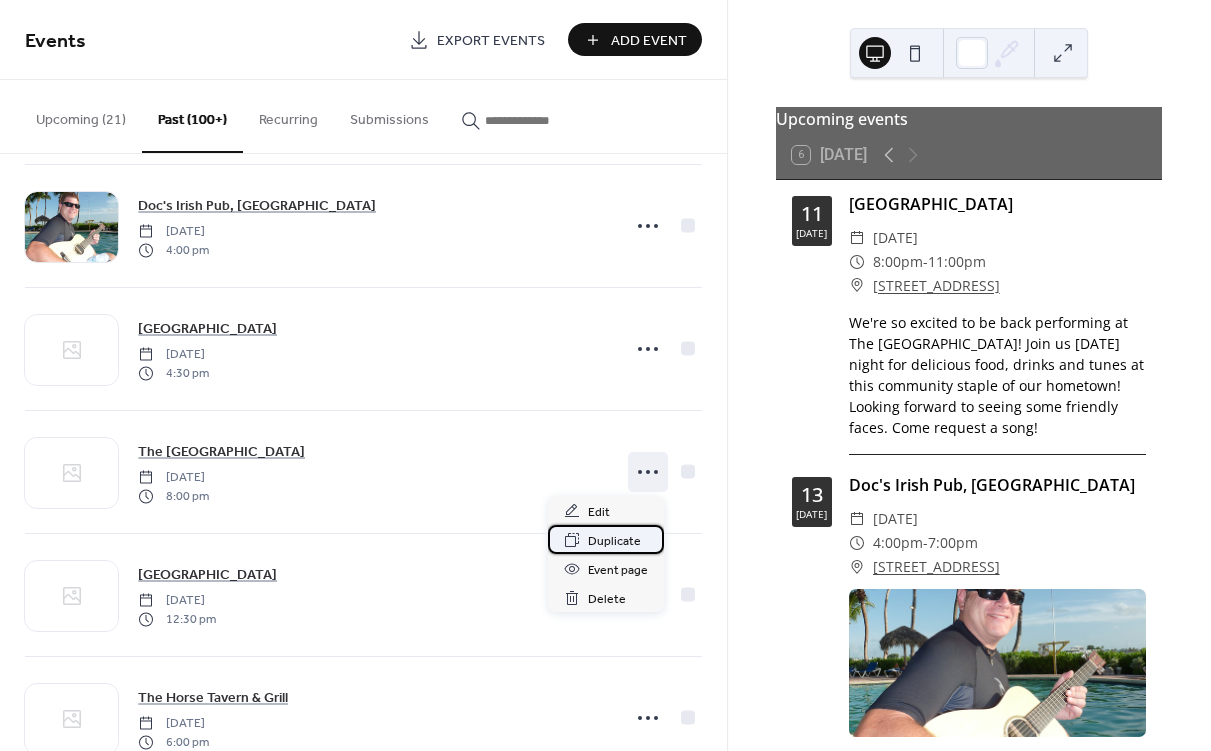 click on "Duplicate" at bounding box center [614, 541] 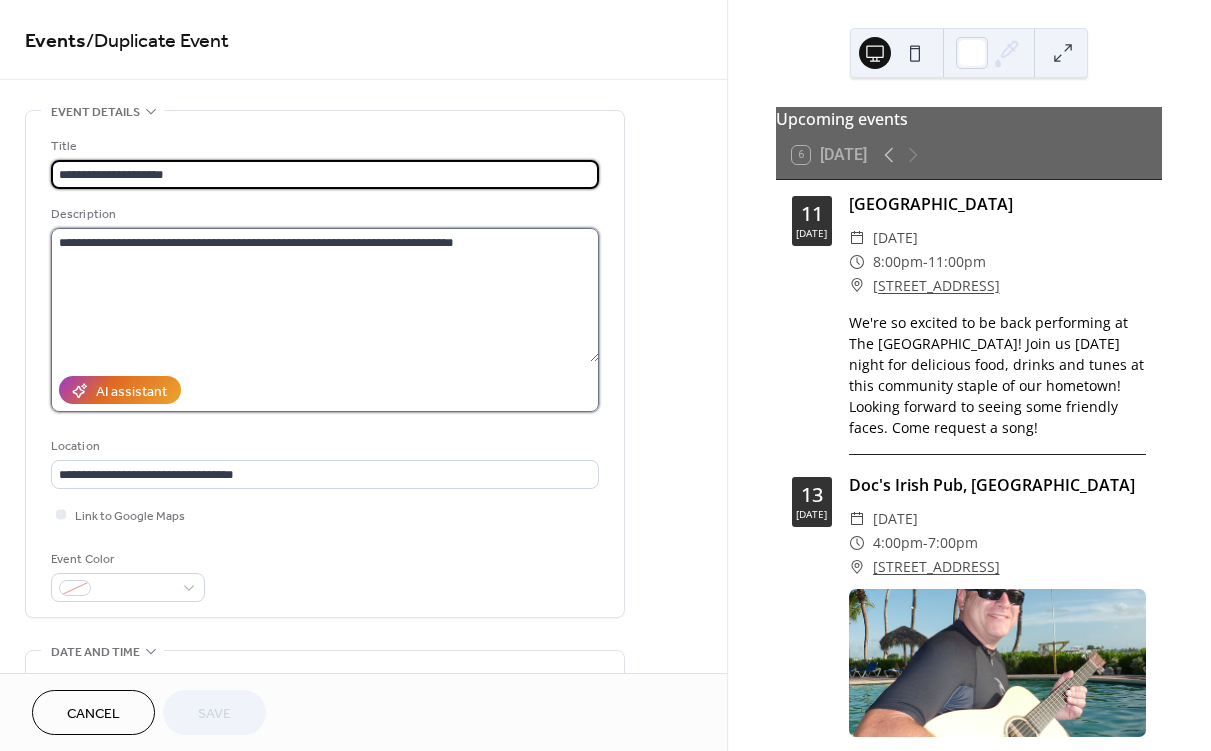 click on "**********" at bounding box center (325, 295) 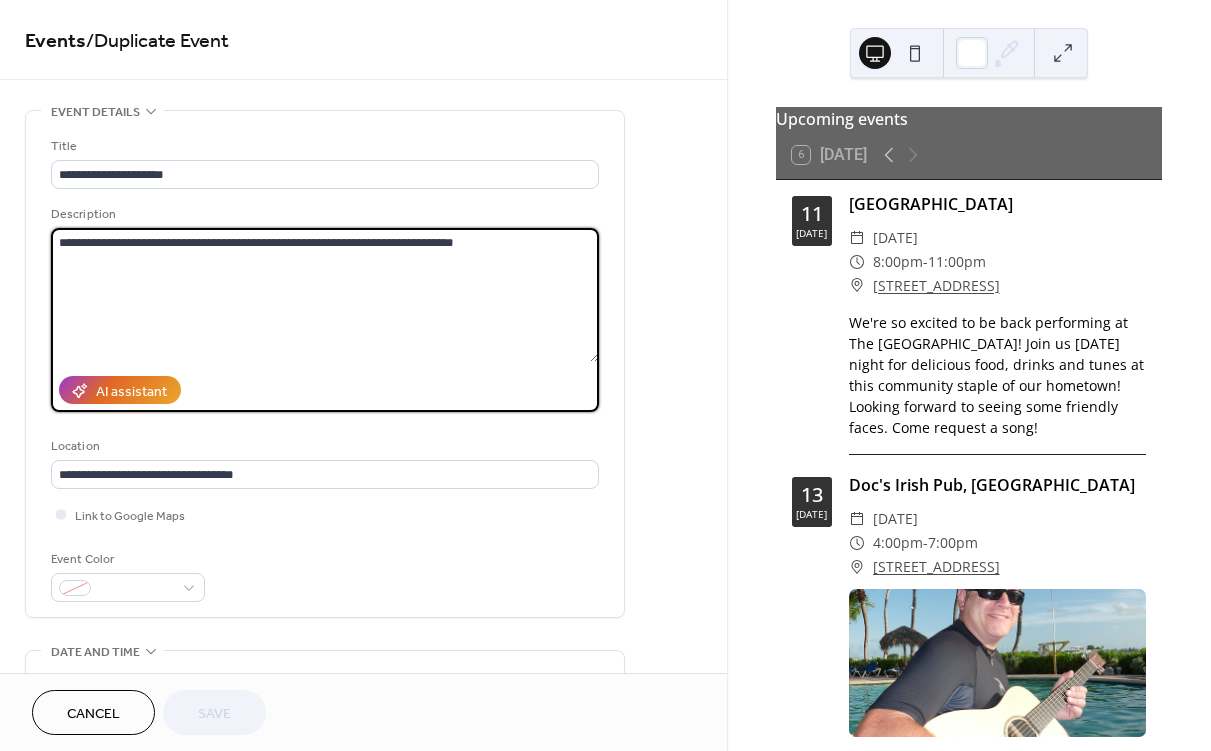 click on "Events  /  Duplicate Event" at bounding box center [363, 40] 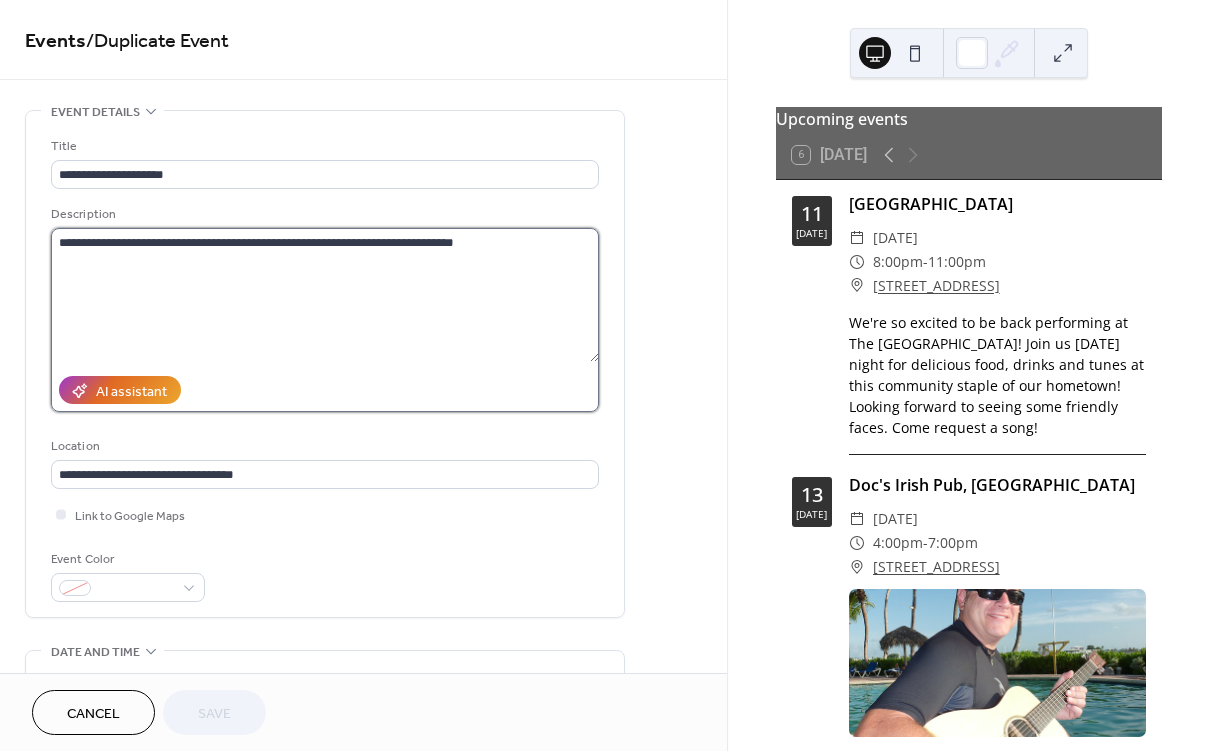 click on "**********" at bounding box center (325, 295) 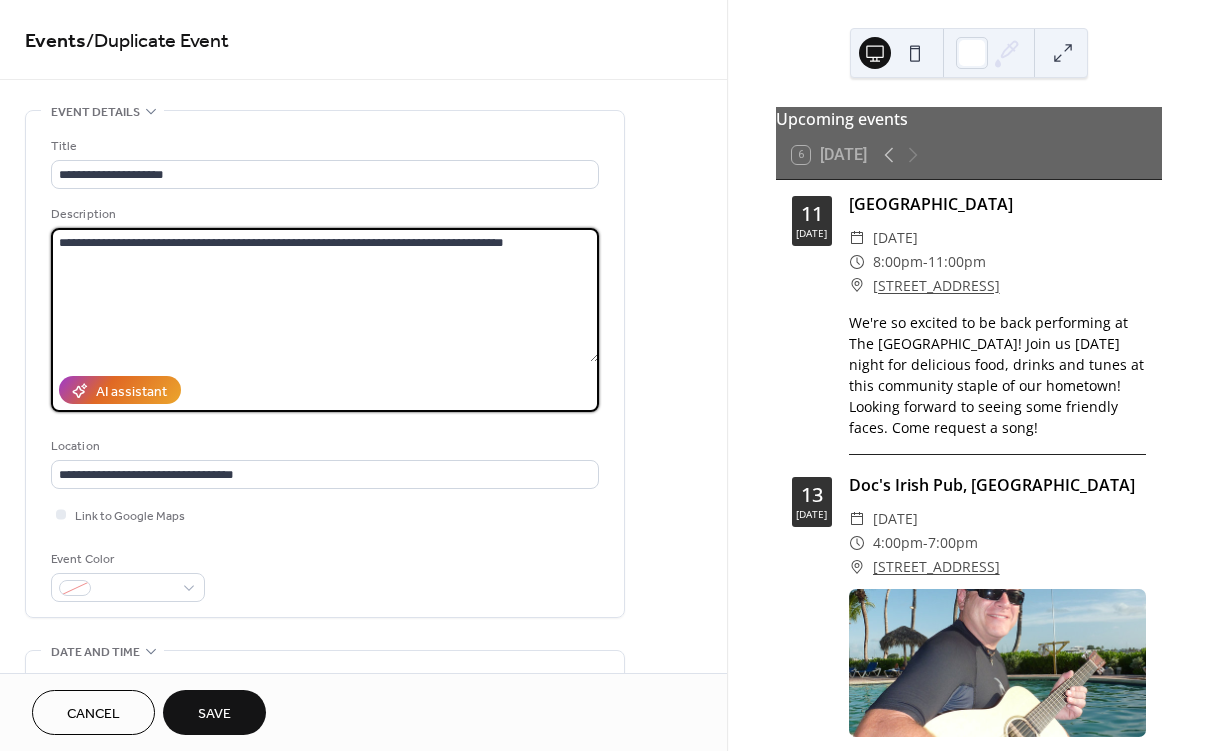 click on "**********" at bounding box center [325, 295] 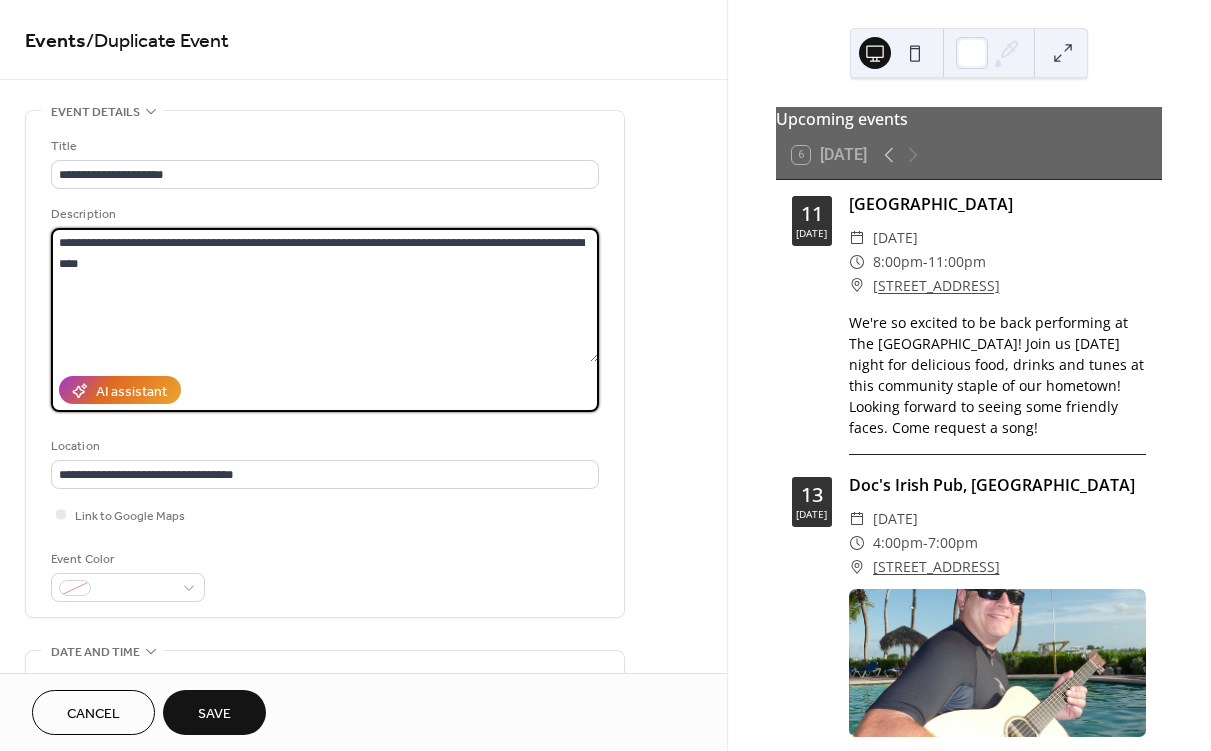 click on "Description" at bounding box center [323, 214] 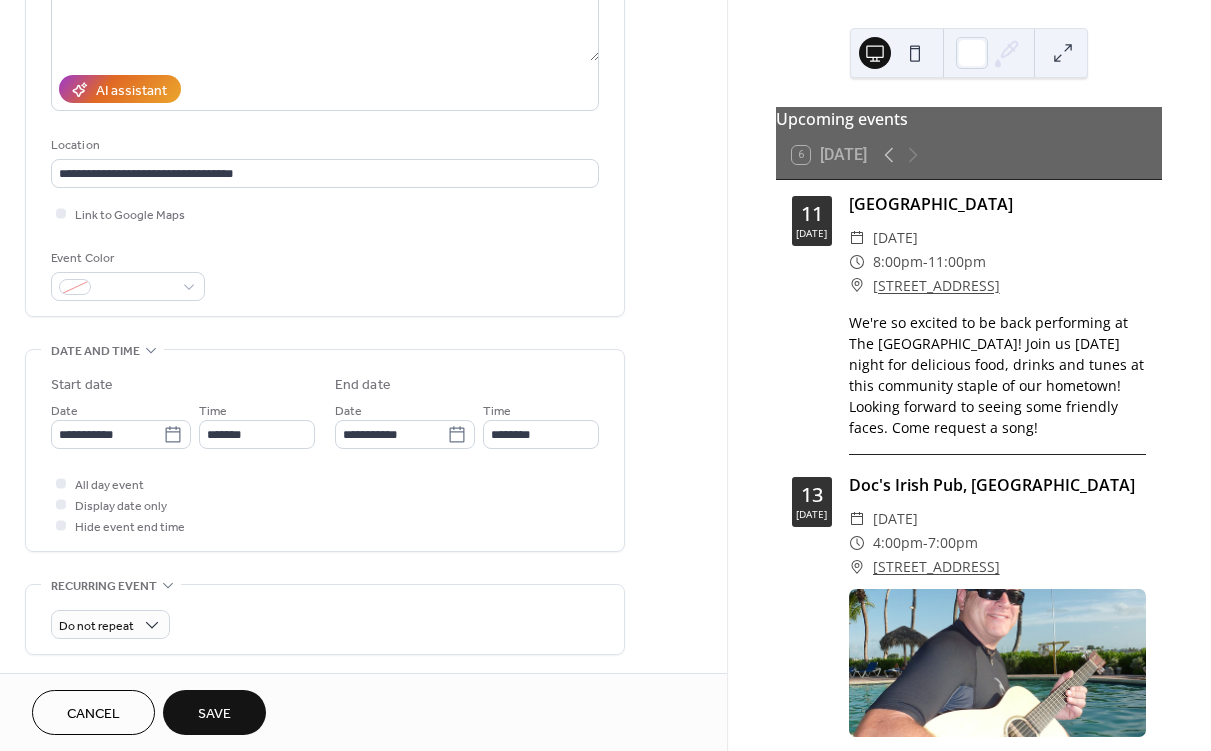 scroll, scrollTop: 0, scrollLeft: 0, axis: both 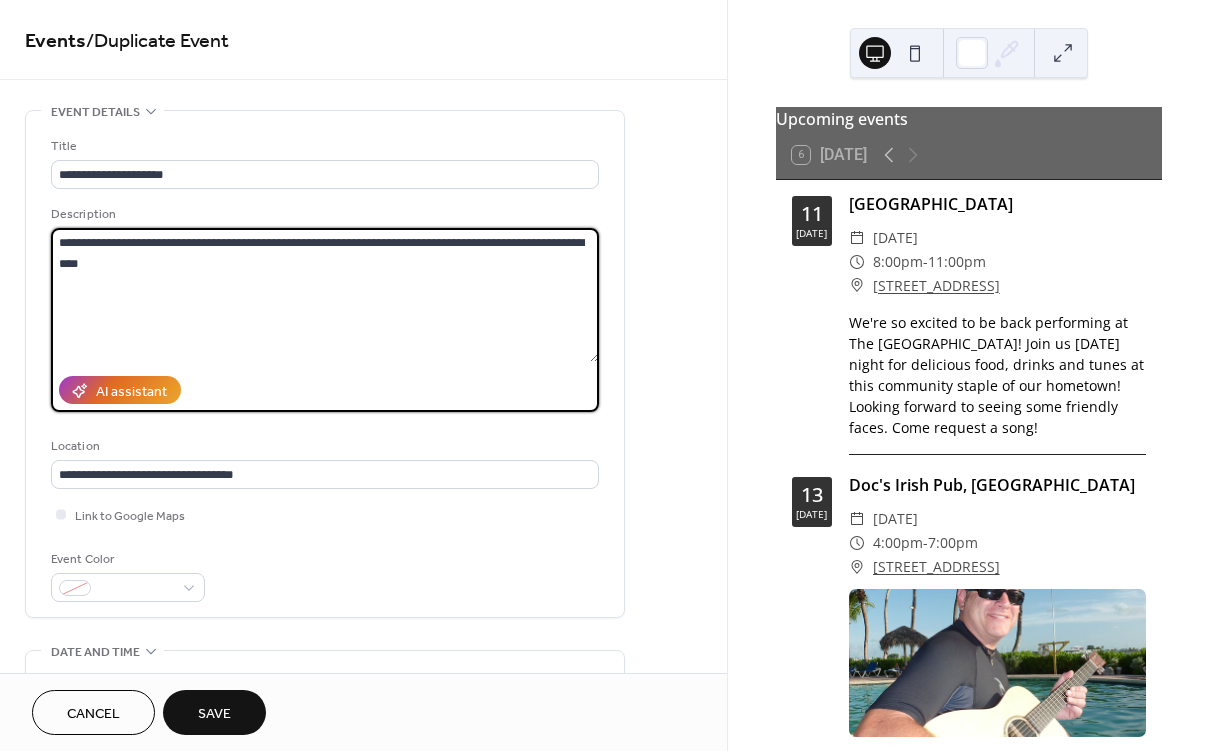 click on "**********" at bounding box center (325, 295) 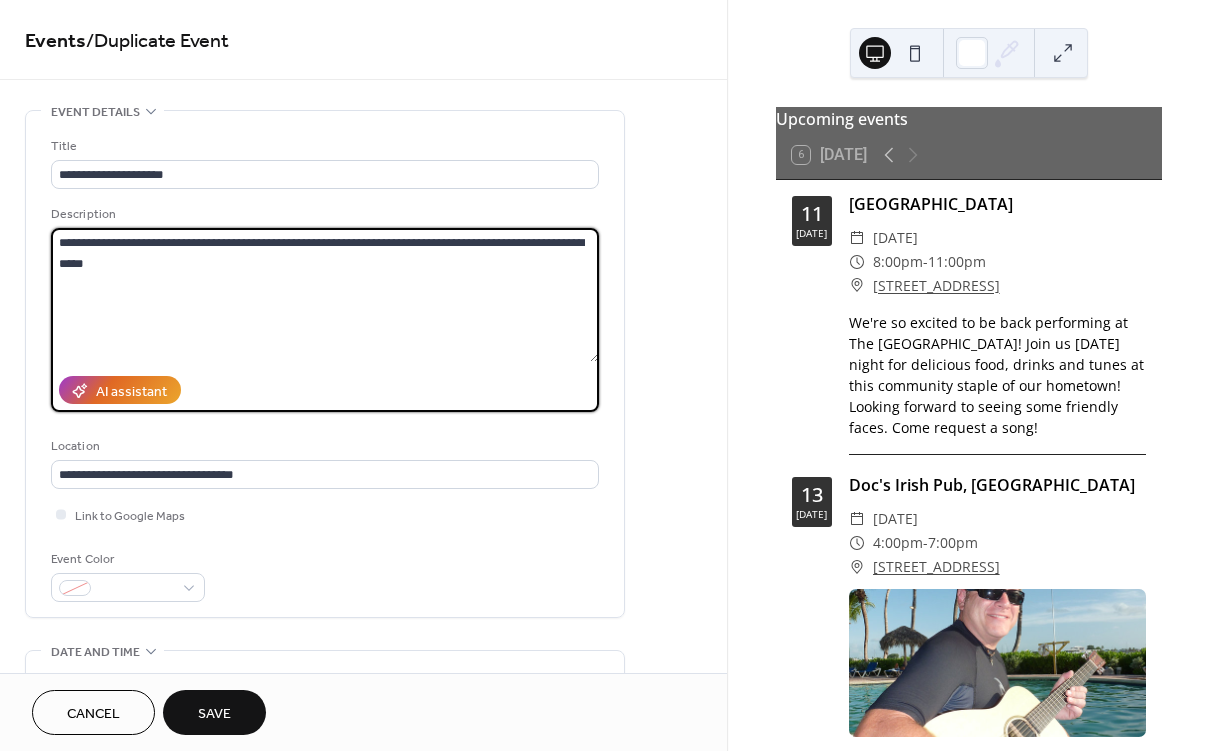 click on "**********" at bounding box center (325, 295) 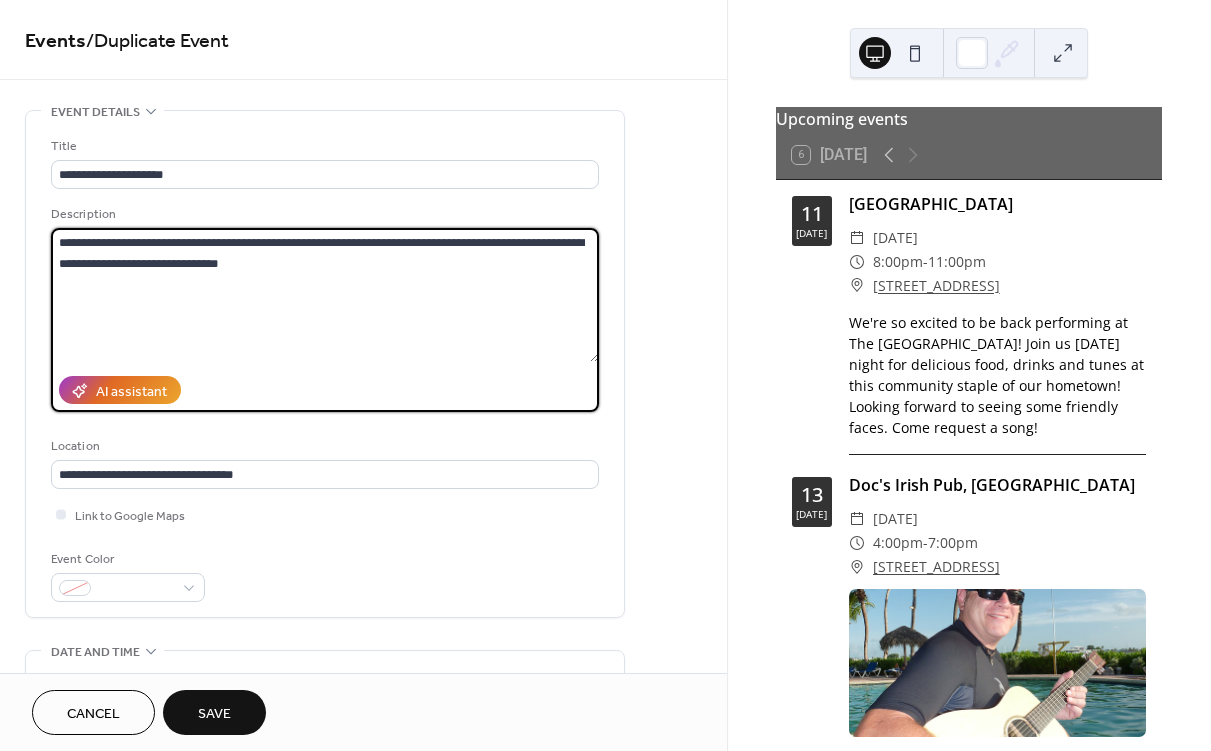 type on "**********" 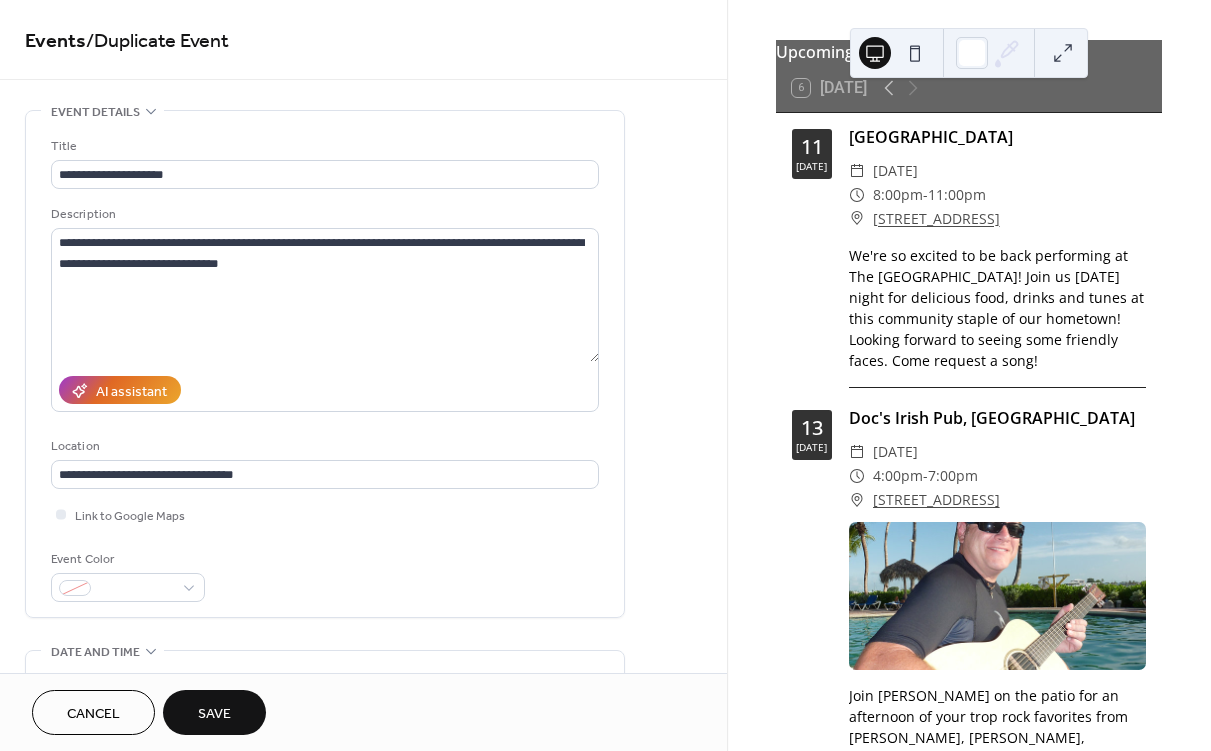 scroll, scrollTop: 124, scrollLeft: 0, axis: vertical 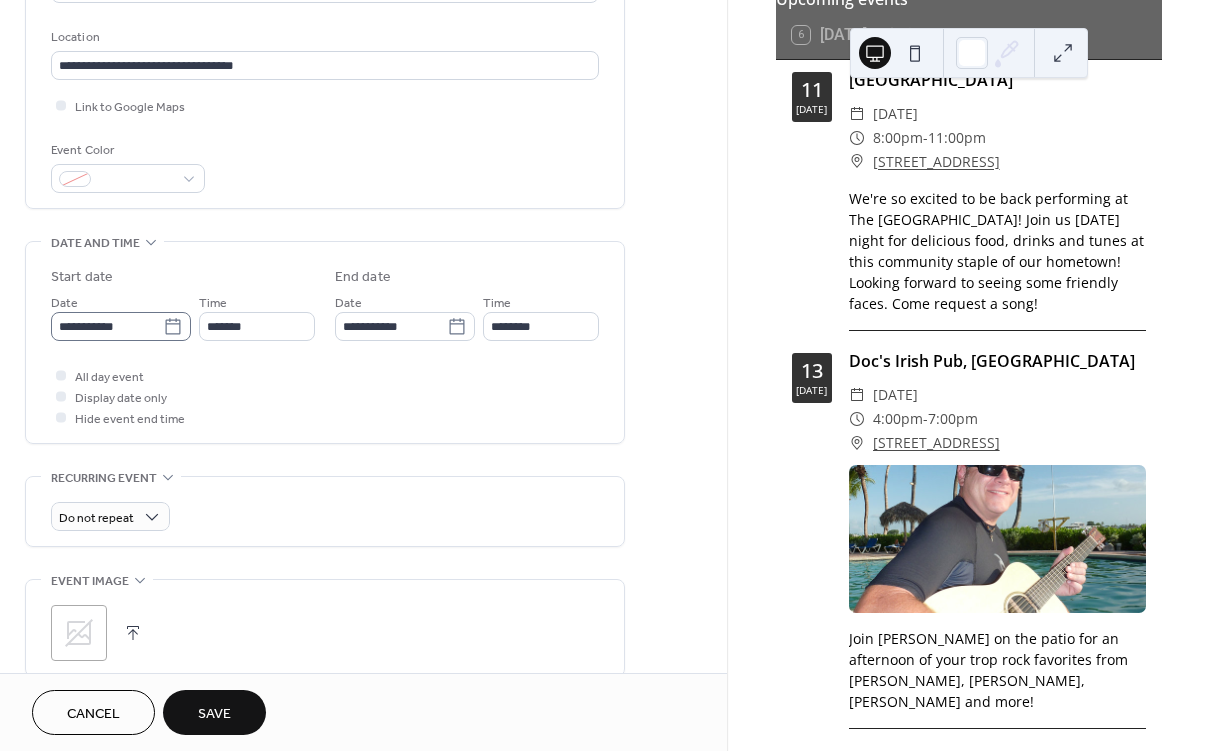 click 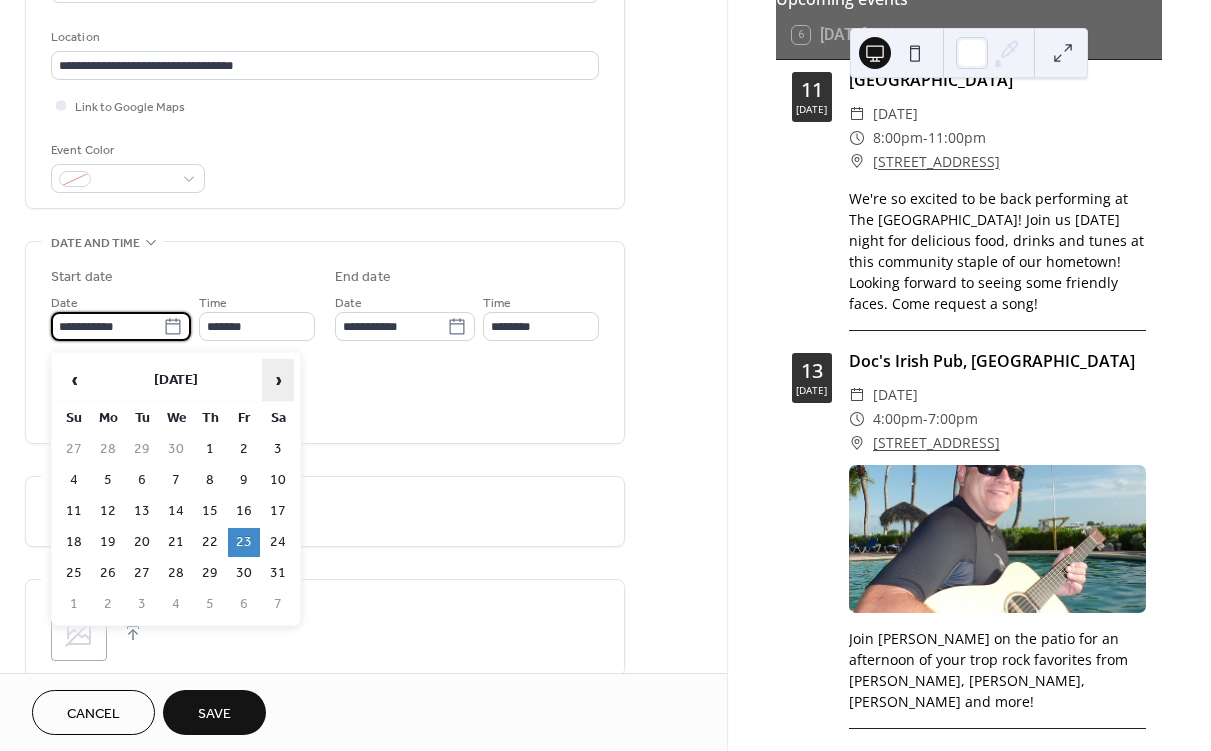 click on "›" at bounding box center (278, 380) 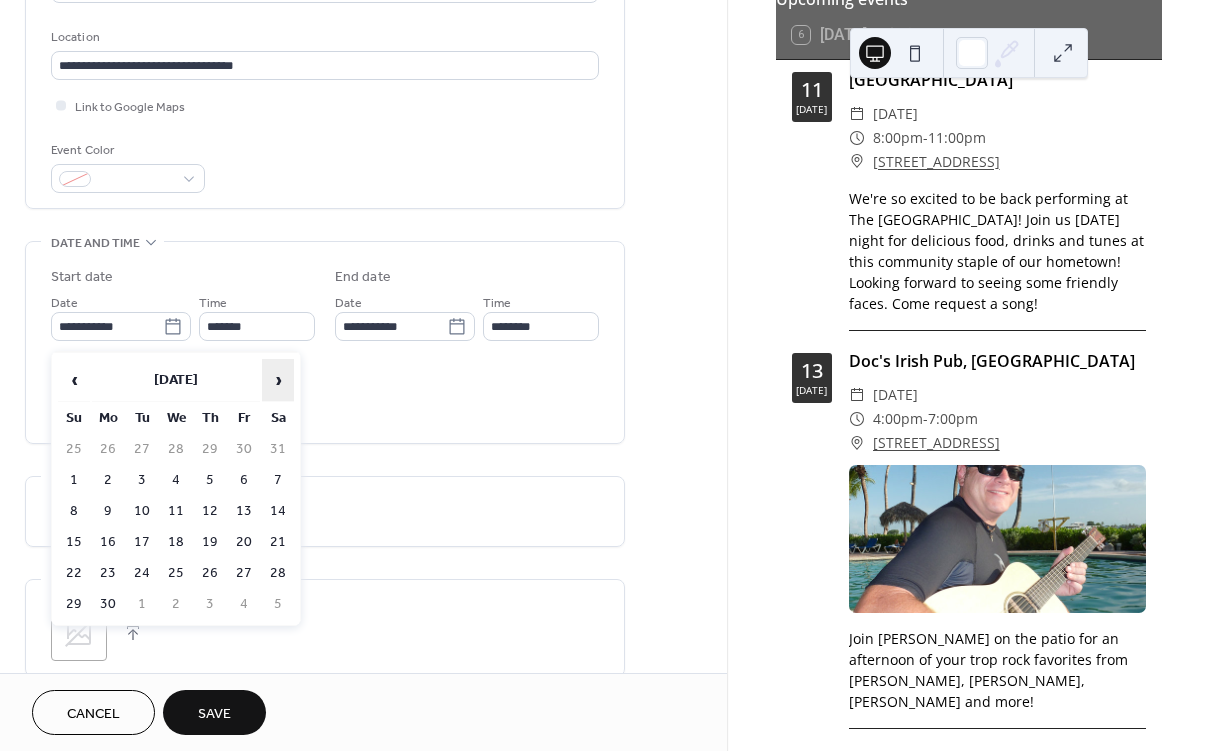 click on "›" at bounding box center (278, 380) 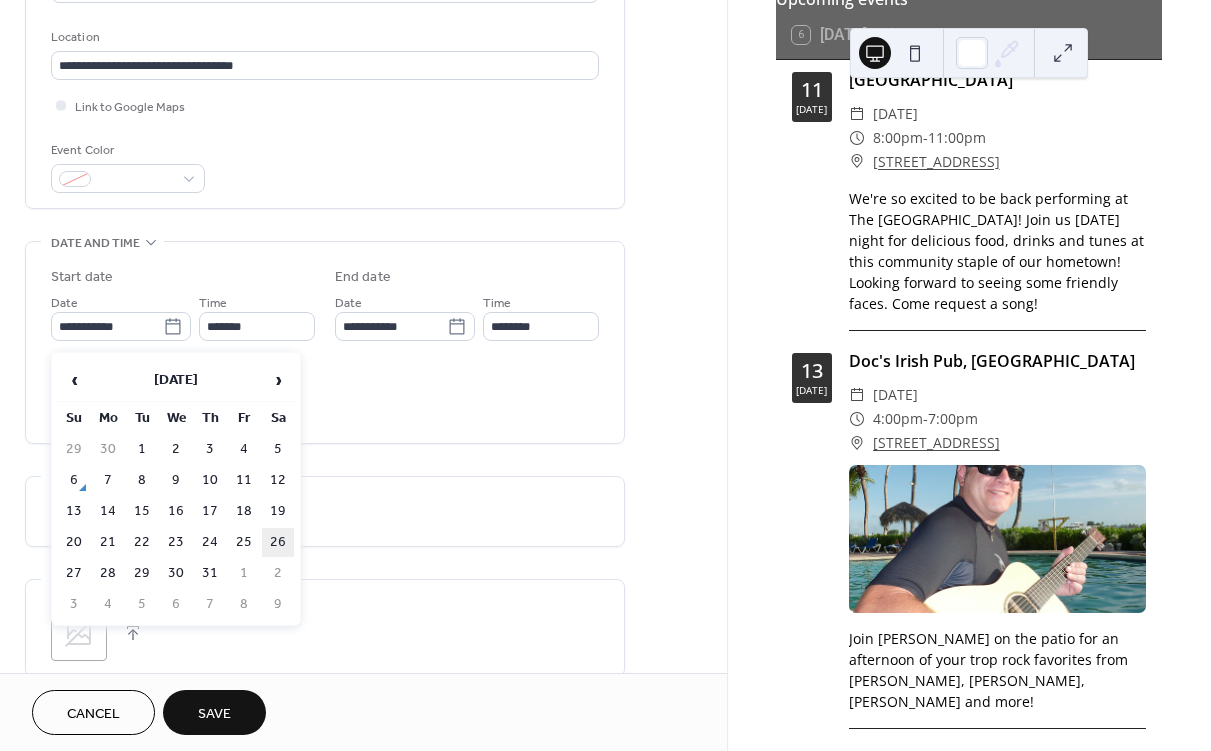 click on "26" at bounding box center [278, 542] 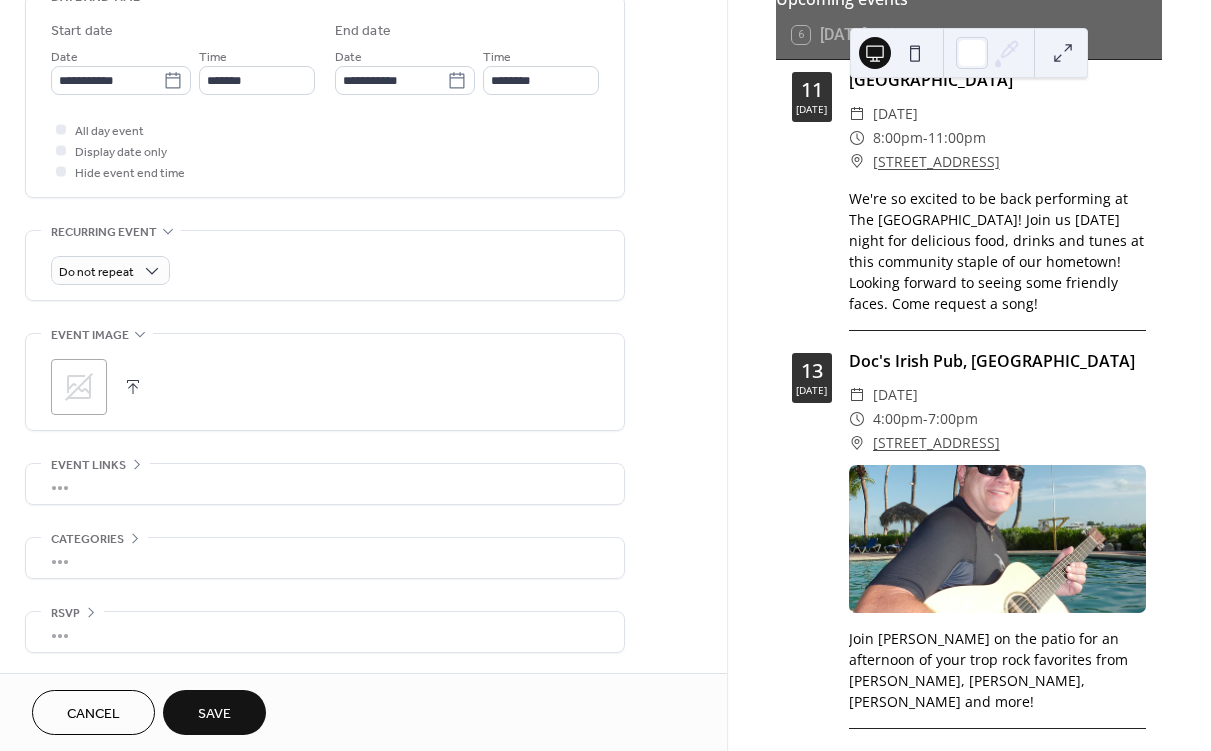 scroll, scrollTop: 661, scrollLeft: 0, axis: vertical 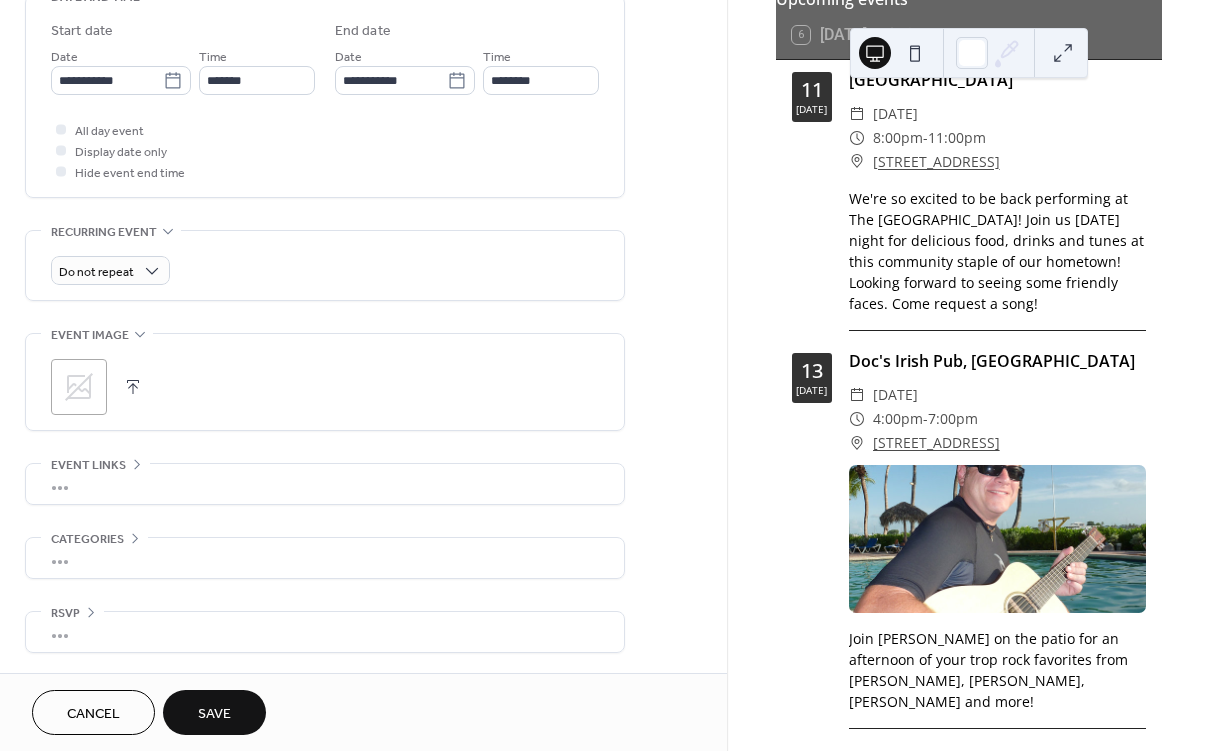 click on "•••" at bounding box center (325, 558) 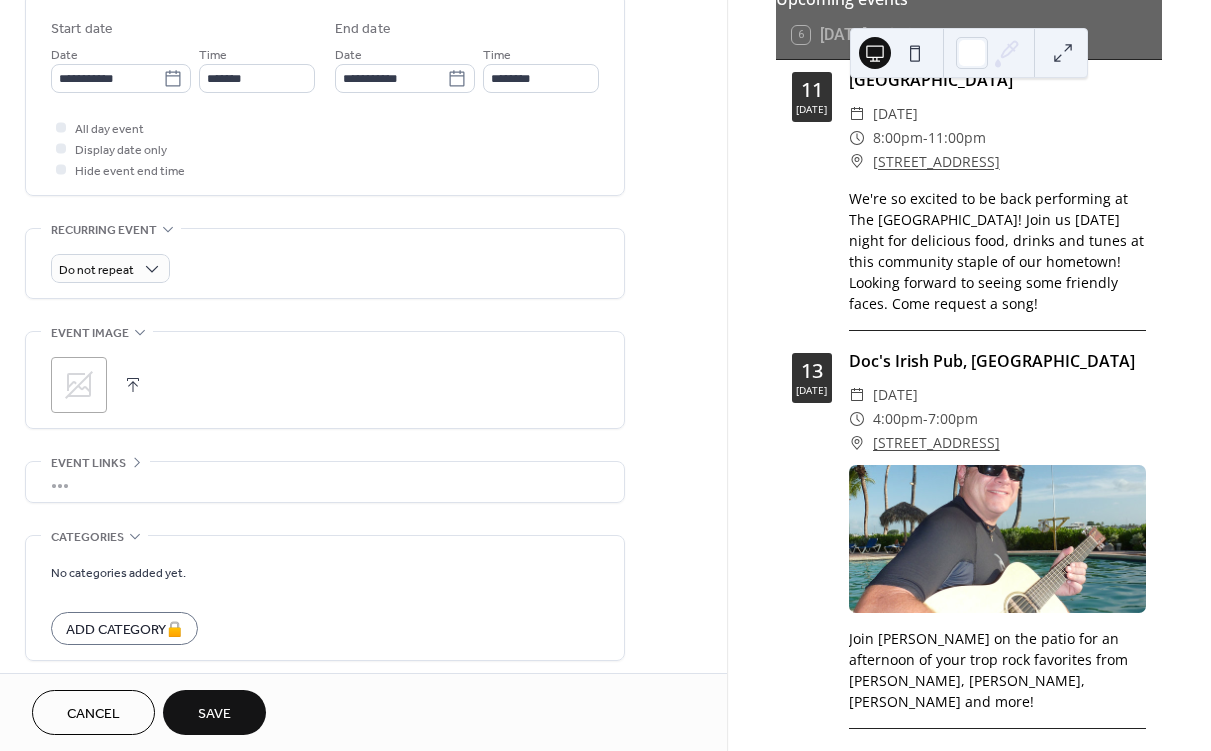 click on "•••" at bounding box center (325, 482) 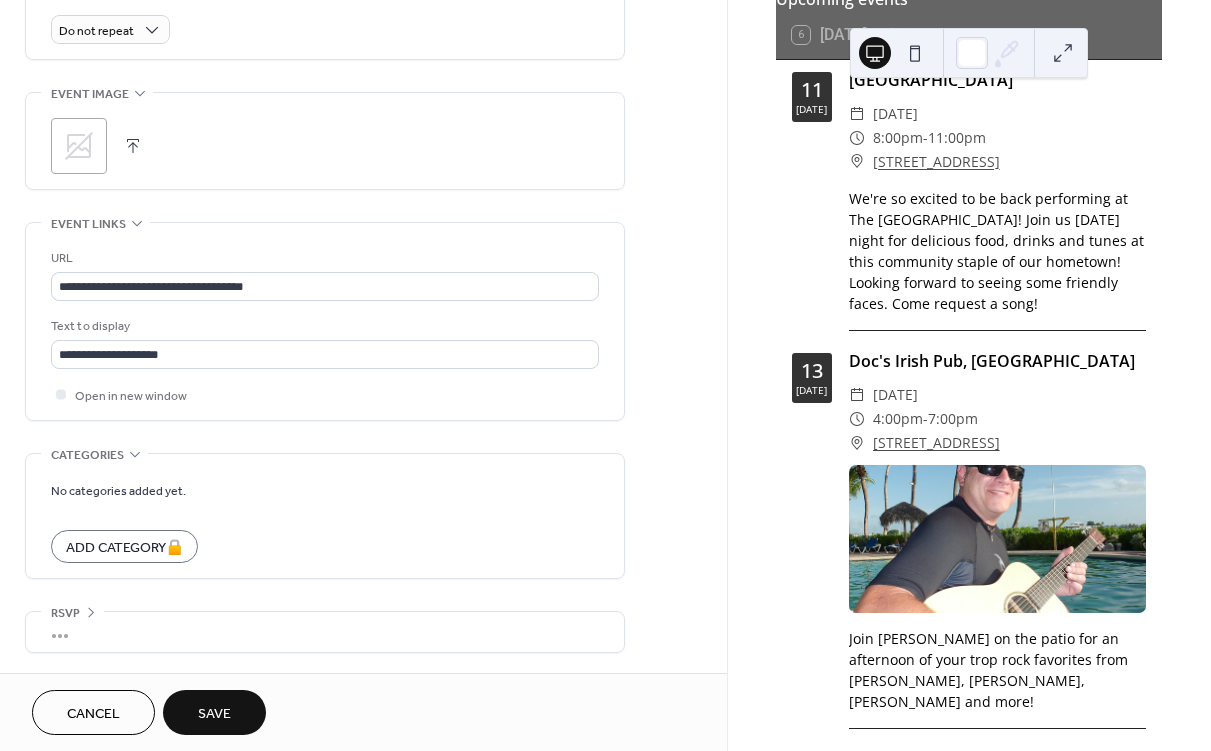 scroll, scrollTop: 906, scrollLeft: 0, axis: vertical 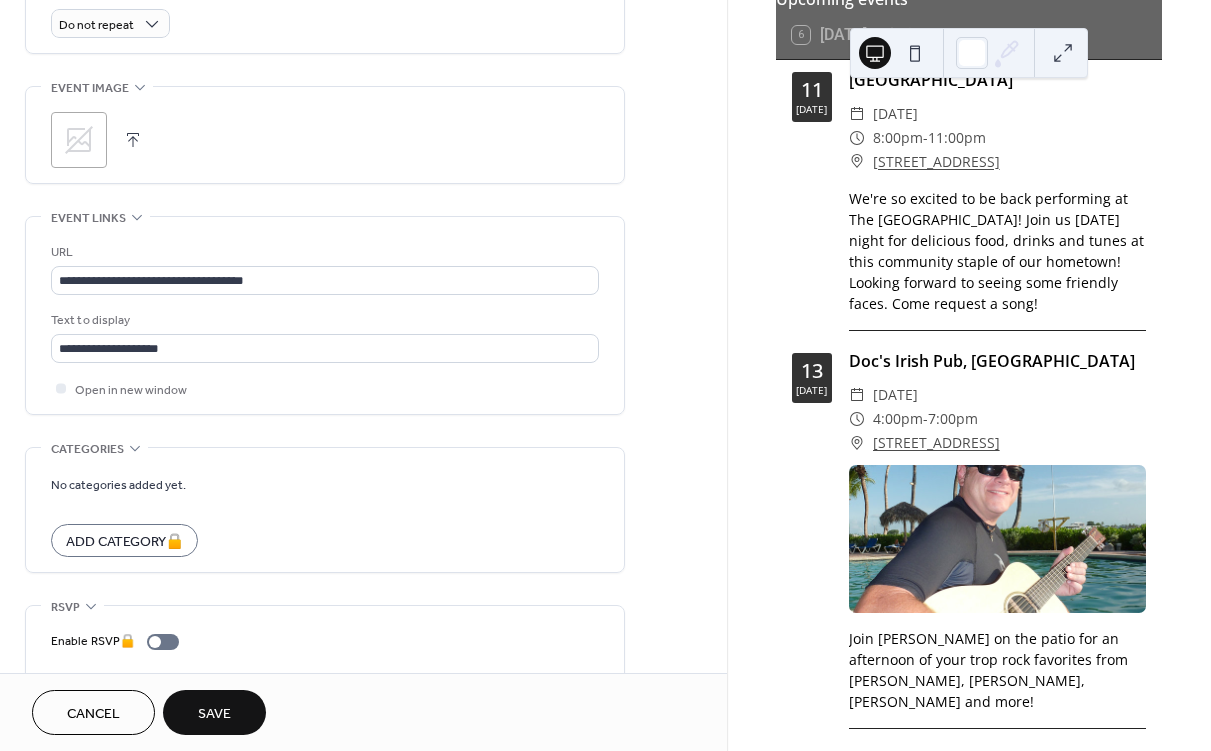 click 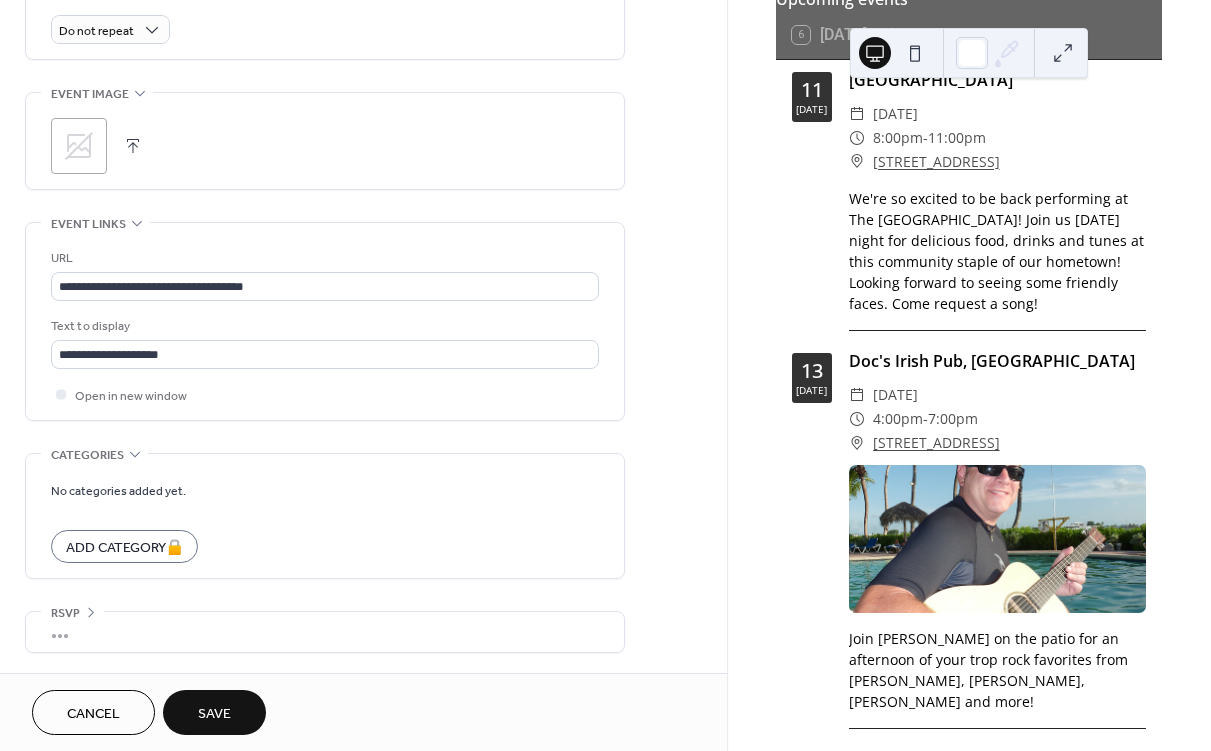 click on "•••" at bounding box center (325, 632) 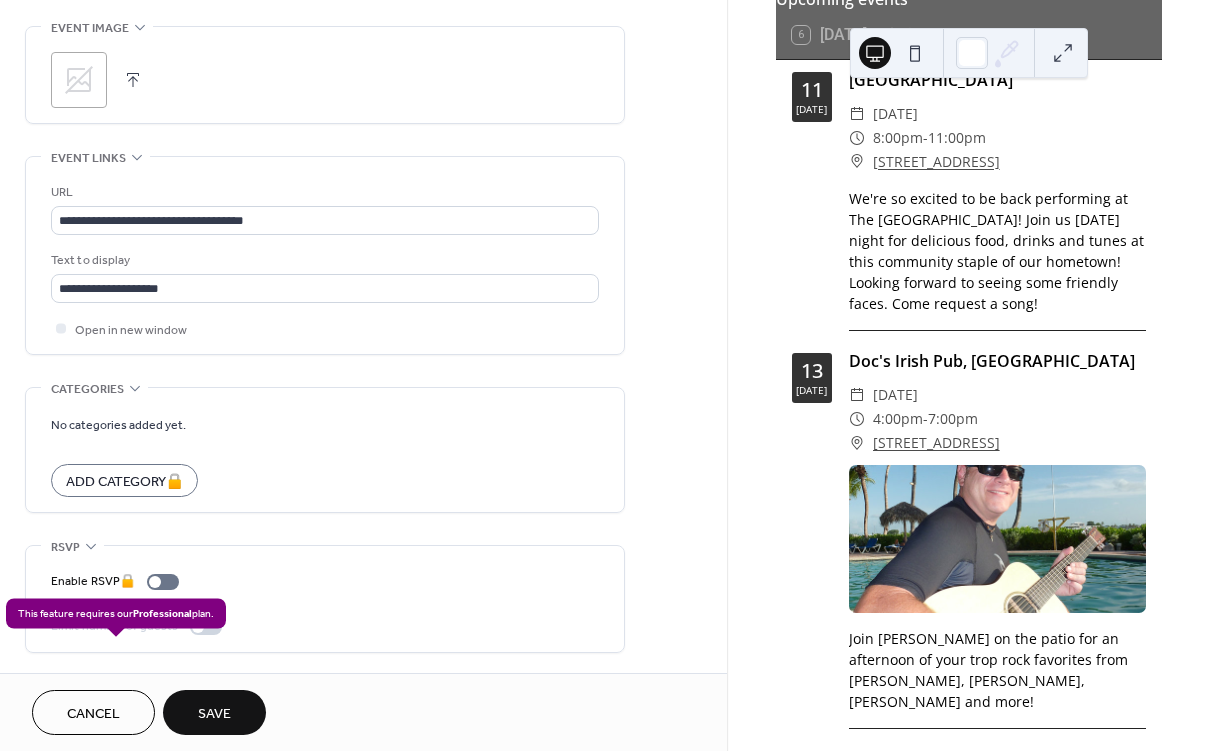 scroll, scrollTop: 972, scrollLeft: 0, axis: vertical 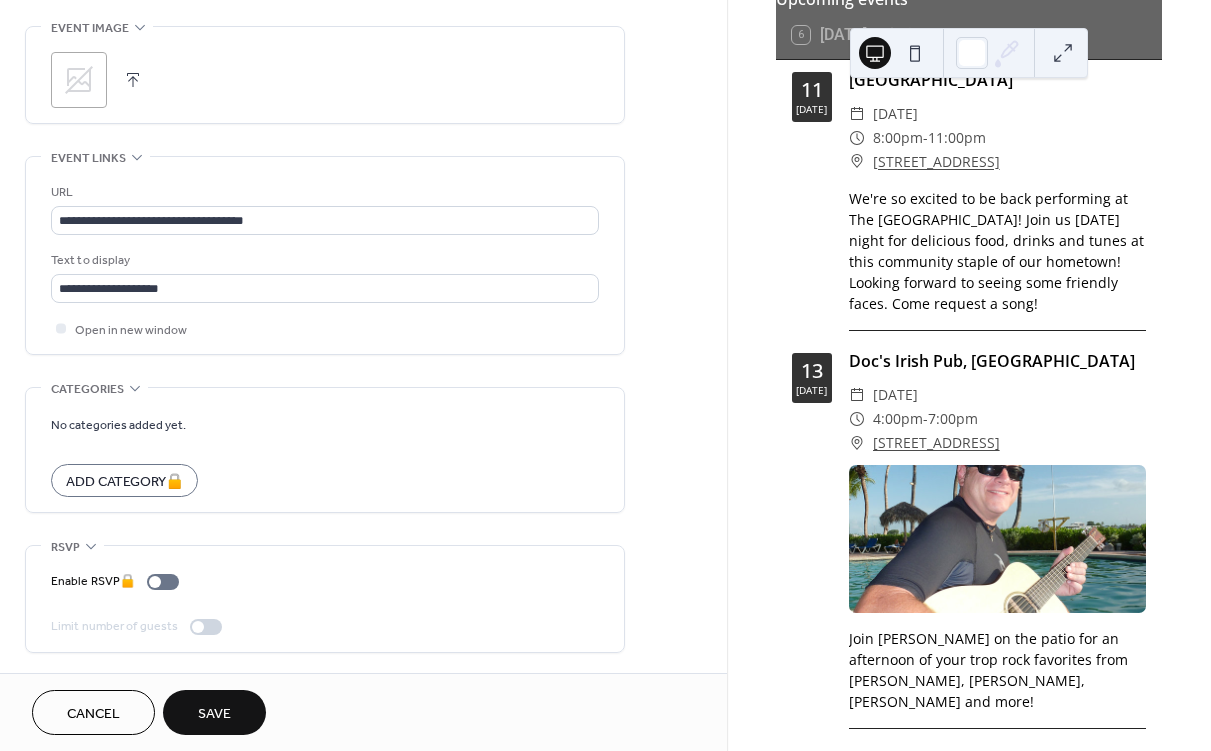 click on "Save" at bounding box center [214, 714] 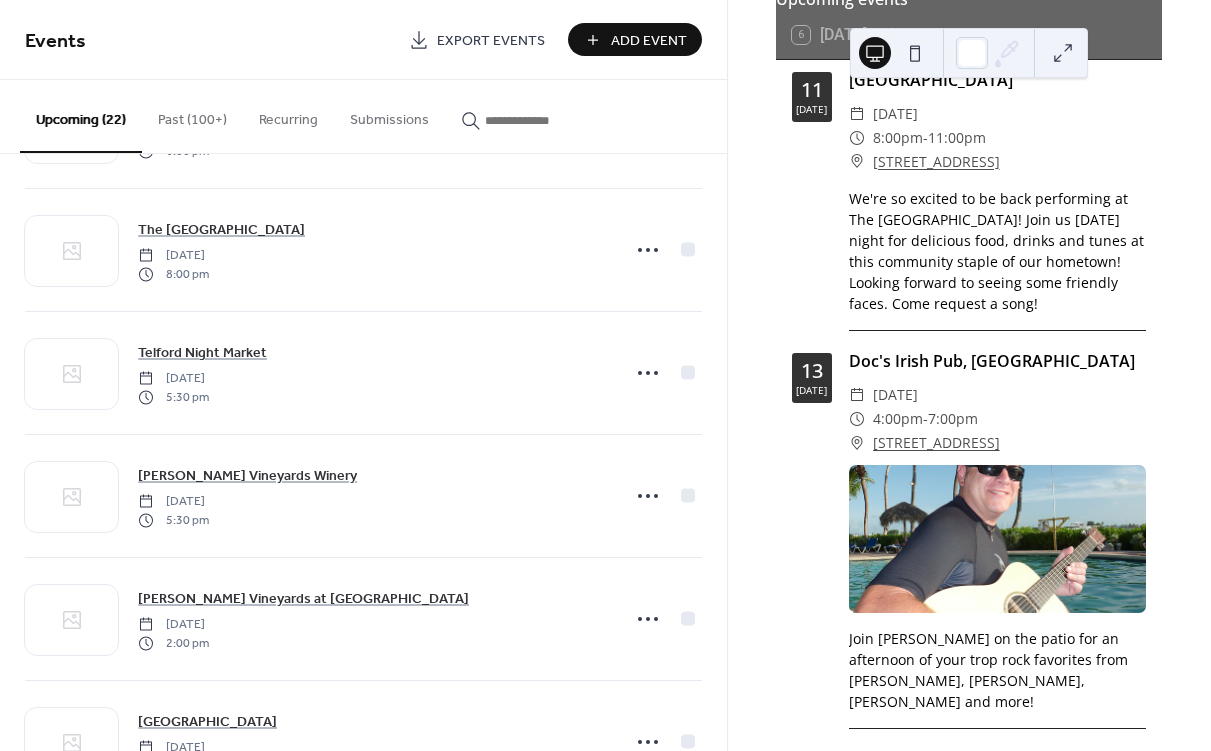 scroll, scrollTop: 362, scrollLeft: 0, axis: vertical 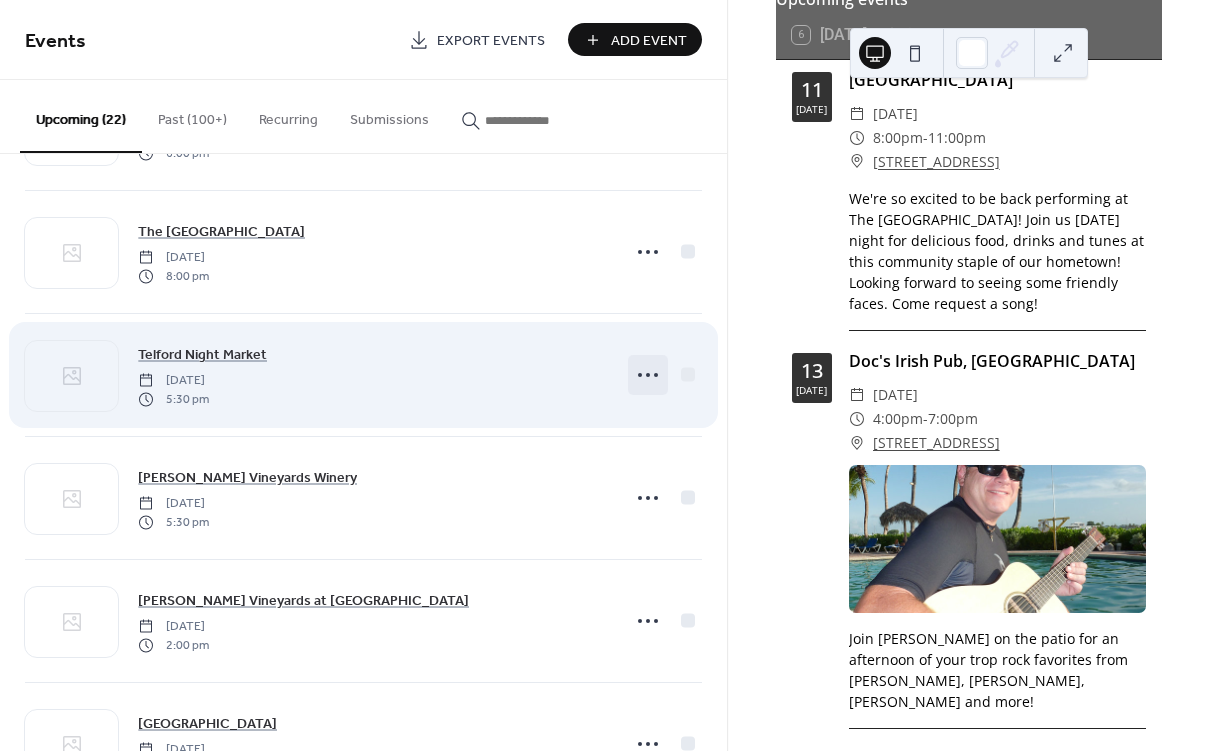 click 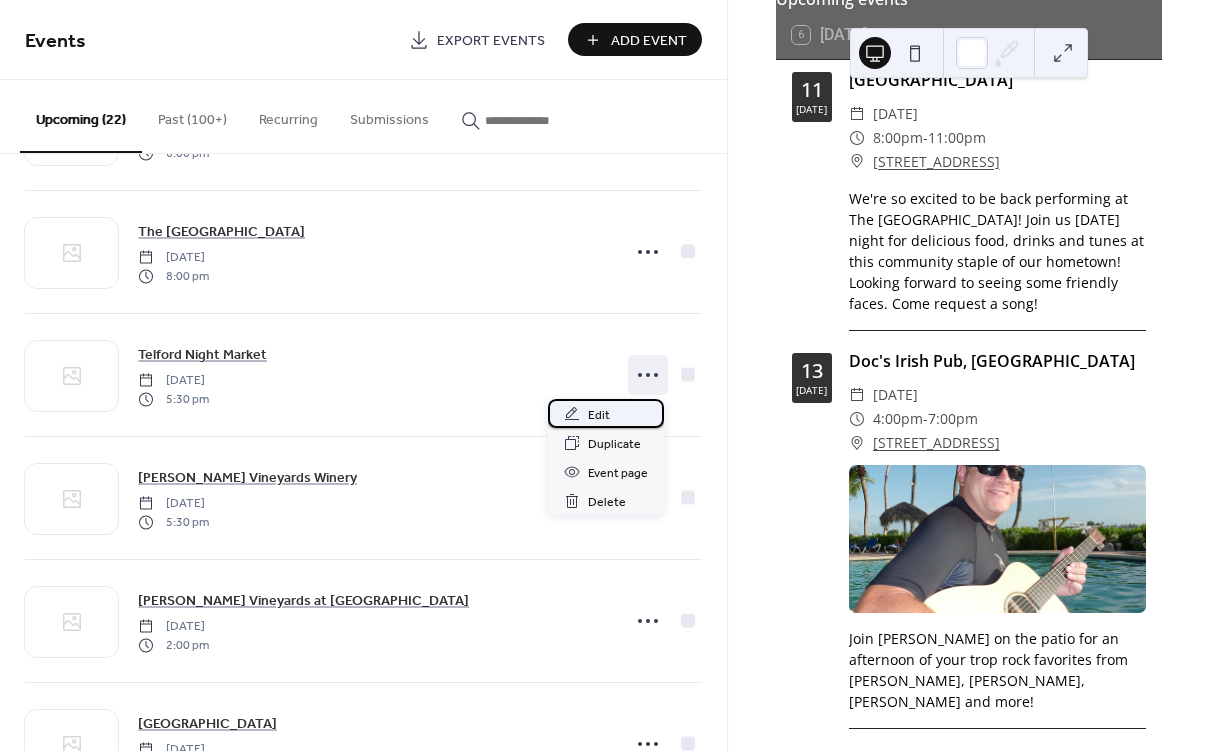 click on "Edit" at bounding box center [606, 413] 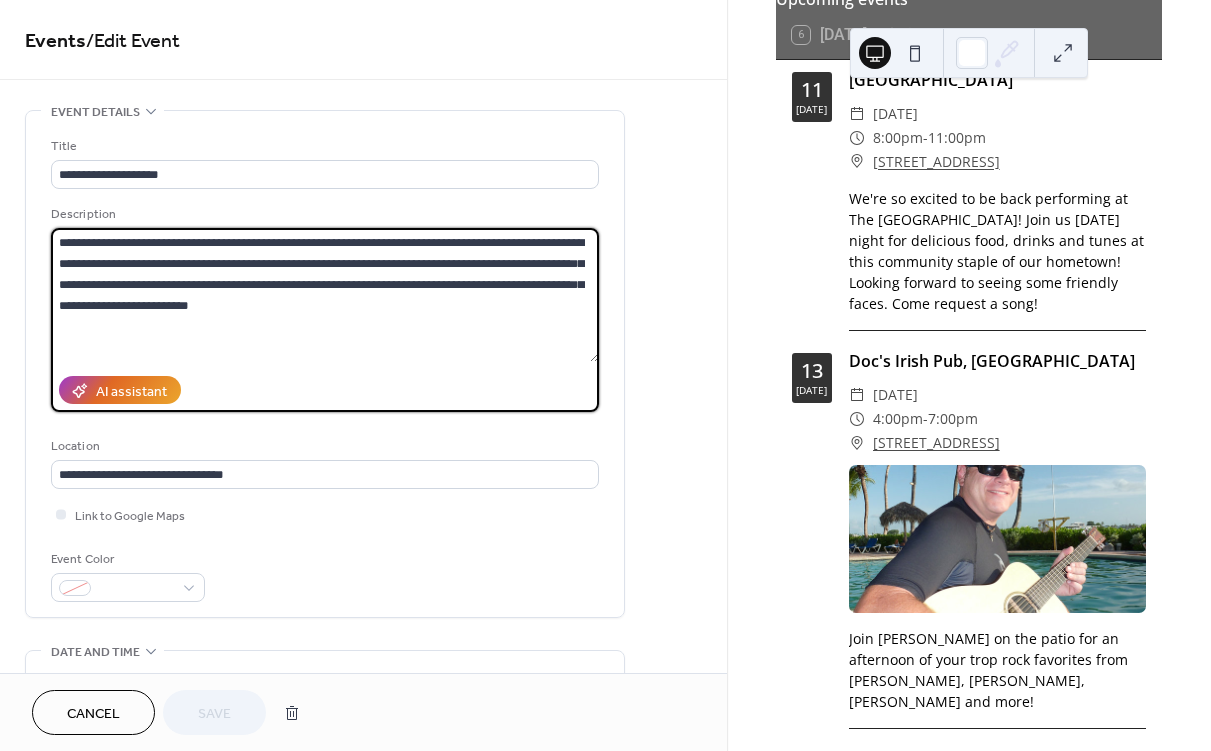 click on "**********" at bounding box center (325, 295) 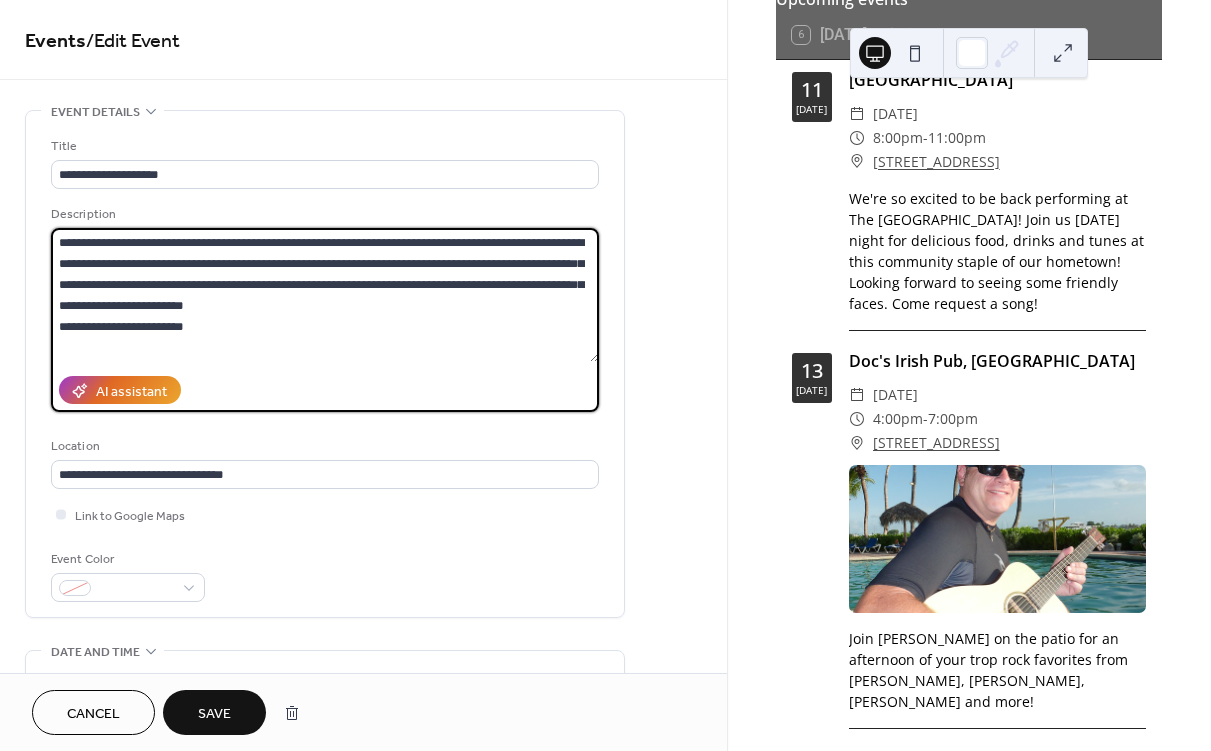 click on "**********" at bounding box center [325, 295] 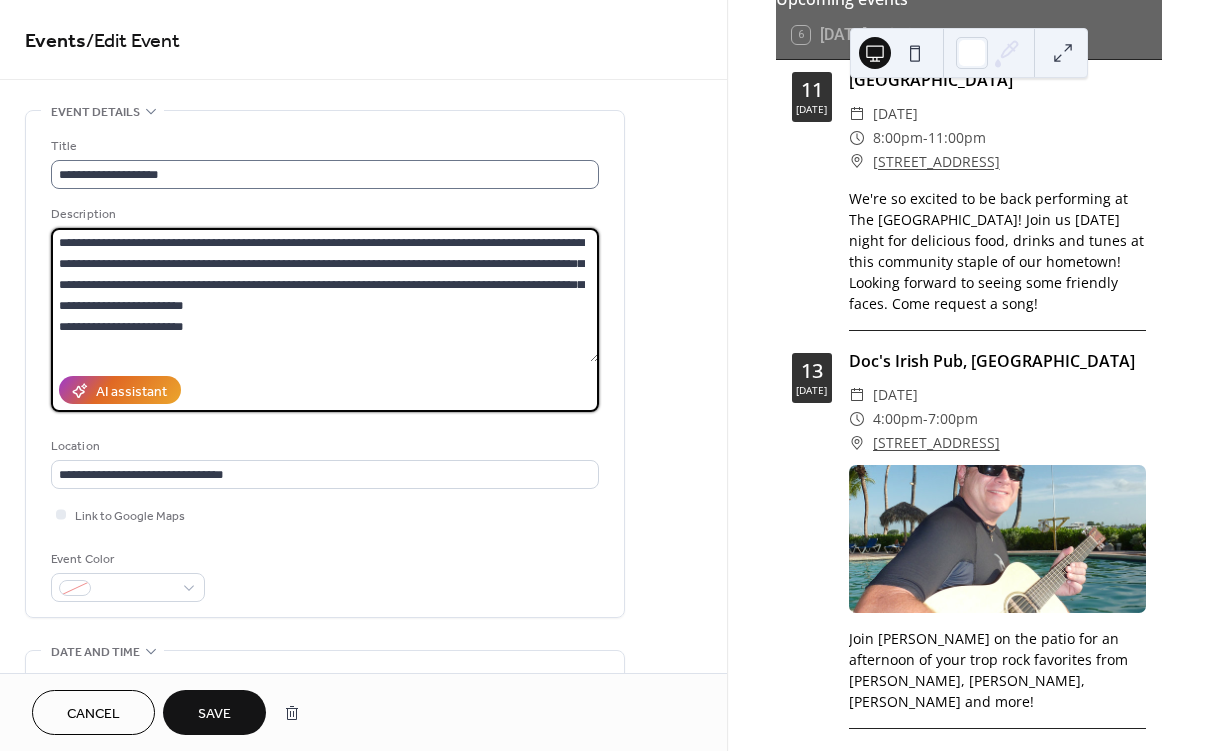 type on "**********" 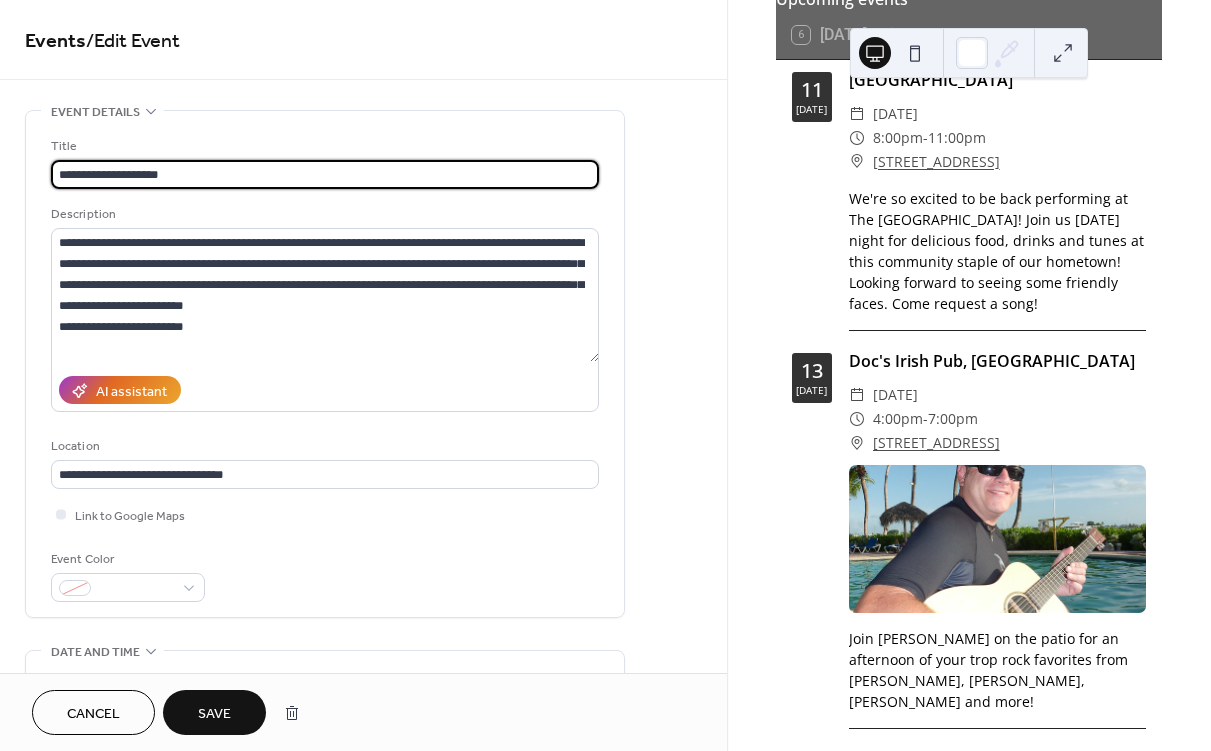click on "**********" at bounding box center (325, 174) 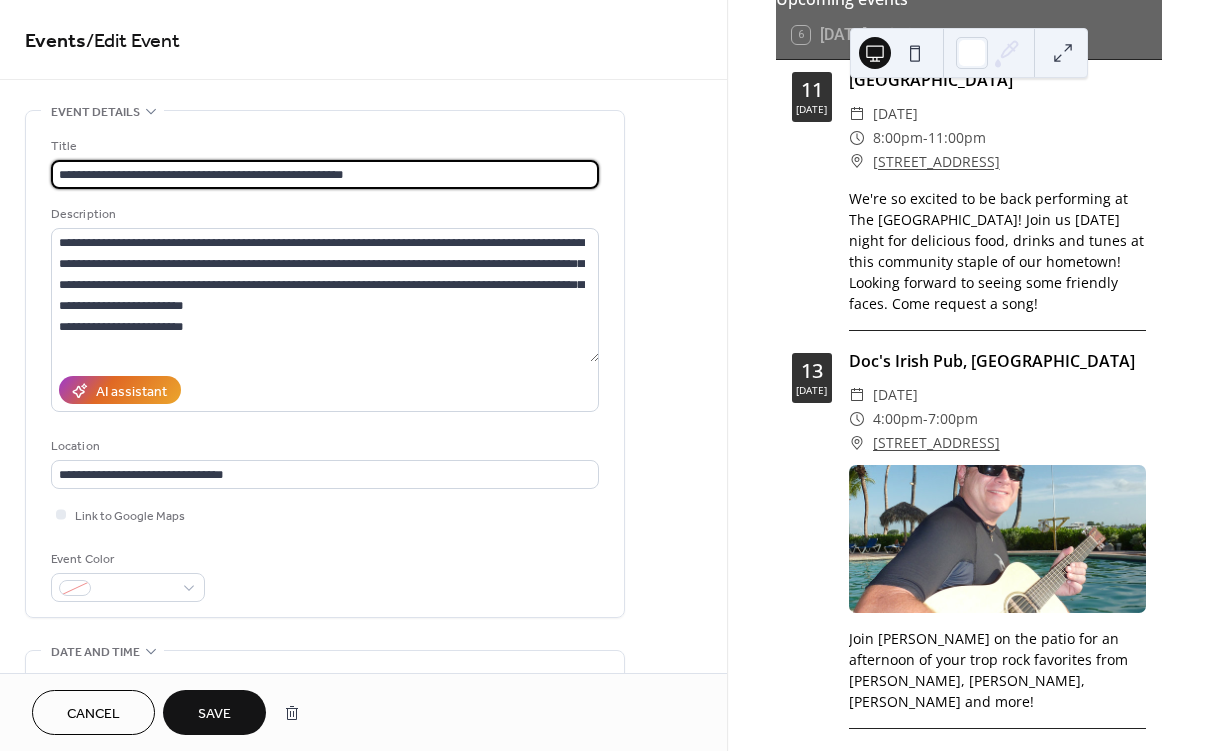 type on "**********" 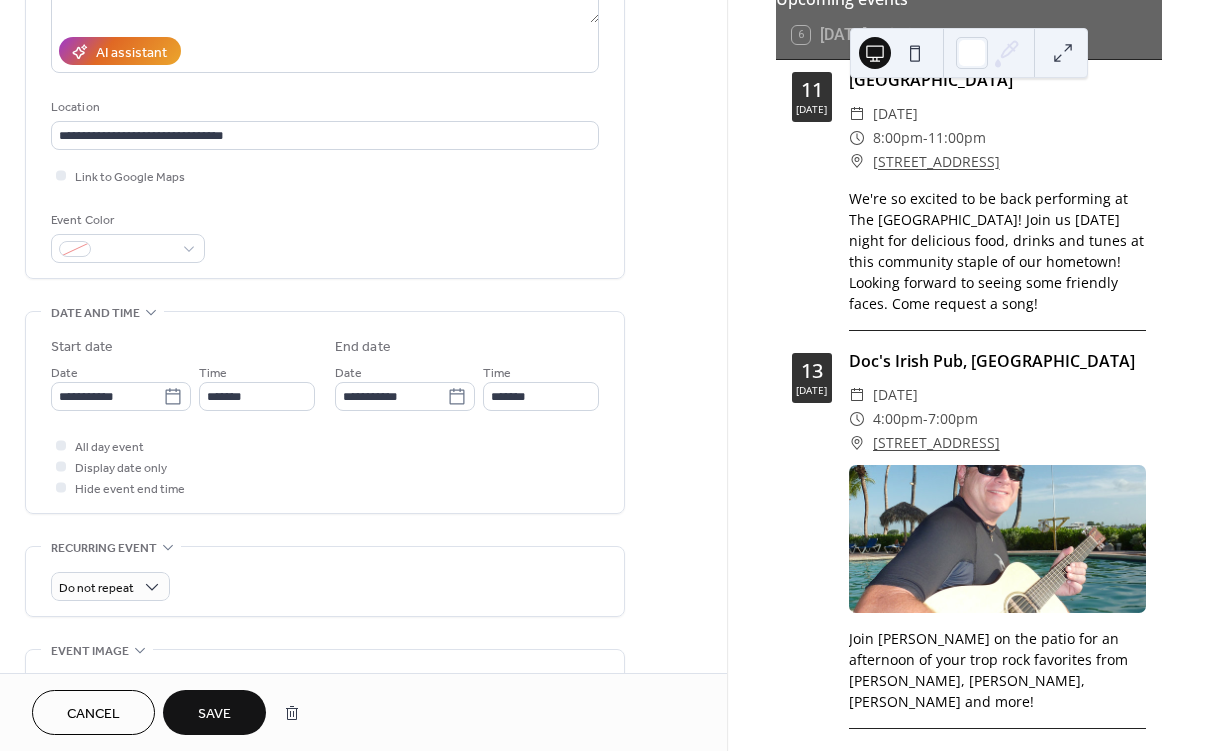 scroll, scrollTop: 349, scrollLeft: 0, axis: vertical 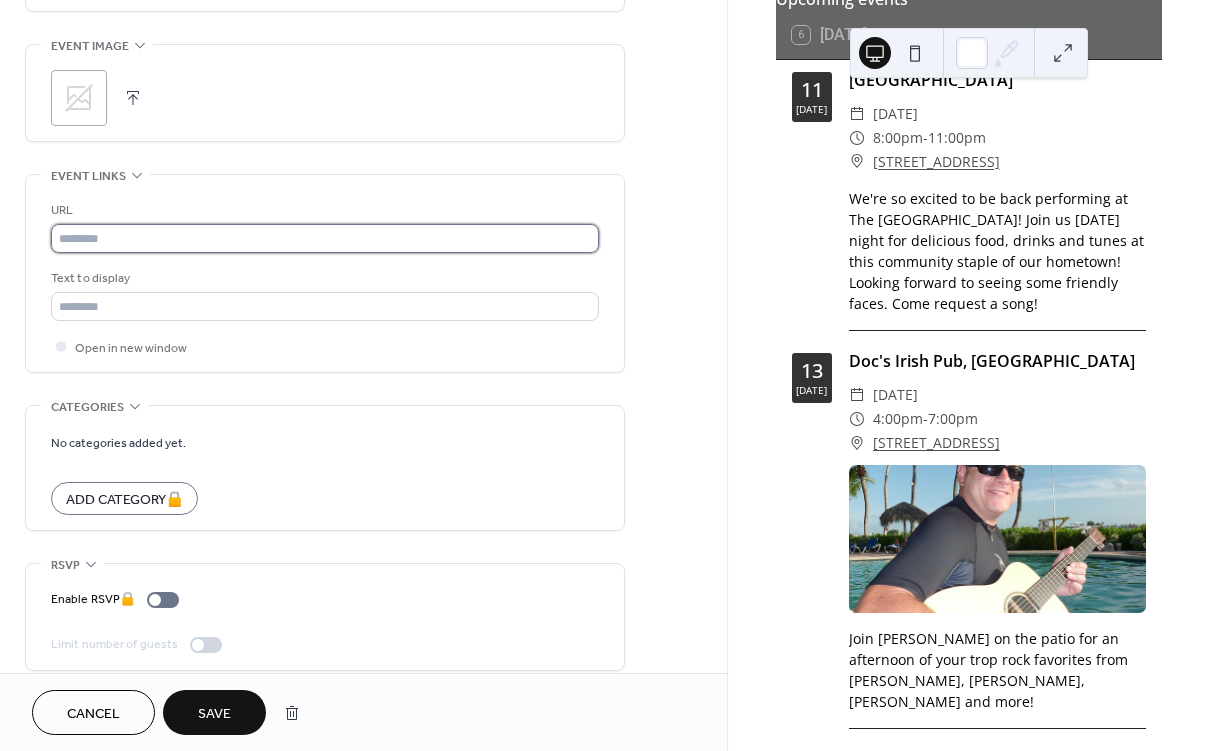 click at bounding box center [325, 238] 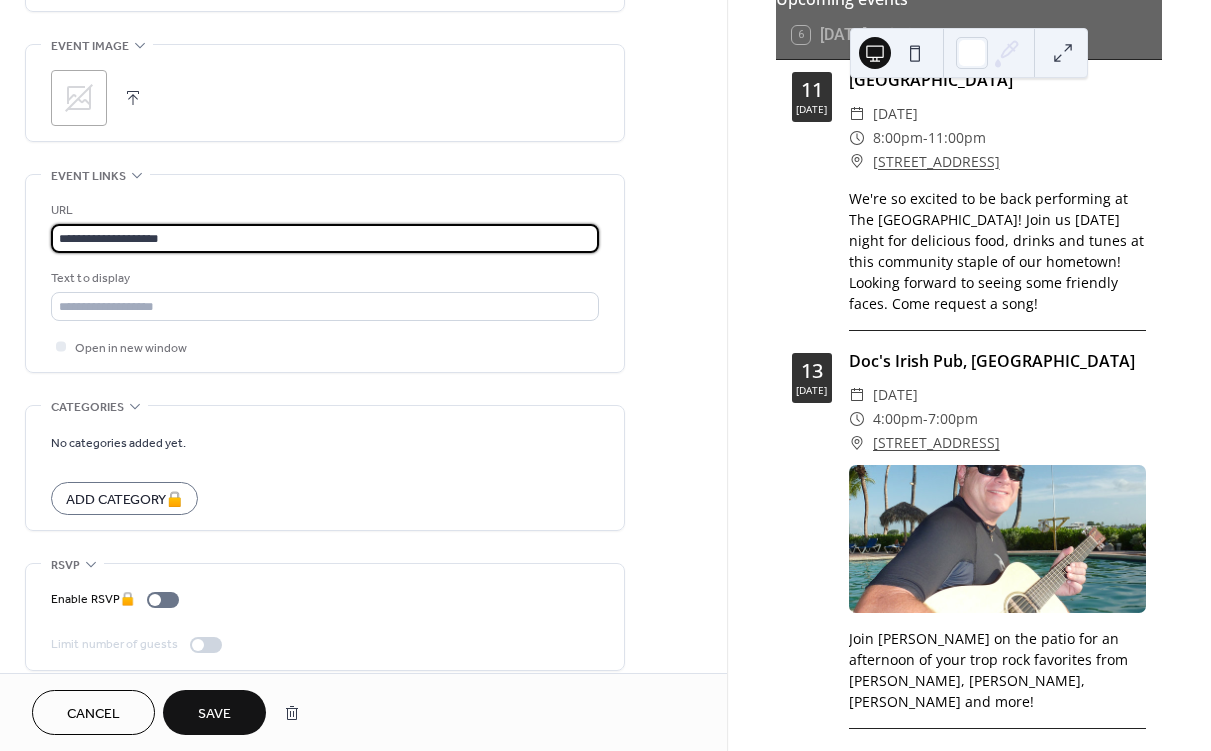 type on "**********" 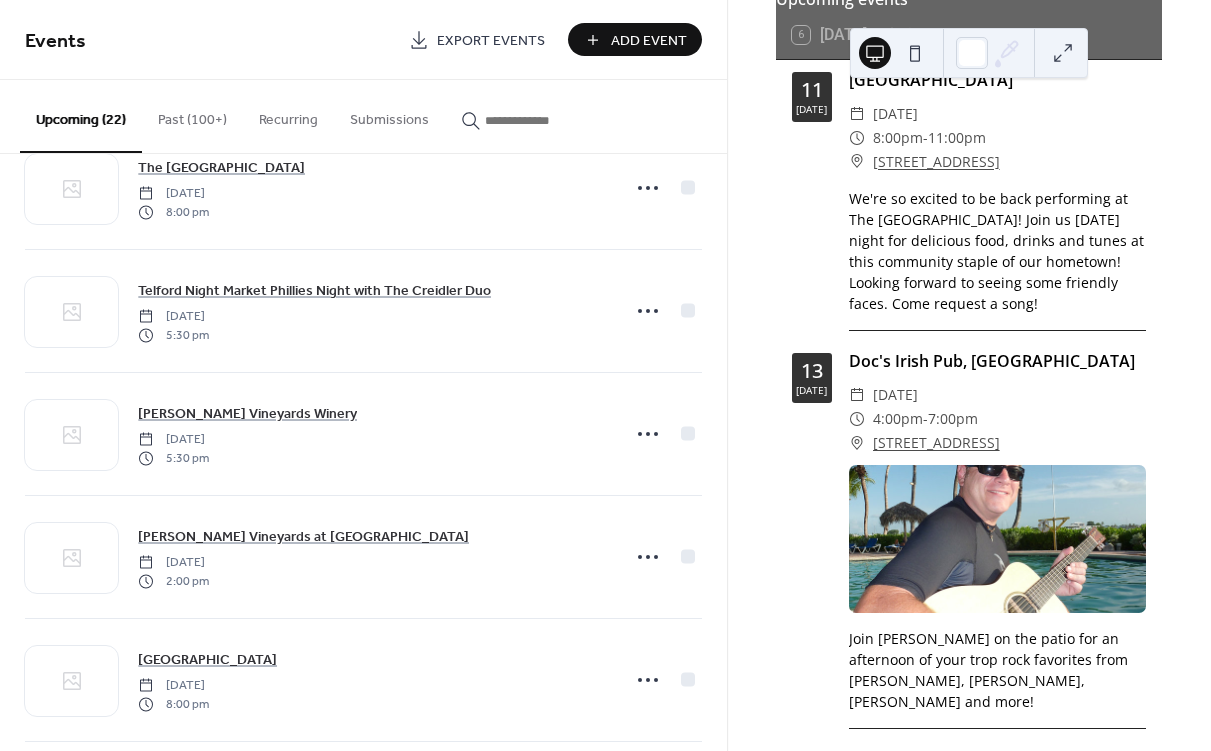 scroll, scrollTop: 431, scrollLeft: 0, axis: vertical 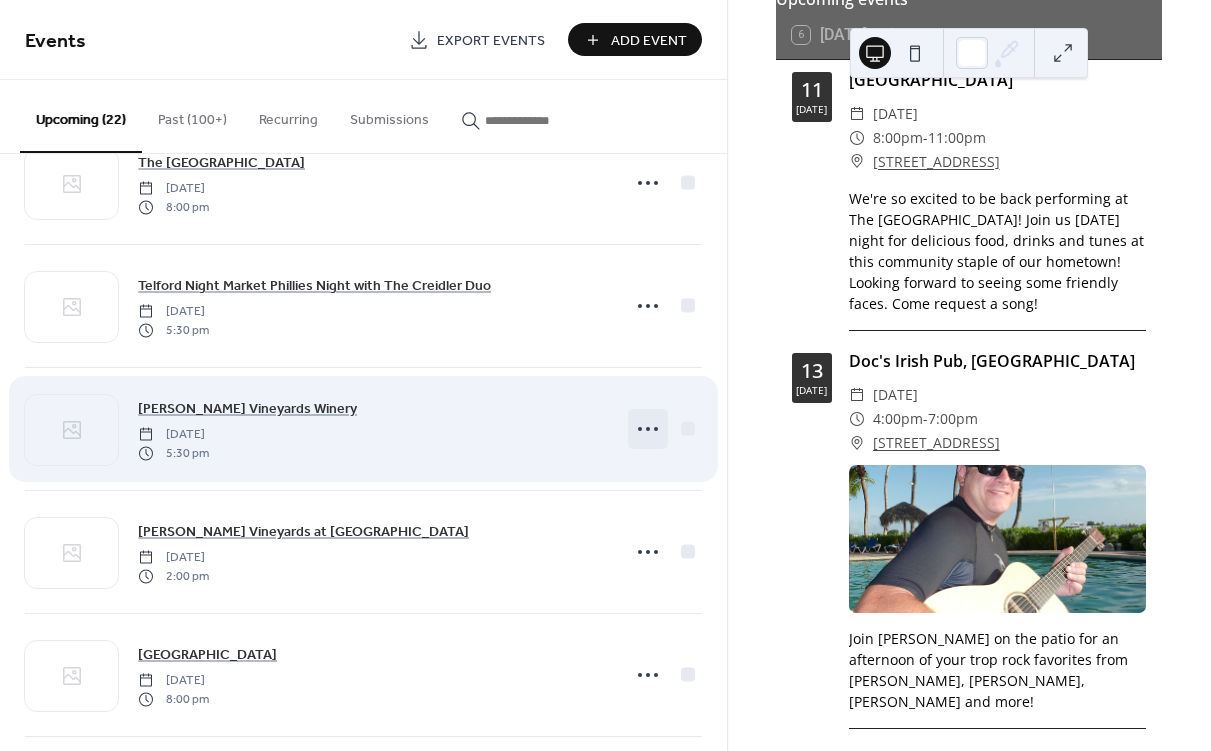 click 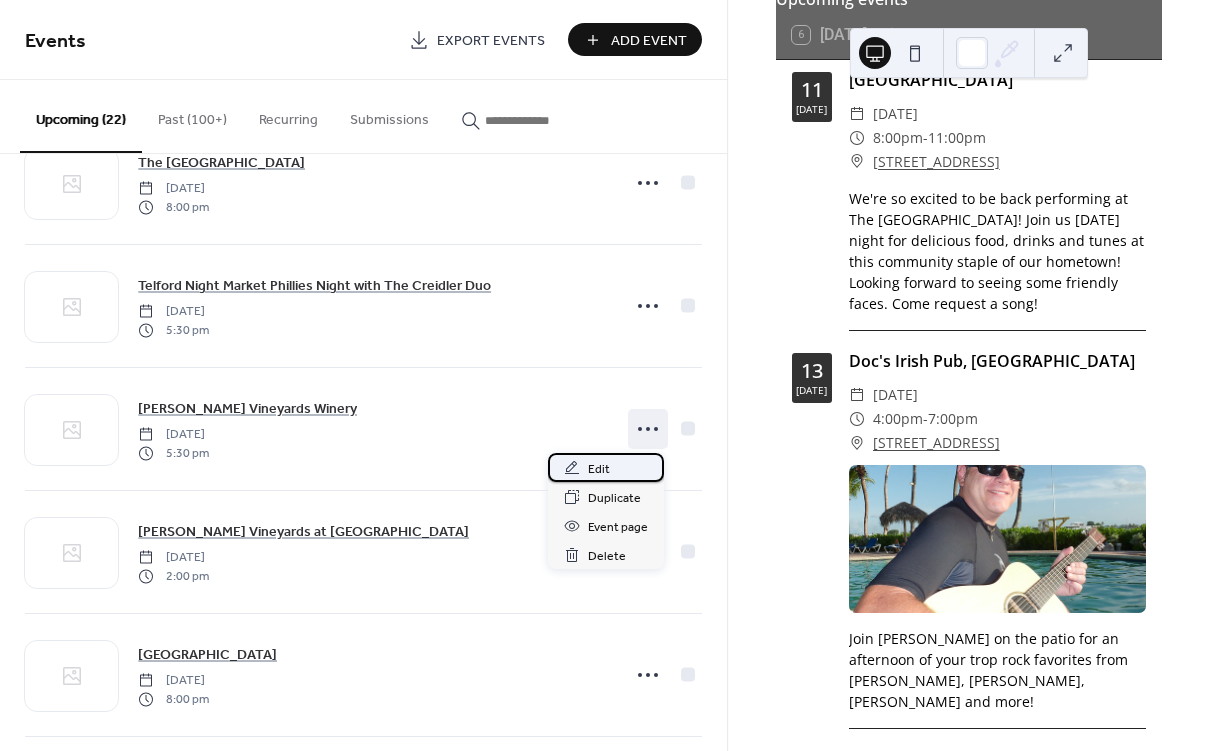 click on "Edit" at bounding box center [599, 469] 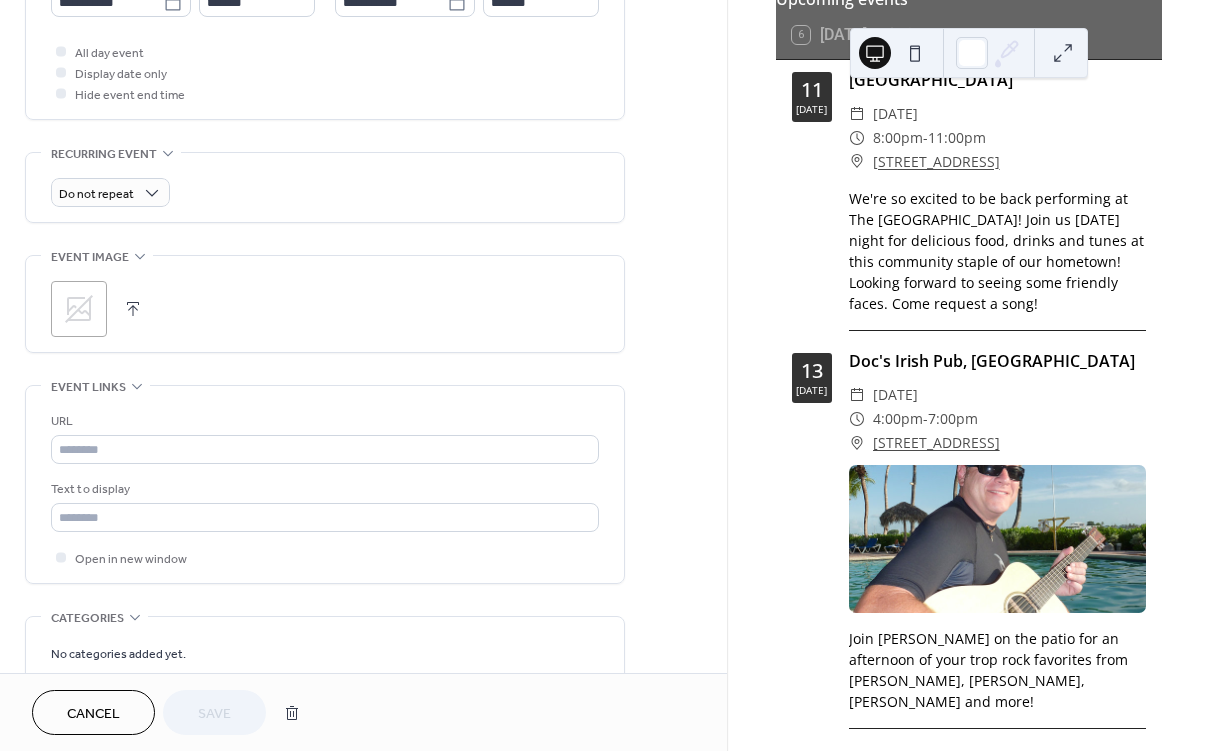 scroll, scrollTop: 738, scrollLeft: 0, axis: vertical 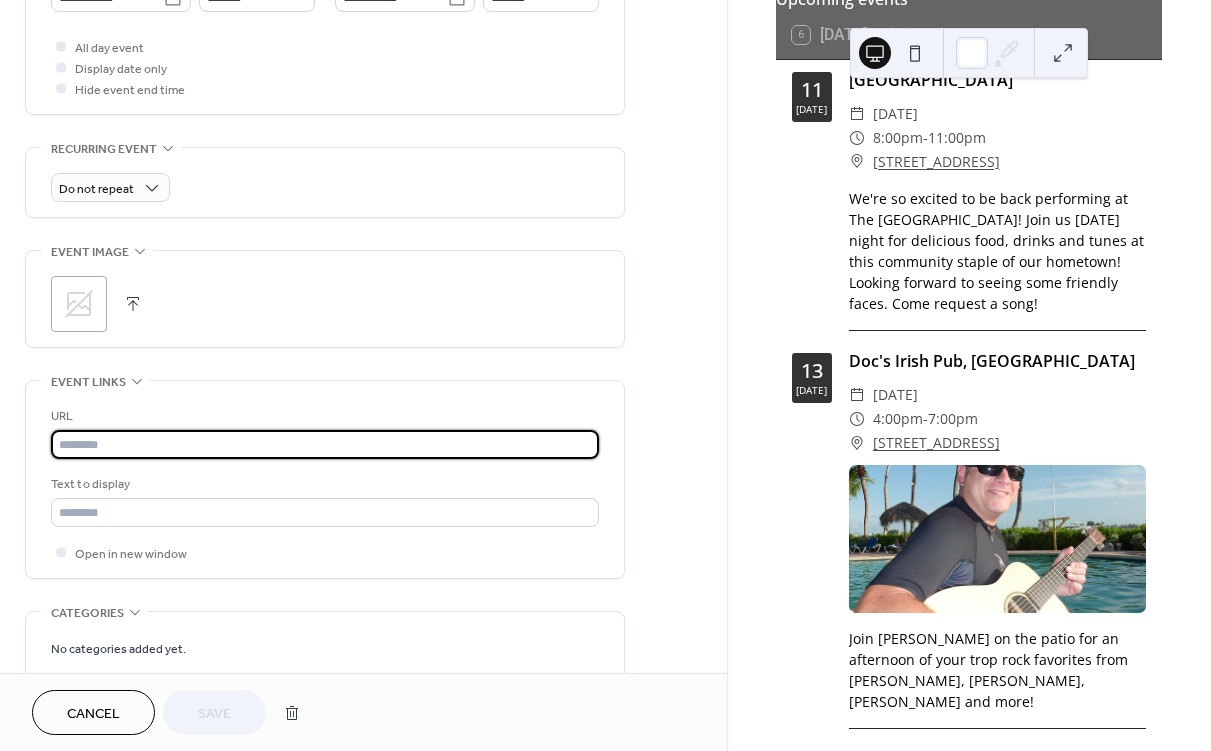 click at bounding box center [325, 444] 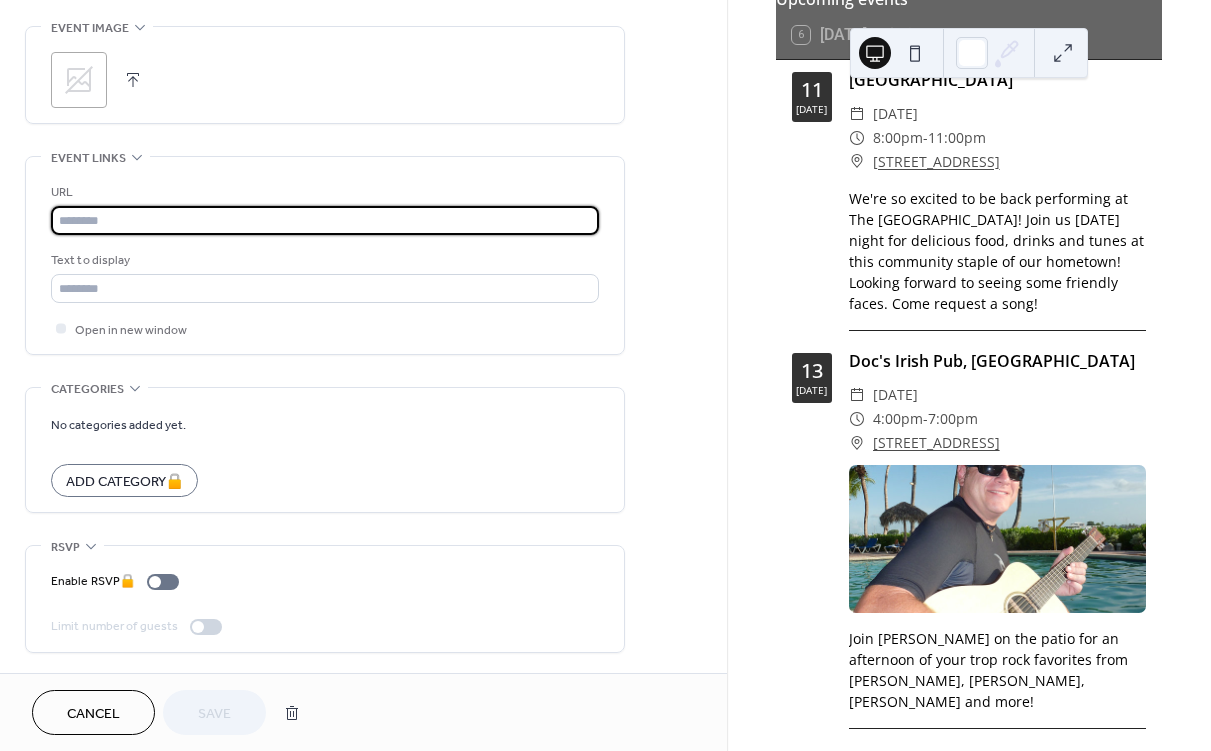 scroll, scrollTop: 89, scrollLeft: 0, axis: vertical 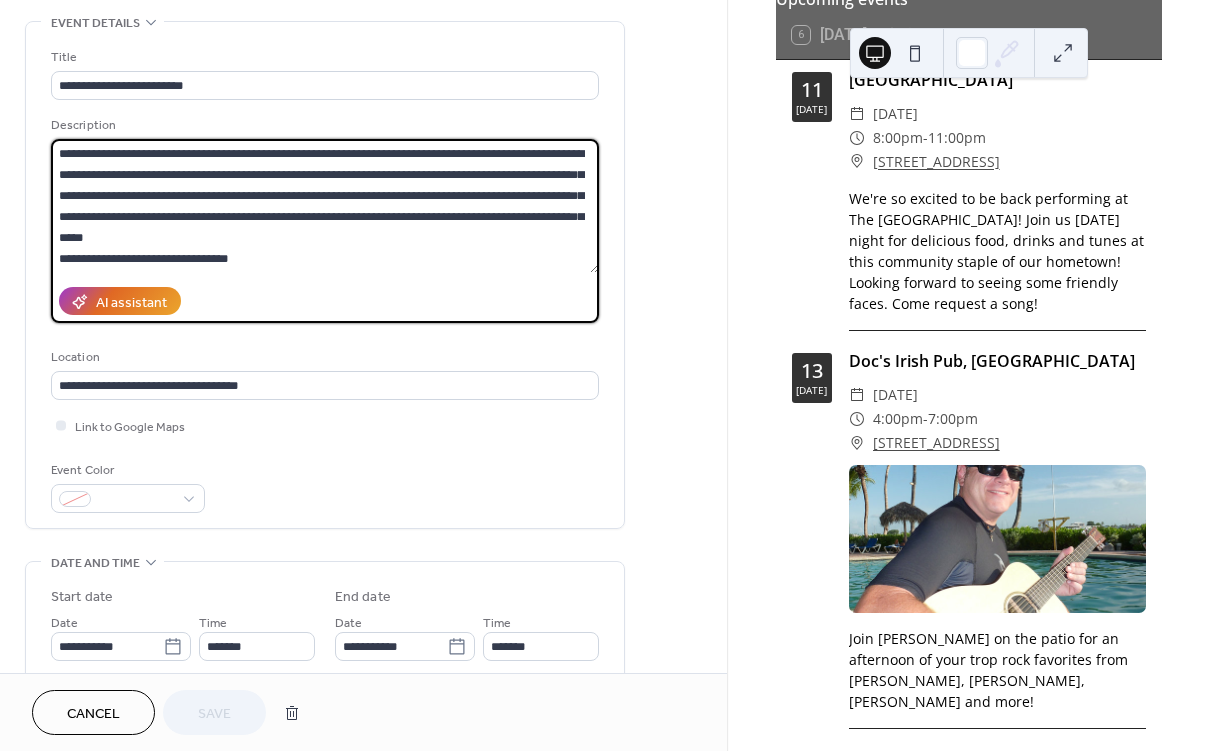 click on "**********" at bounding box center (325, 206) 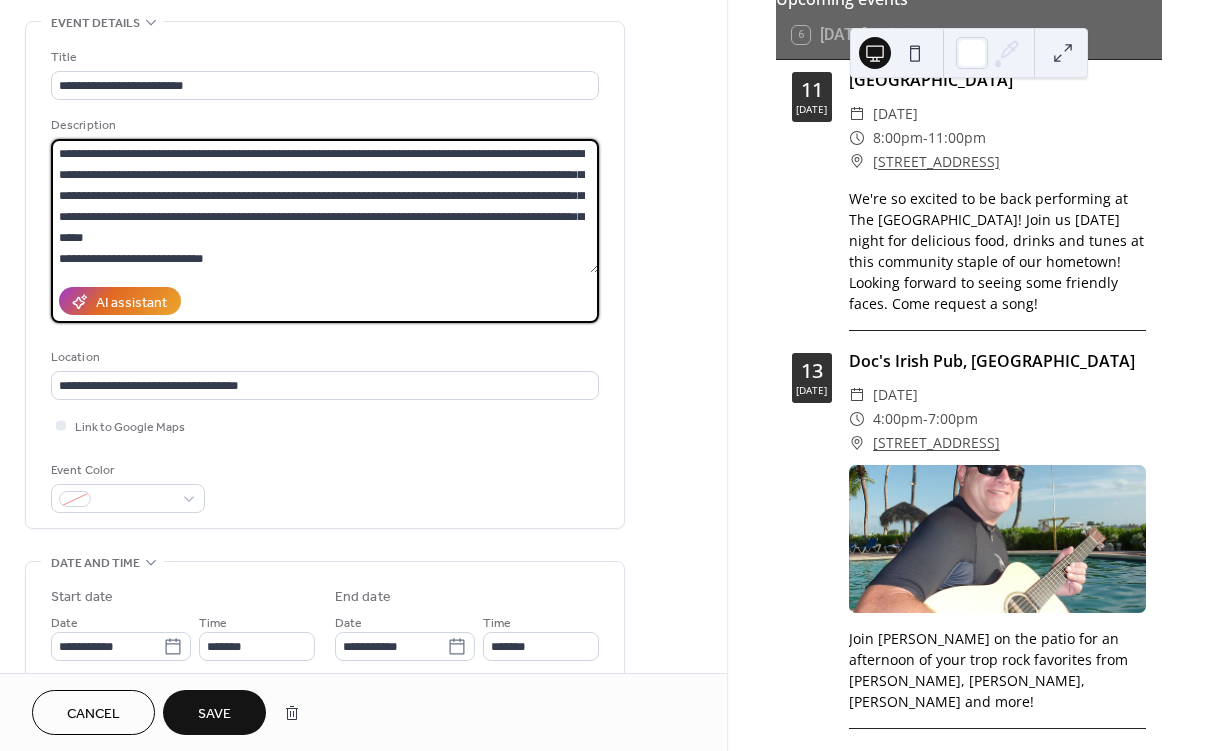 type on "**********" 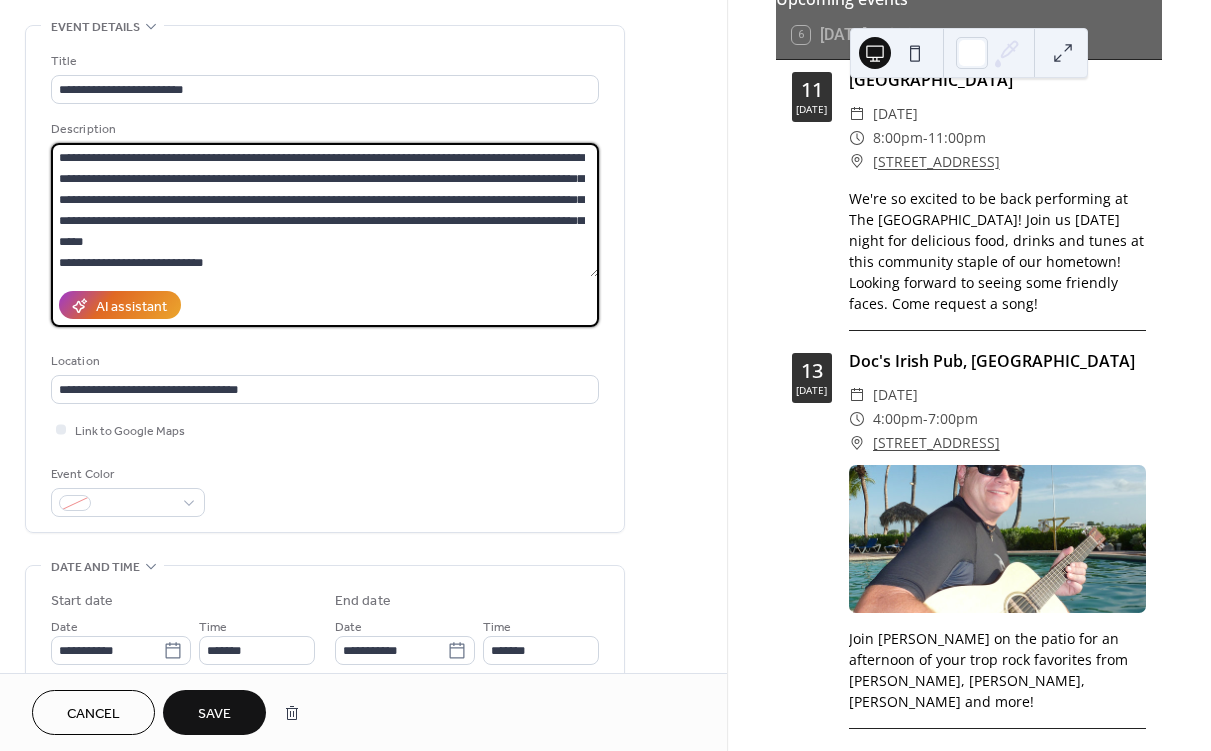 scroll, scrollTop: 81, scrollLeft: 0, axis: vertical 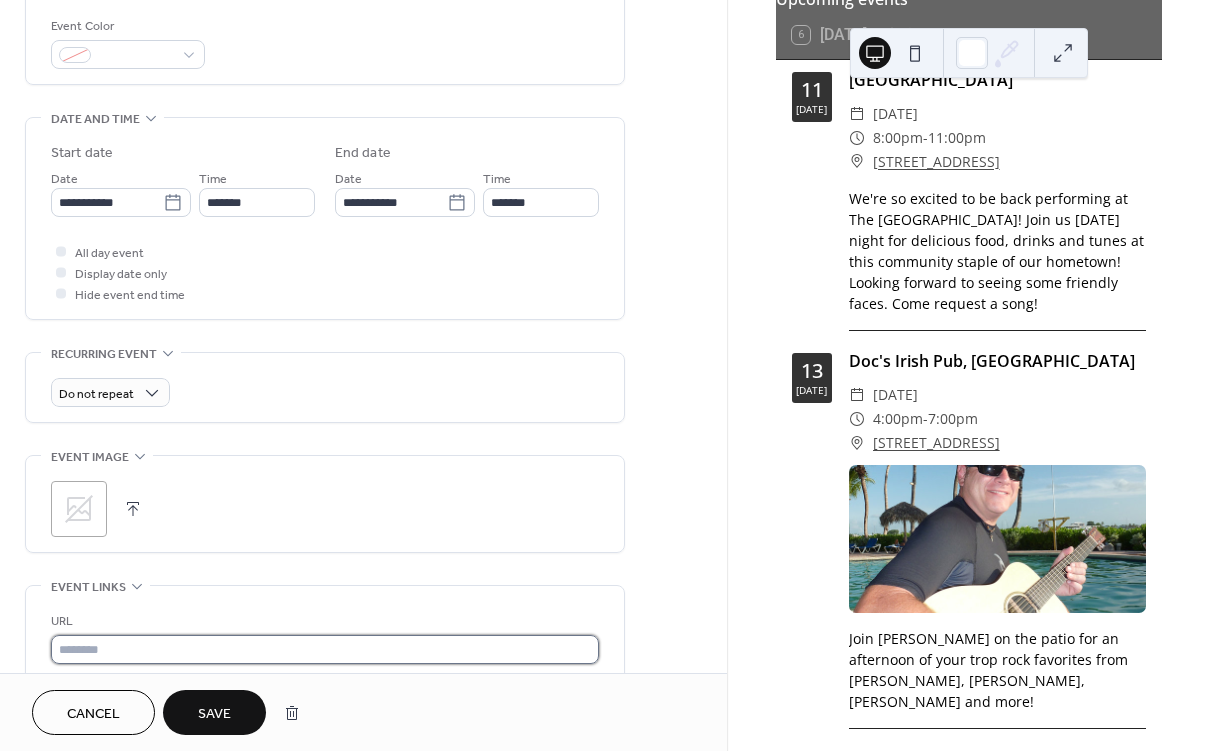 click at bounding box center [325, 649] 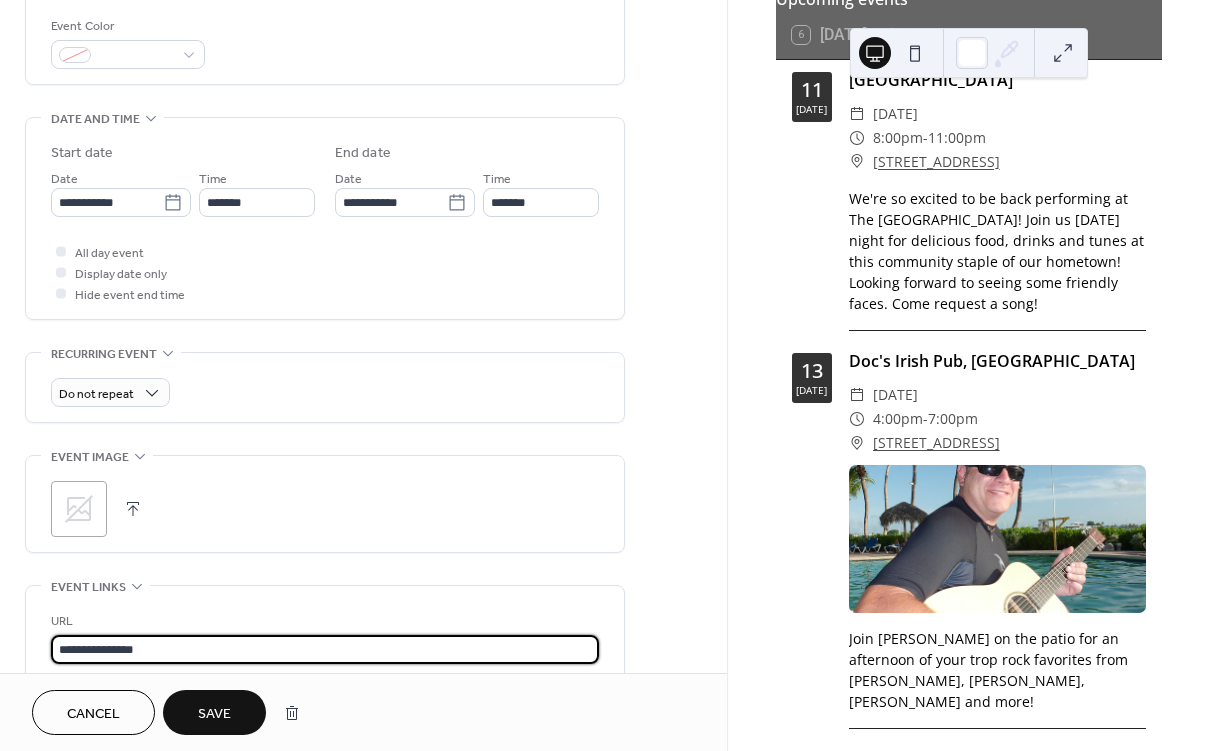 click on "**********" at bounding box center (325, 649) 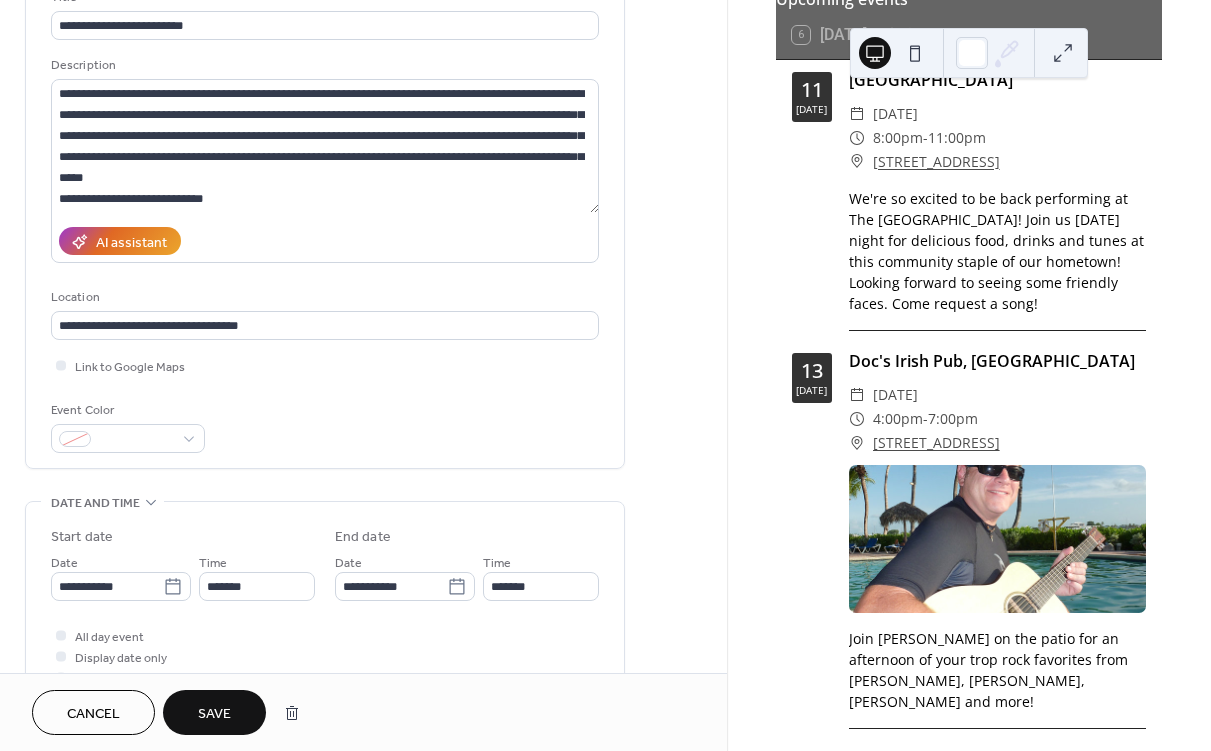 scroll, scrollTop: 0, scrollLeft: 0, axis: both 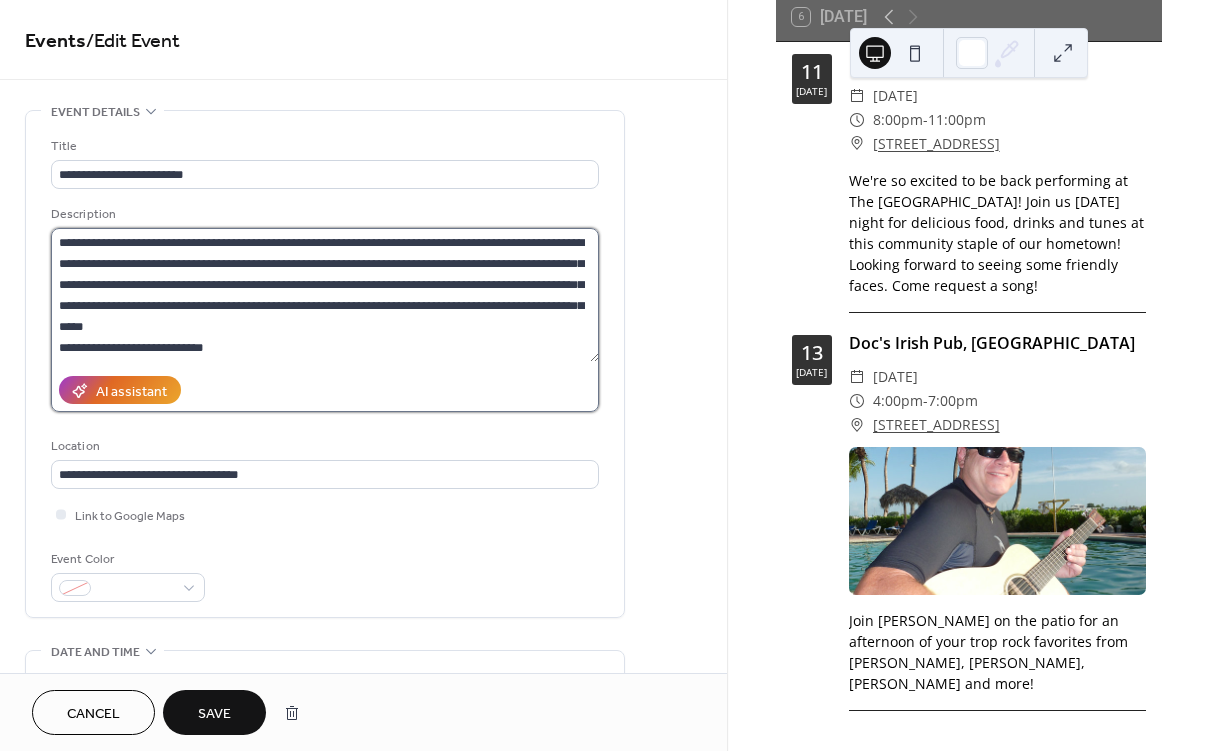 click on "**********" at bounding box center (325, 295) 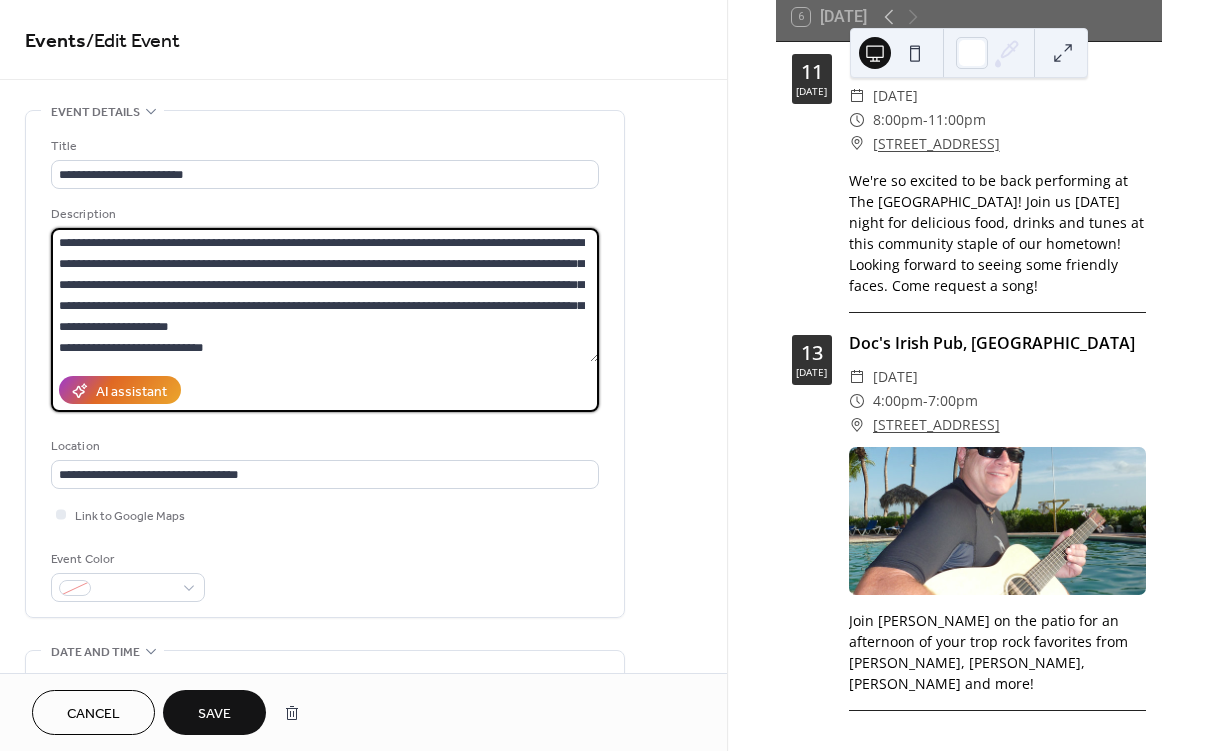 click on "**********" at bounding box center [325, 295] 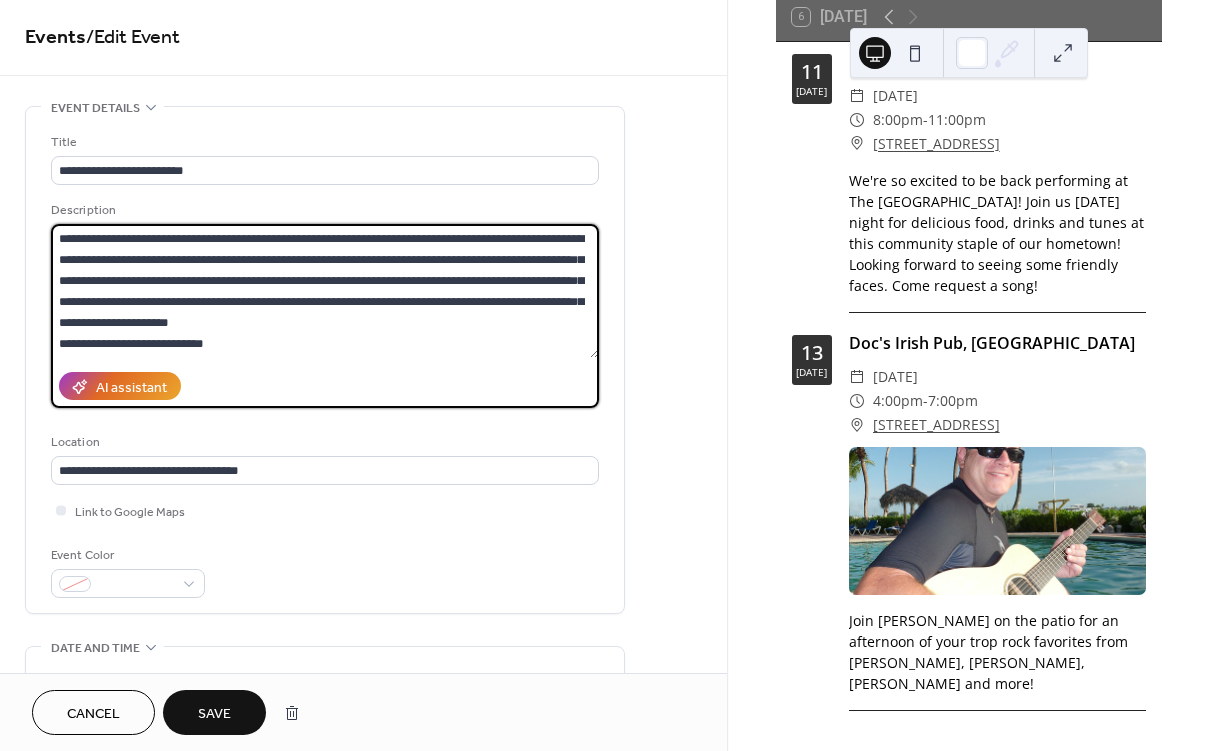 type on "**********" 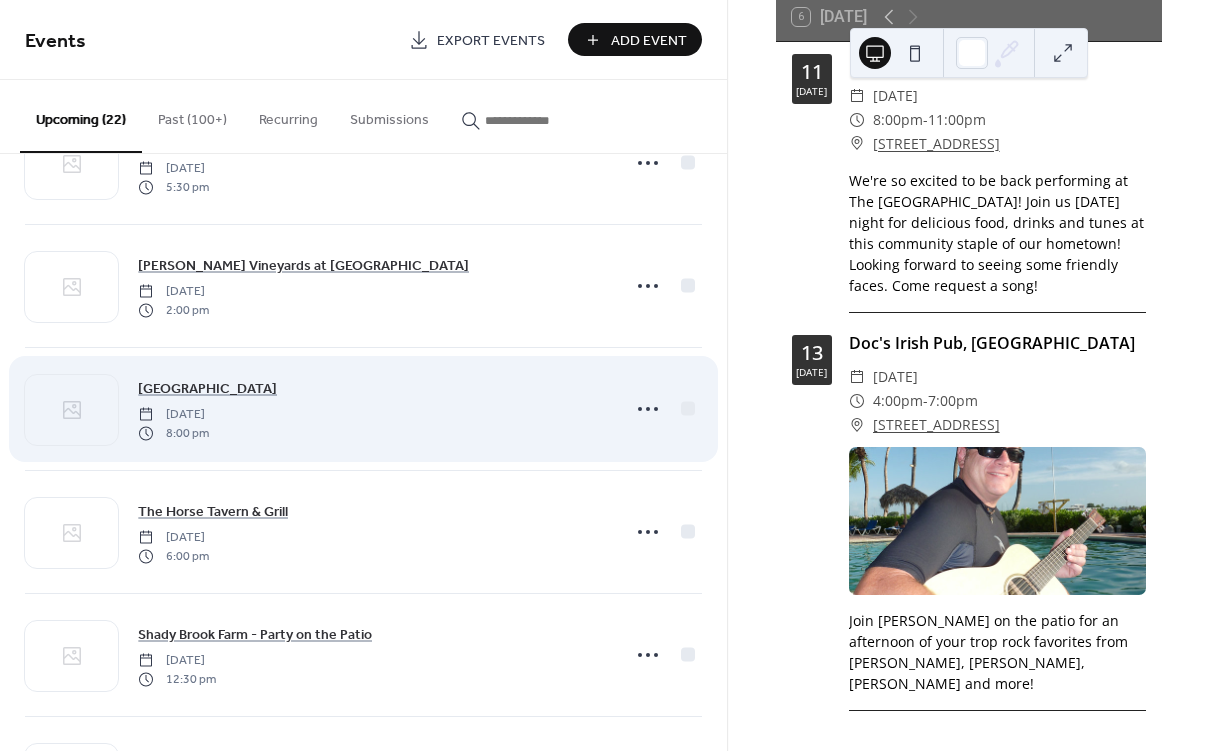 scroll, scrollTop: 693, scrollLeft: 0, axis: vertical 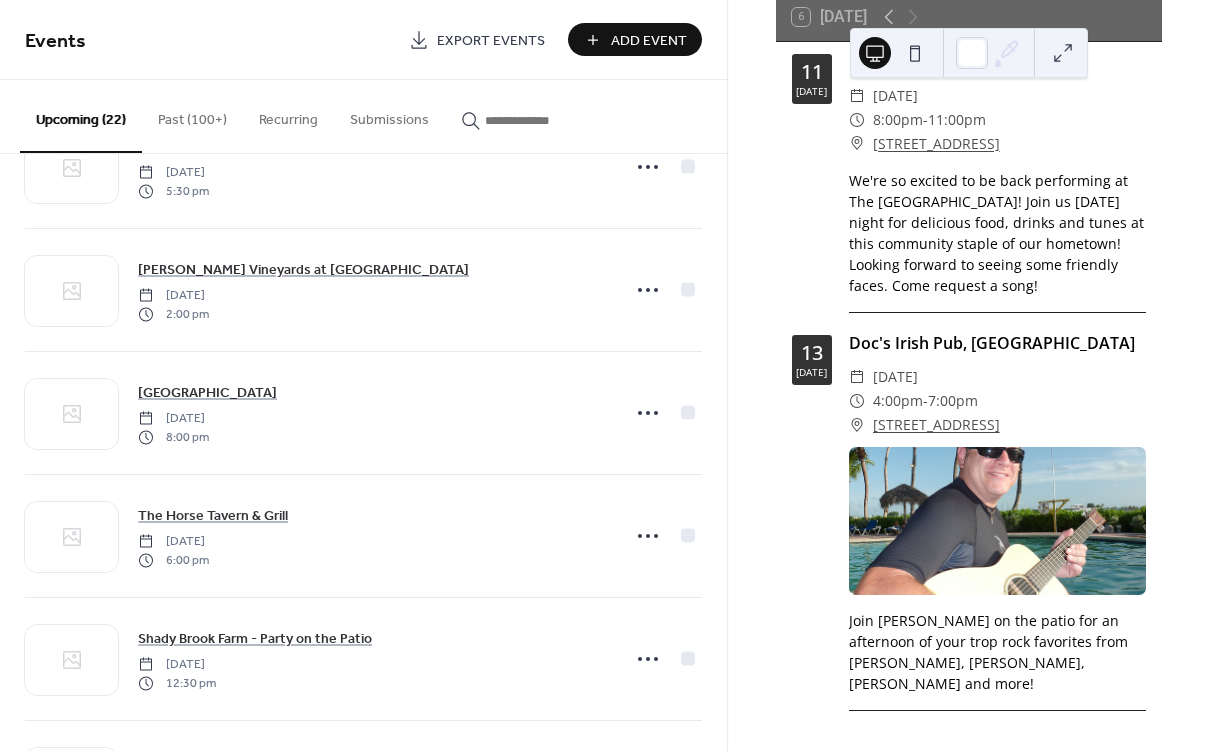 click on "Add Event" at bounding box center [649, 41] 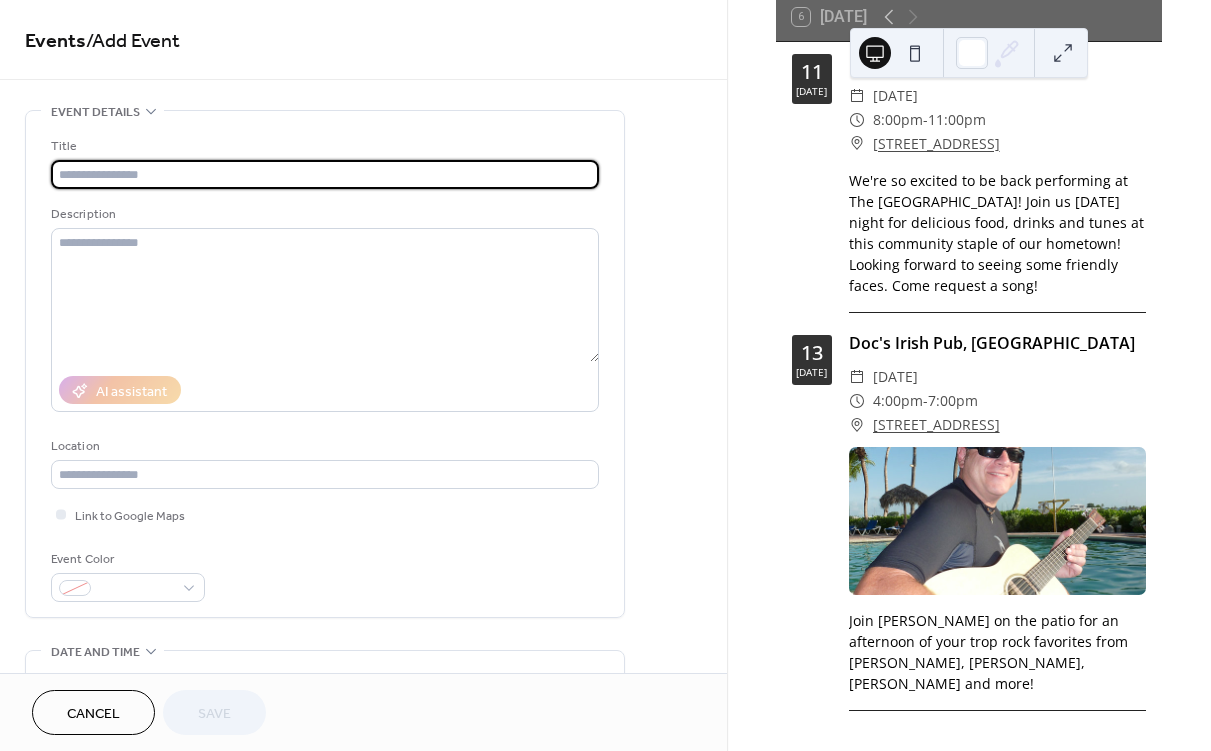click at bounding box center (325, 174) 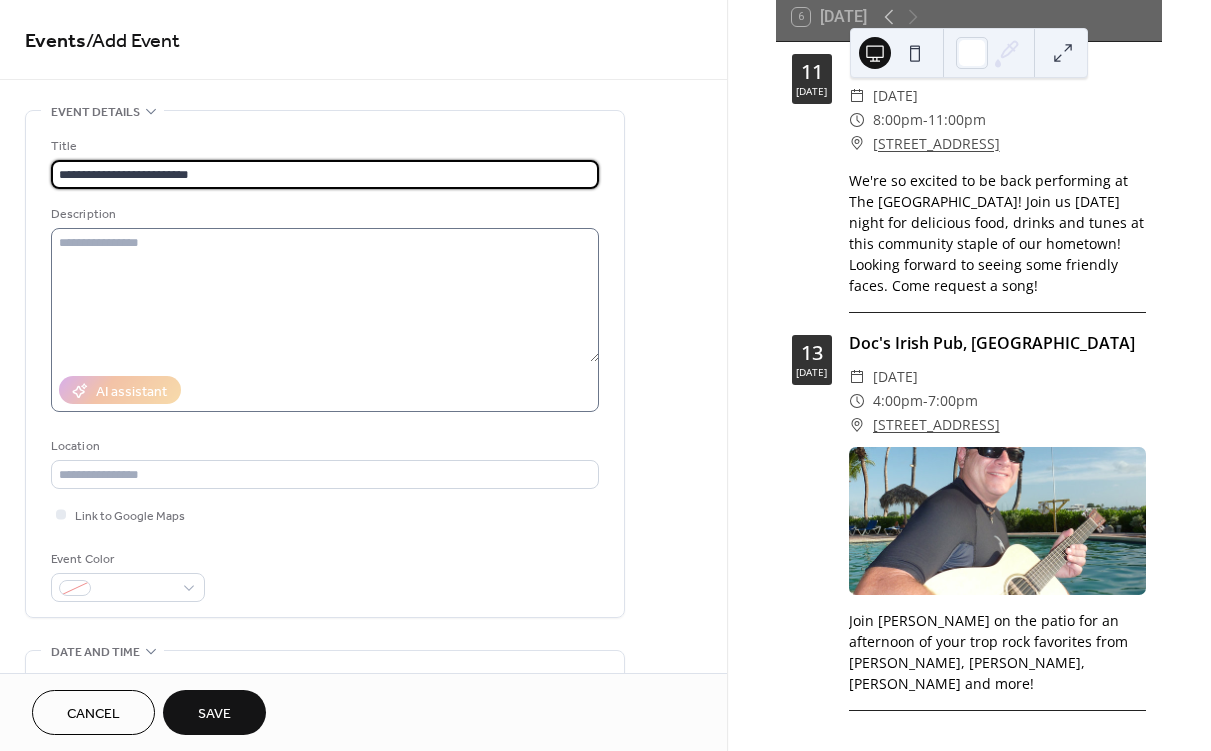 type on "**********" 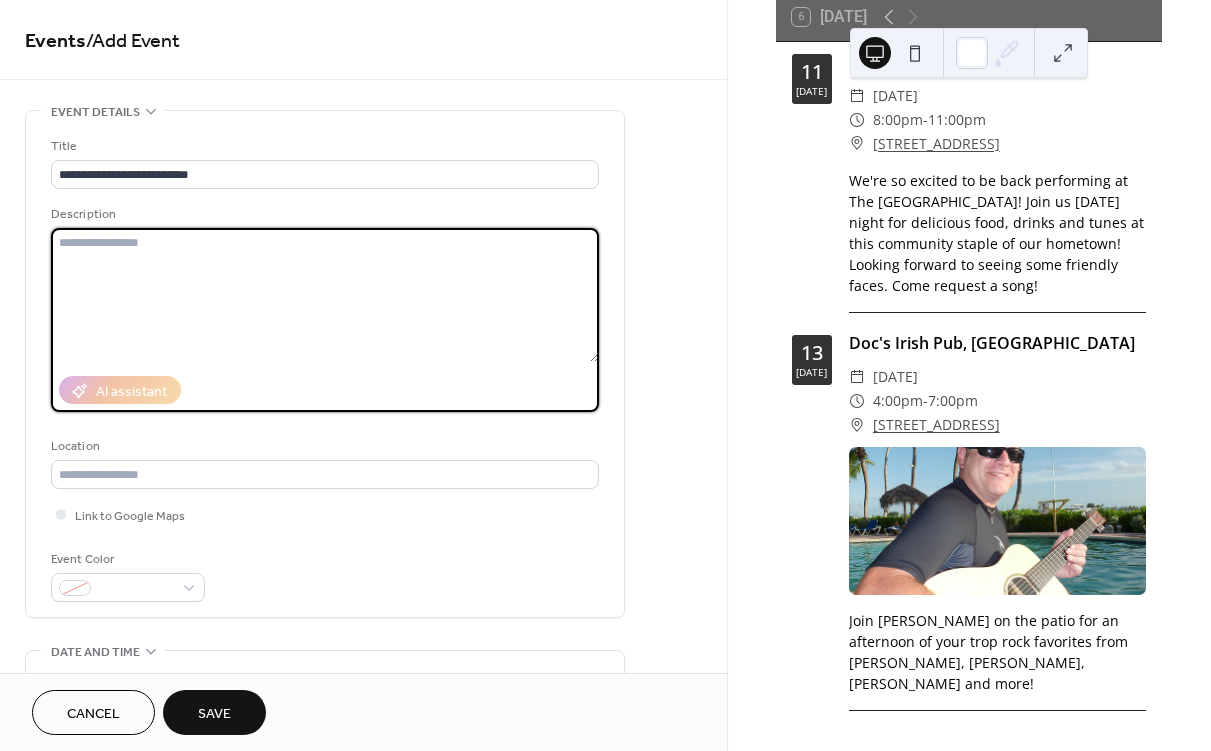 click at bounding box center [325, 295] 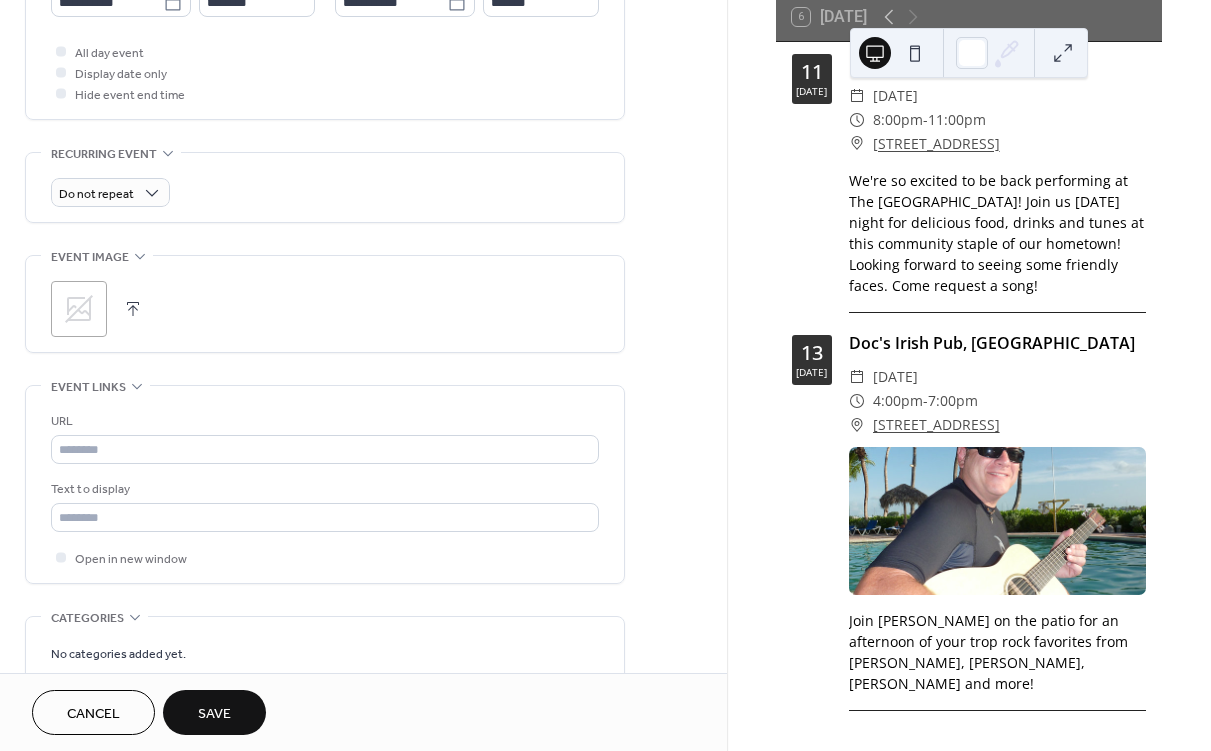 scroll, scrollTop: 718, scrollLeft: 0, axis: vertical 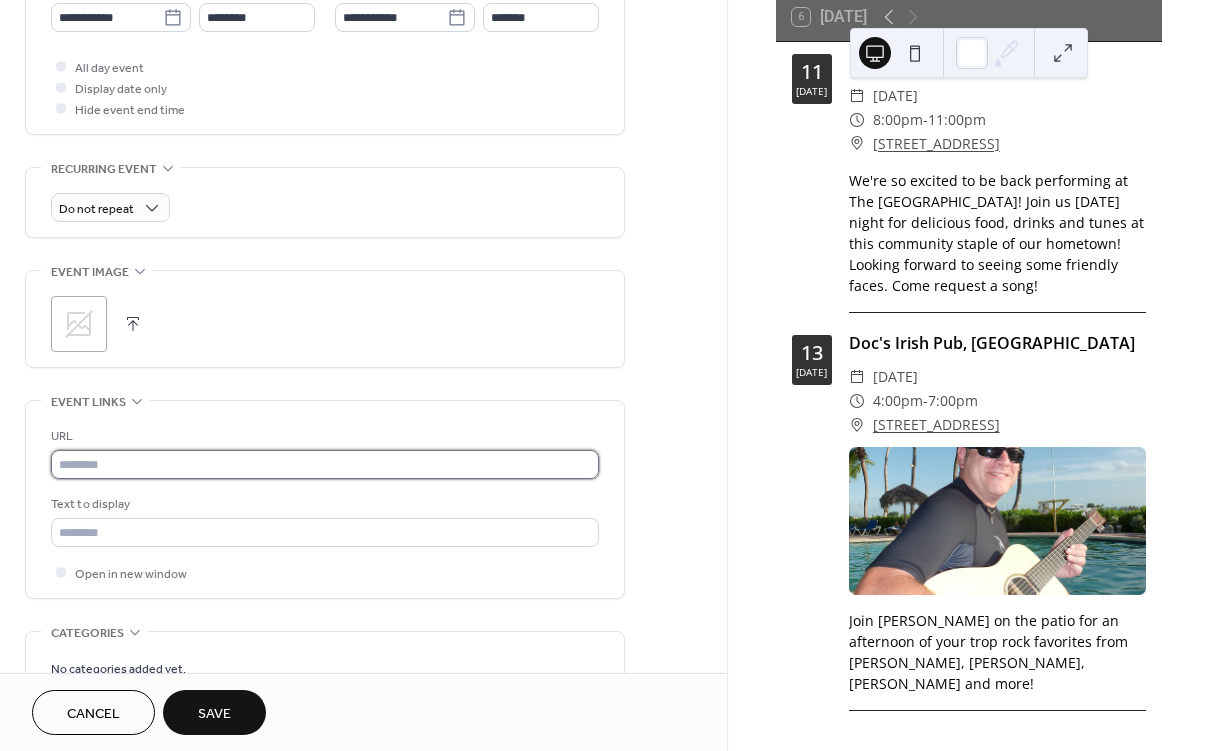 click at bounding box center [325, 464] 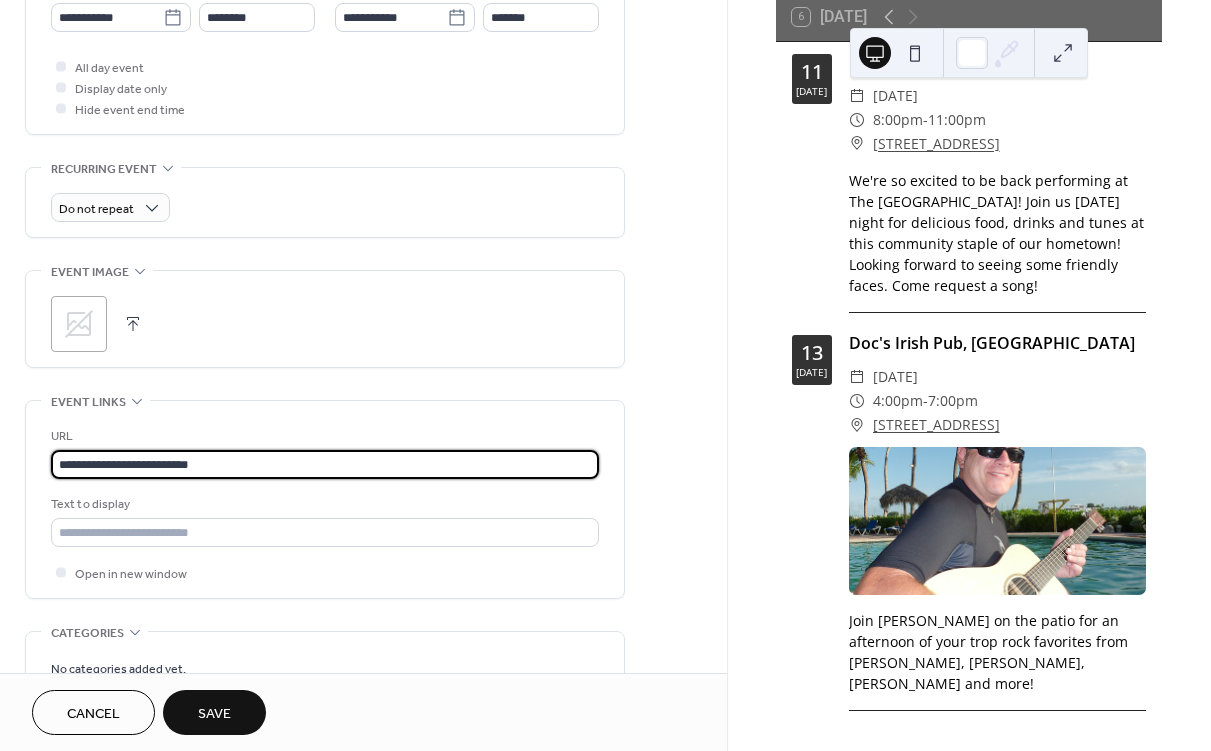 type on "**********" 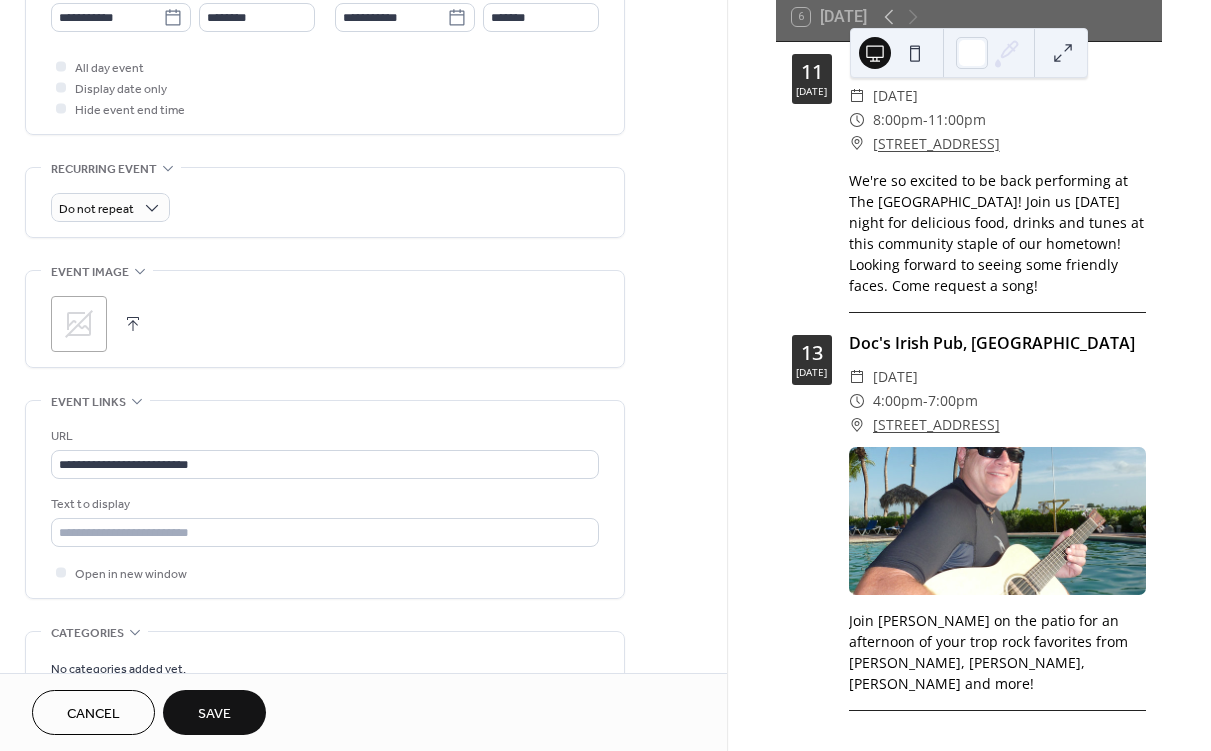 click on "**********" at bounding box center [363, 154] 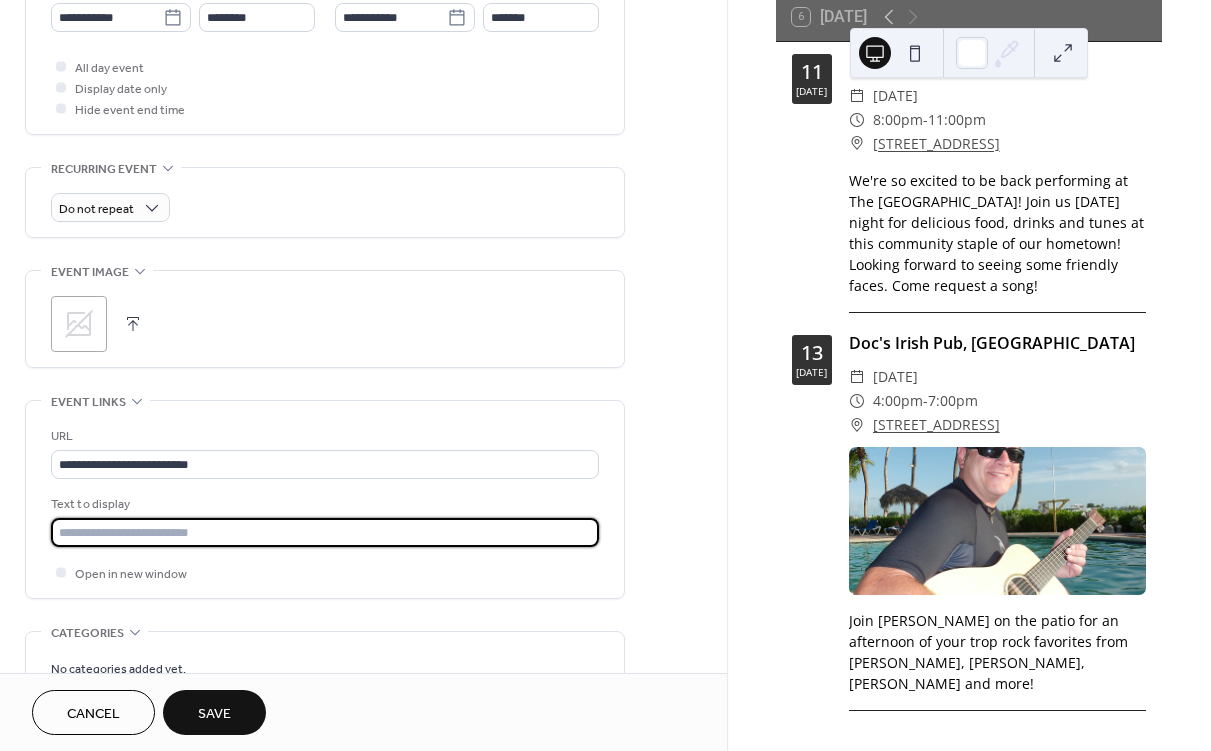 click at bounding box center [325, 532] 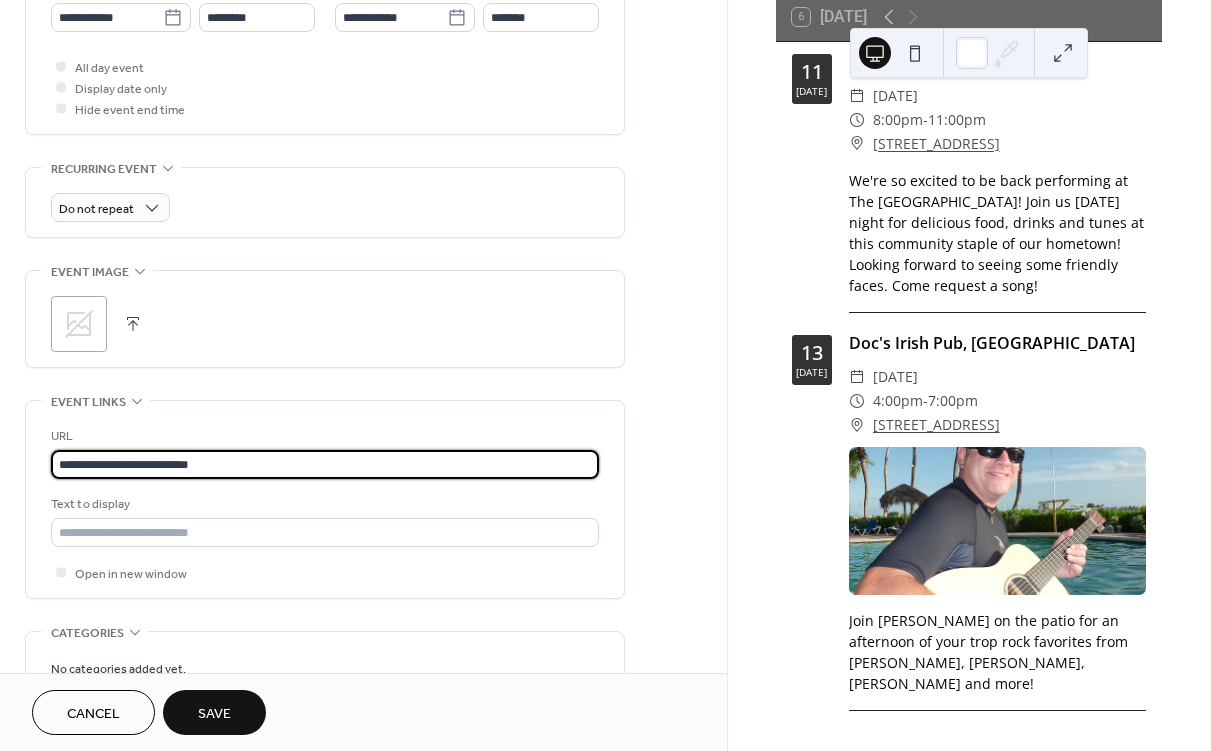 drag, startPoint x: 62, startPoint y: 474, endPoint x: 76, endPoint y: 472, distance: 14.142136 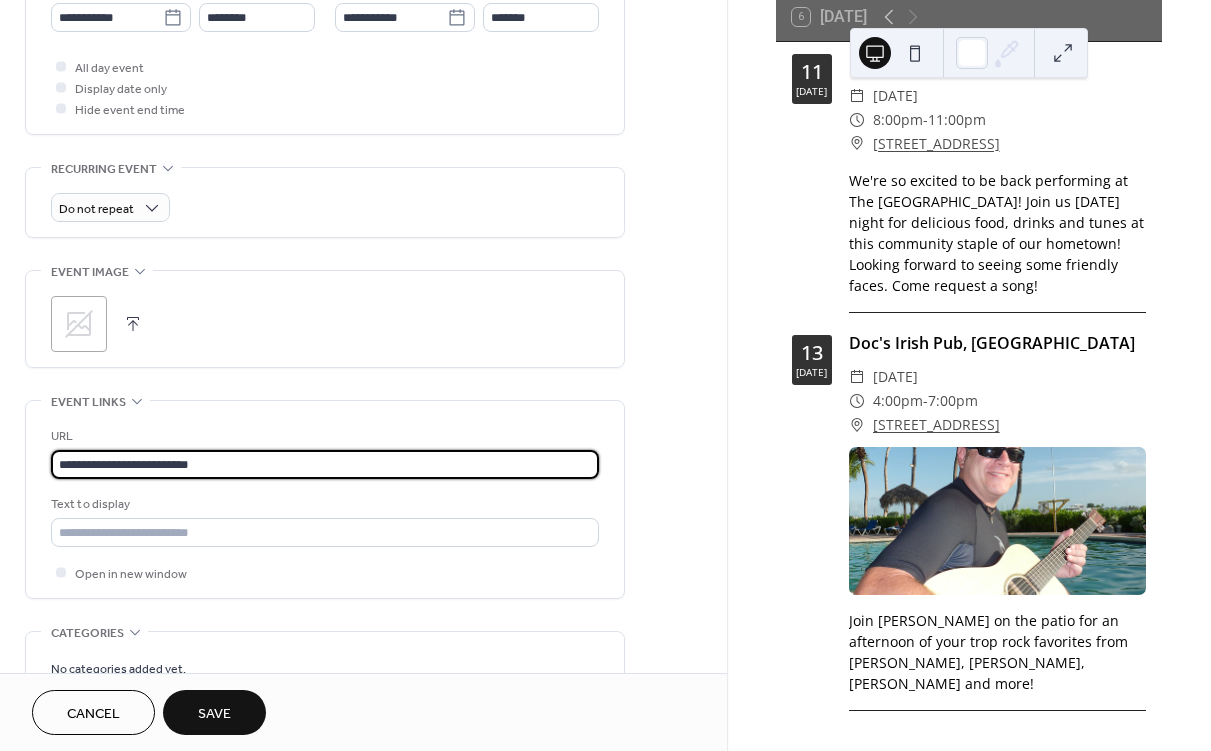 click on "**********" at bounding box center (325, 464) 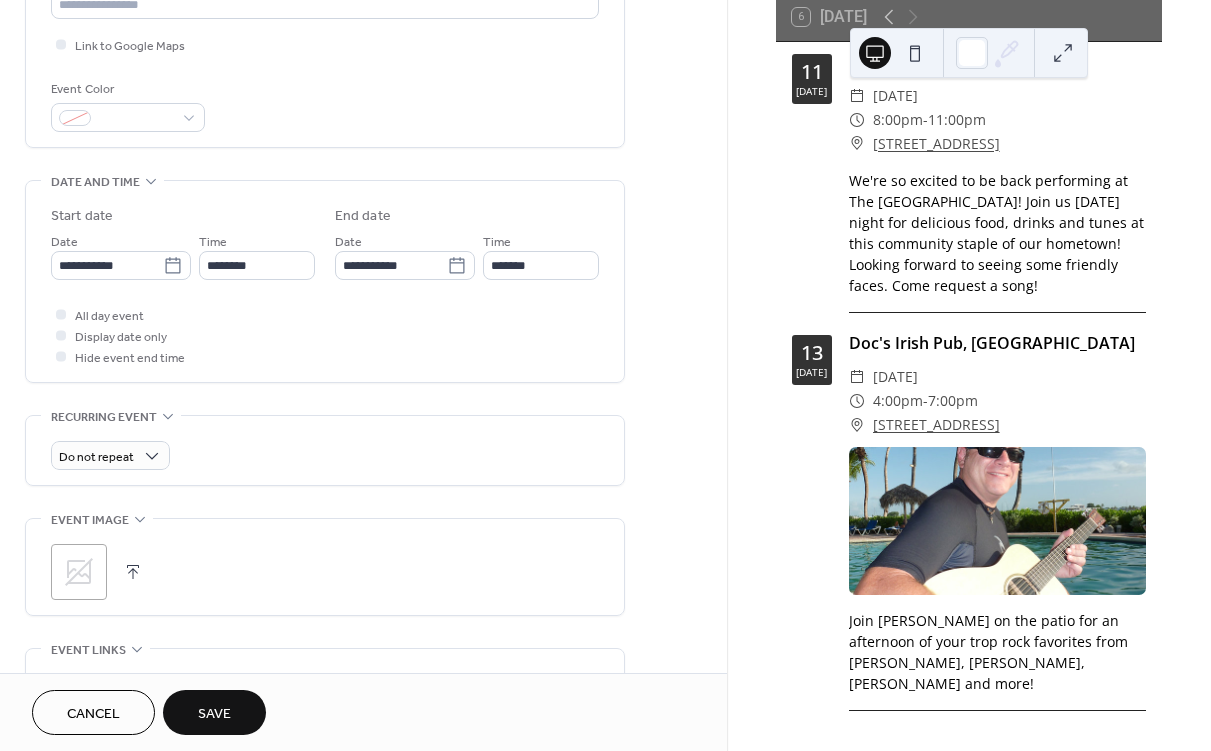 scroll, scrollTop: 449, scrollLeft: 0, axis: vertical 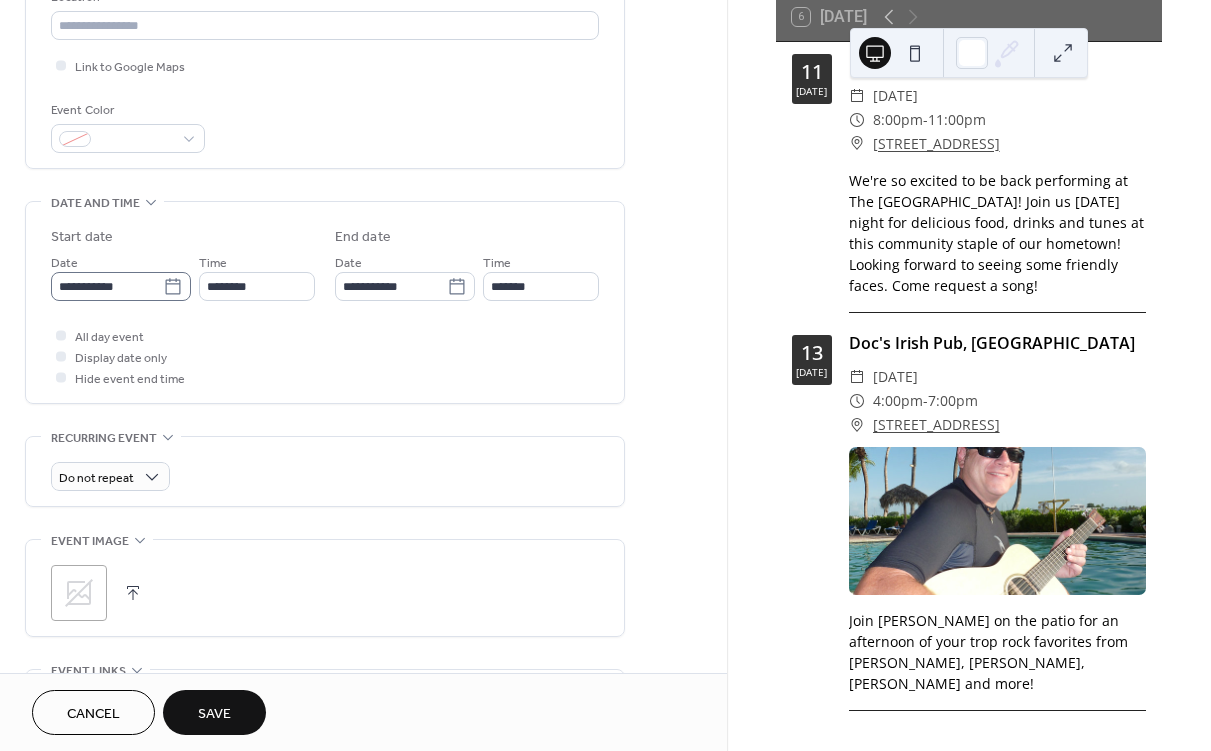click 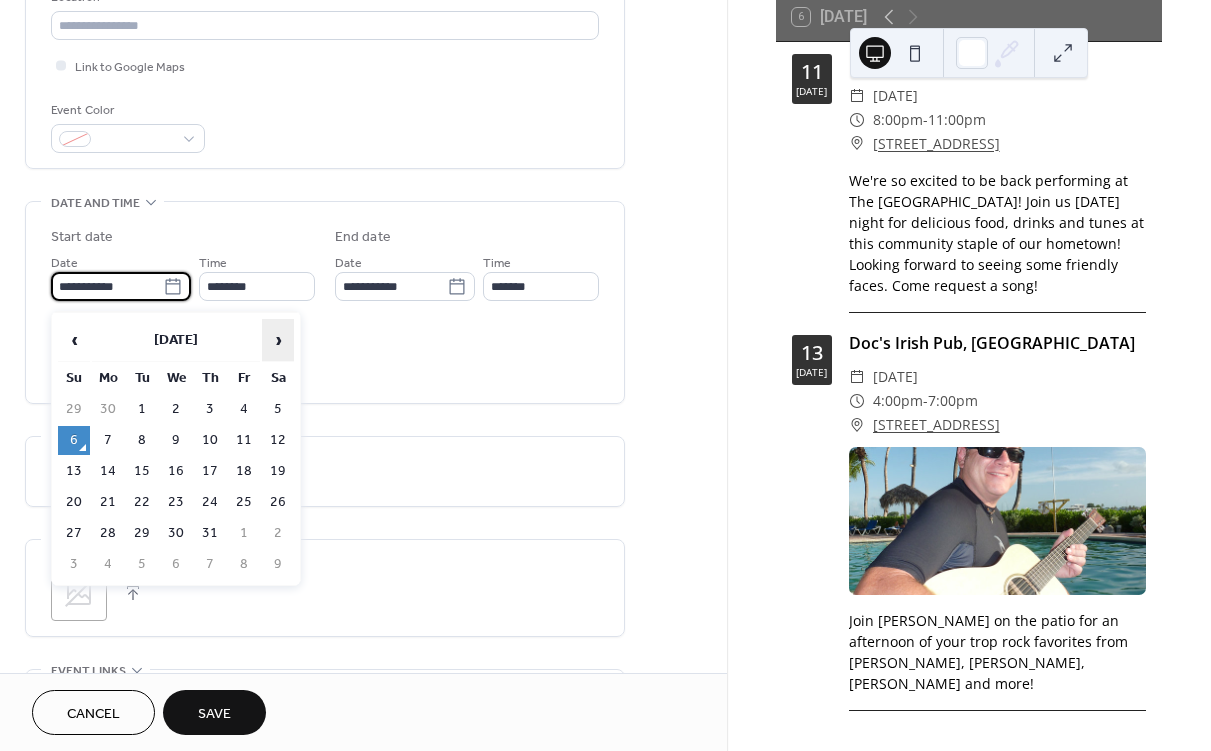 click on "›" at bounding box center [278, 340] 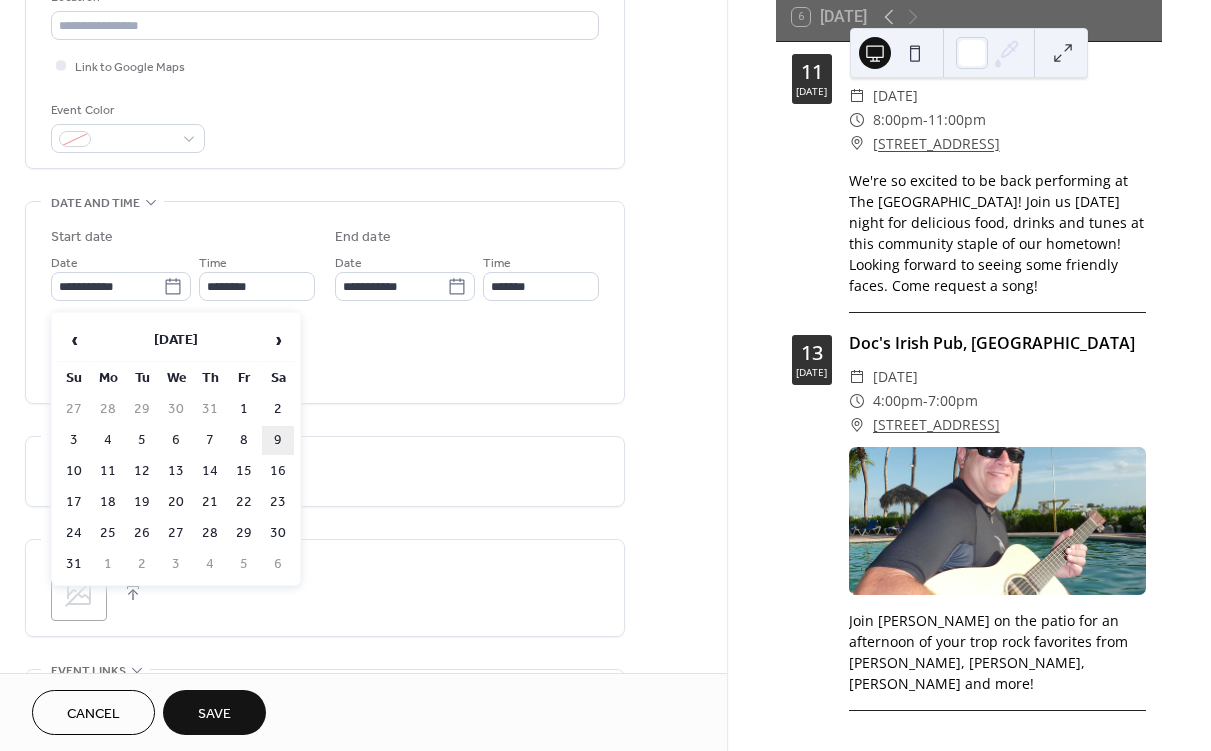 click on "9" at bounding box center [278, 440] 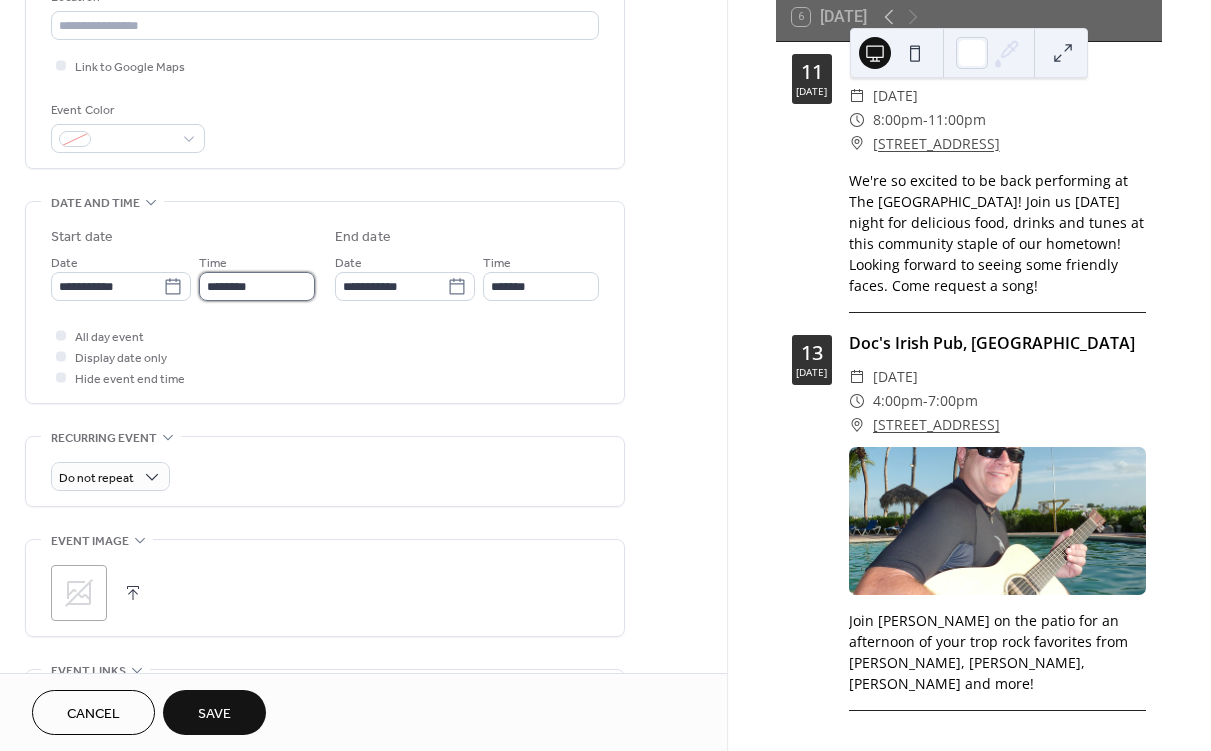 click on "********" at bounding box center (257, 286) 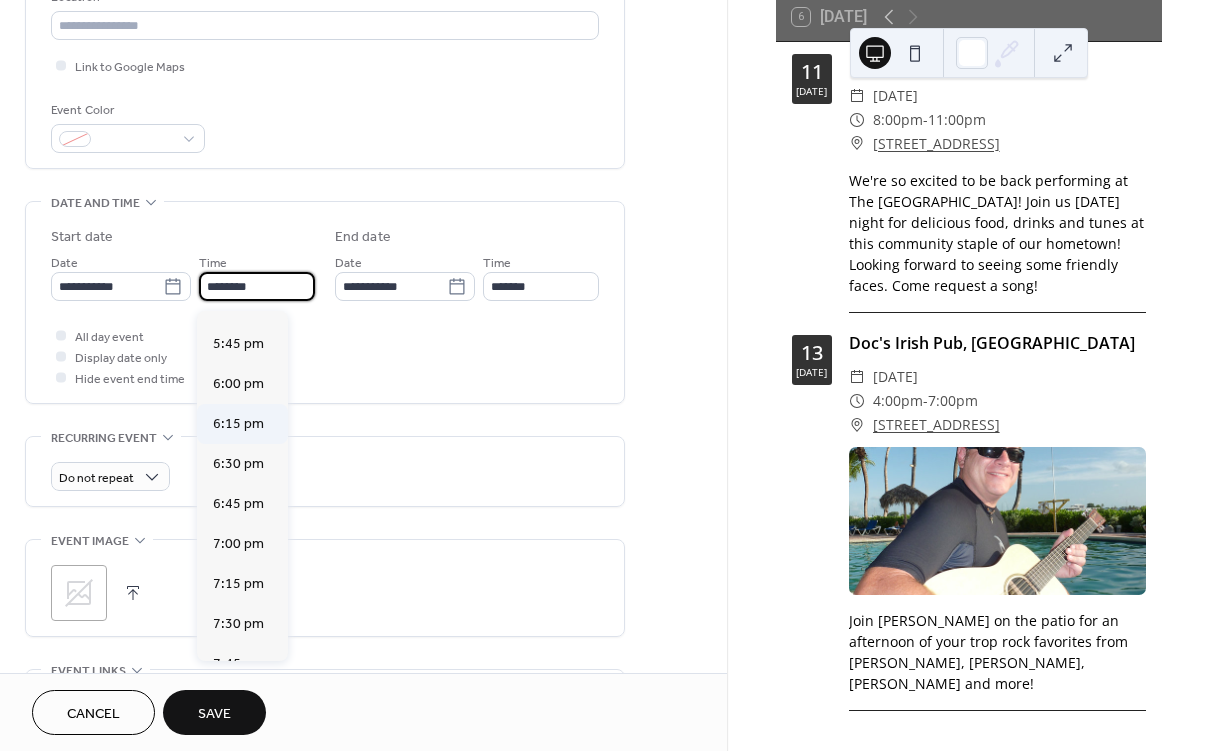 scroll, scrollTop: 2832, scrollLeft: 0, axis: vertical 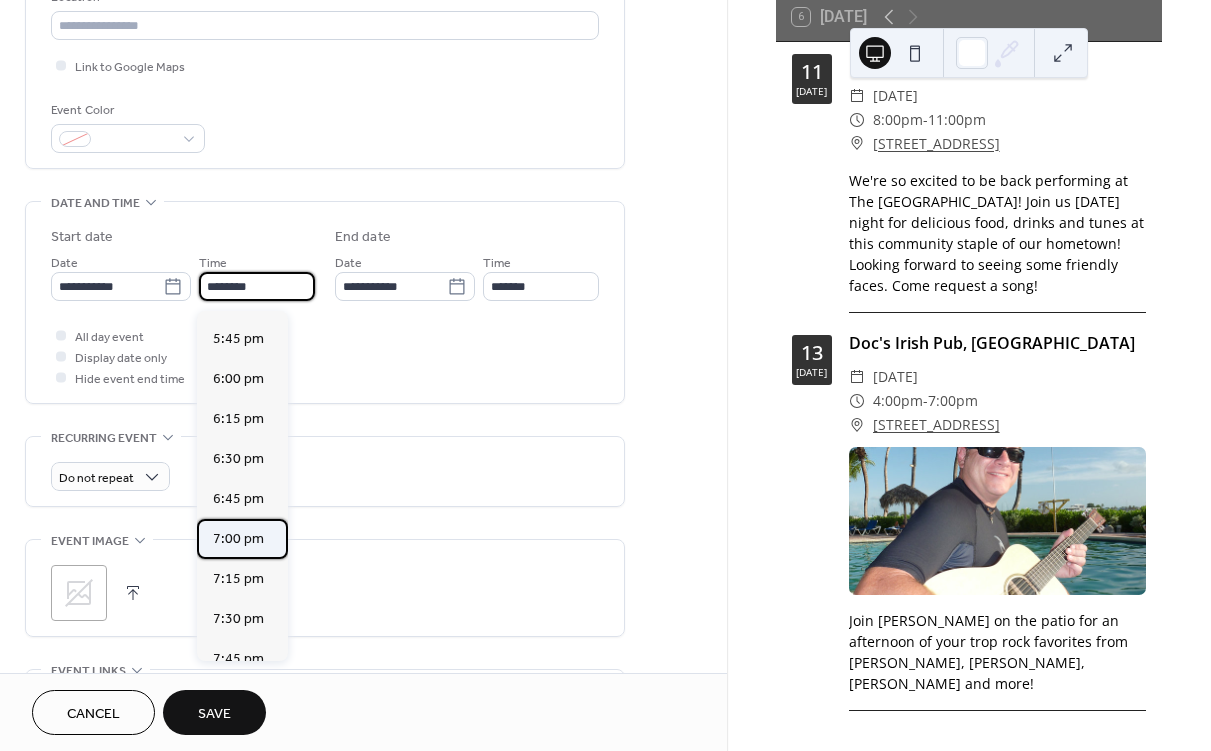 click on "7:00 pm" at bounding box center [238, 539] 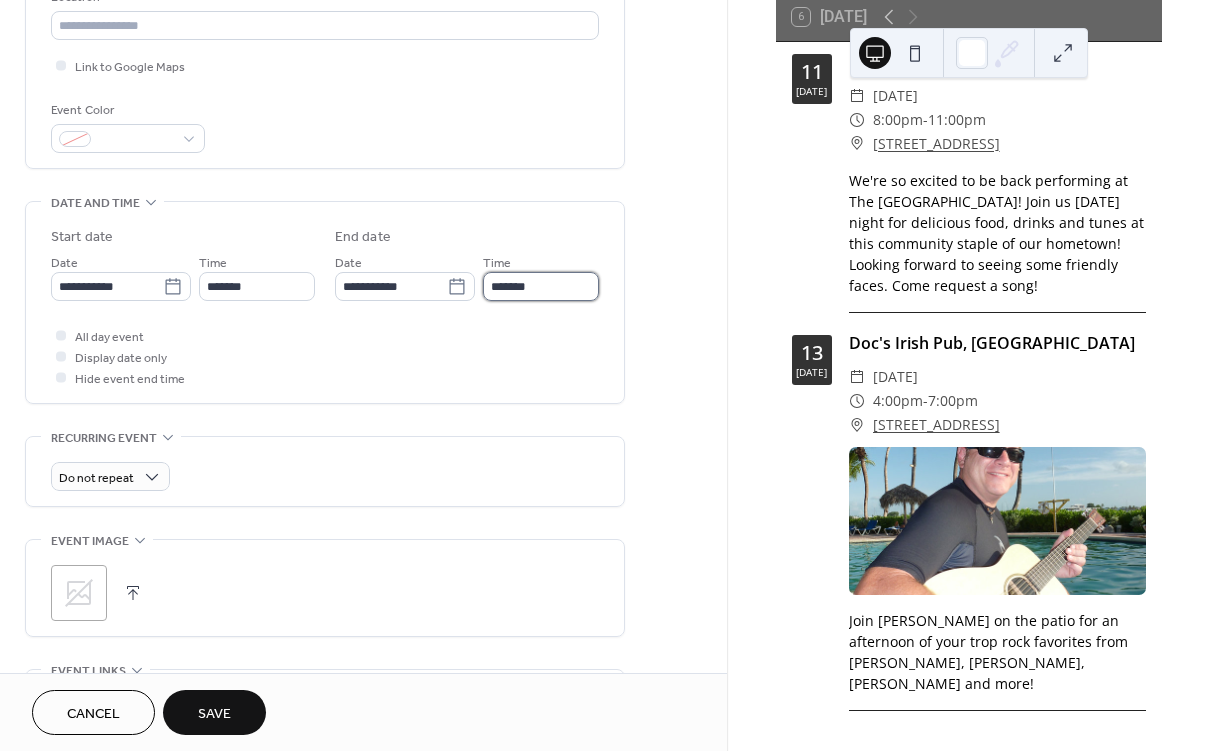 click on "*******" at bounding box center (541, 286) 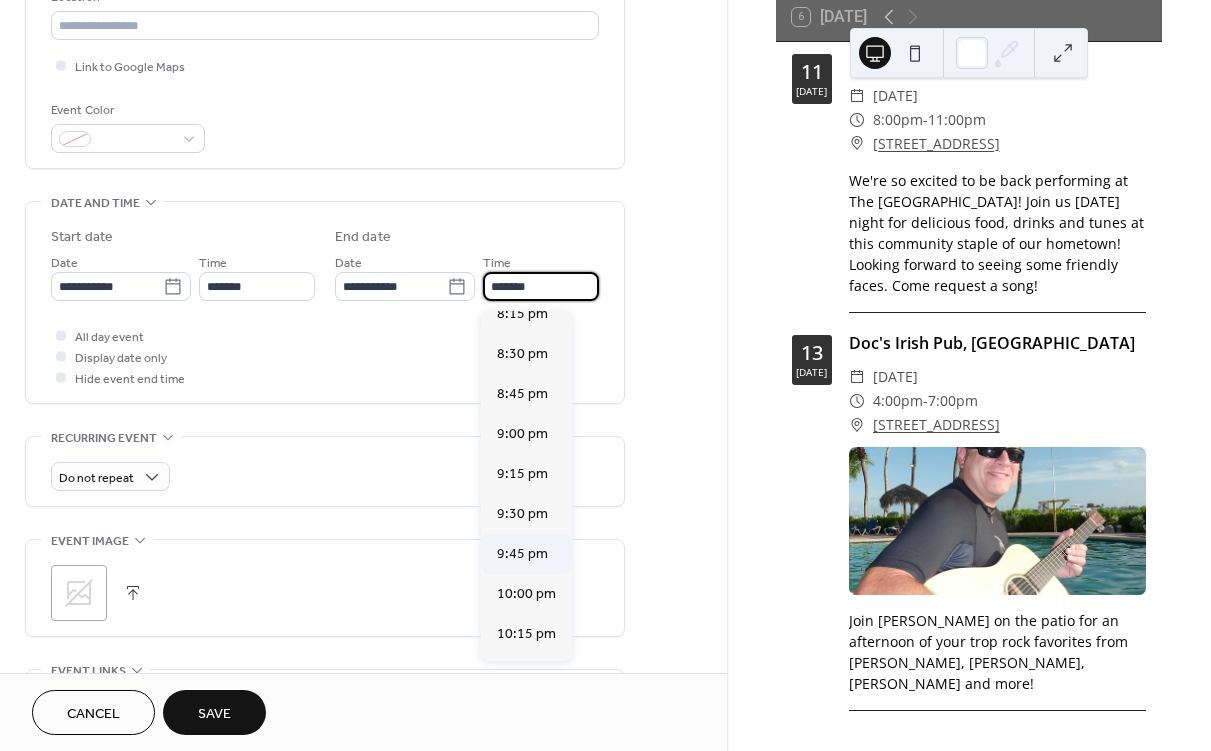 scroll, scrollTop: 184, scrollLeft: 0, axis: vertical 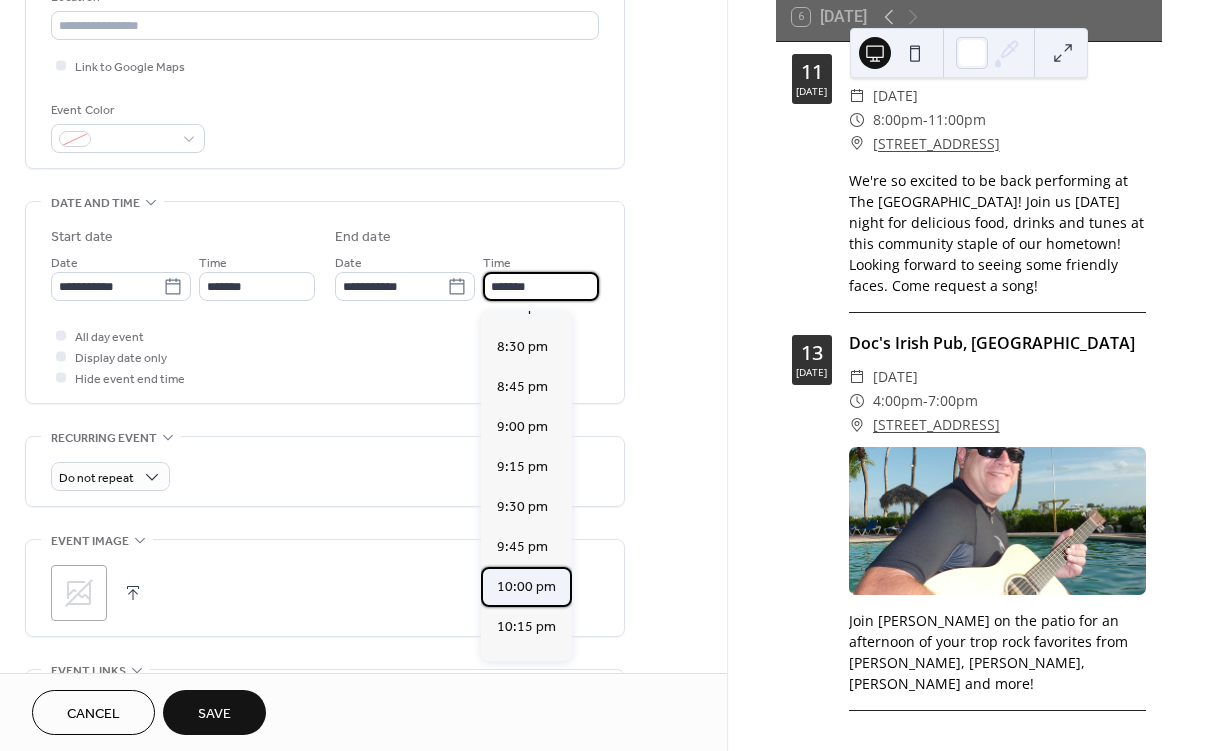 click on "10:00 pm" at bounding box center (526, 587) 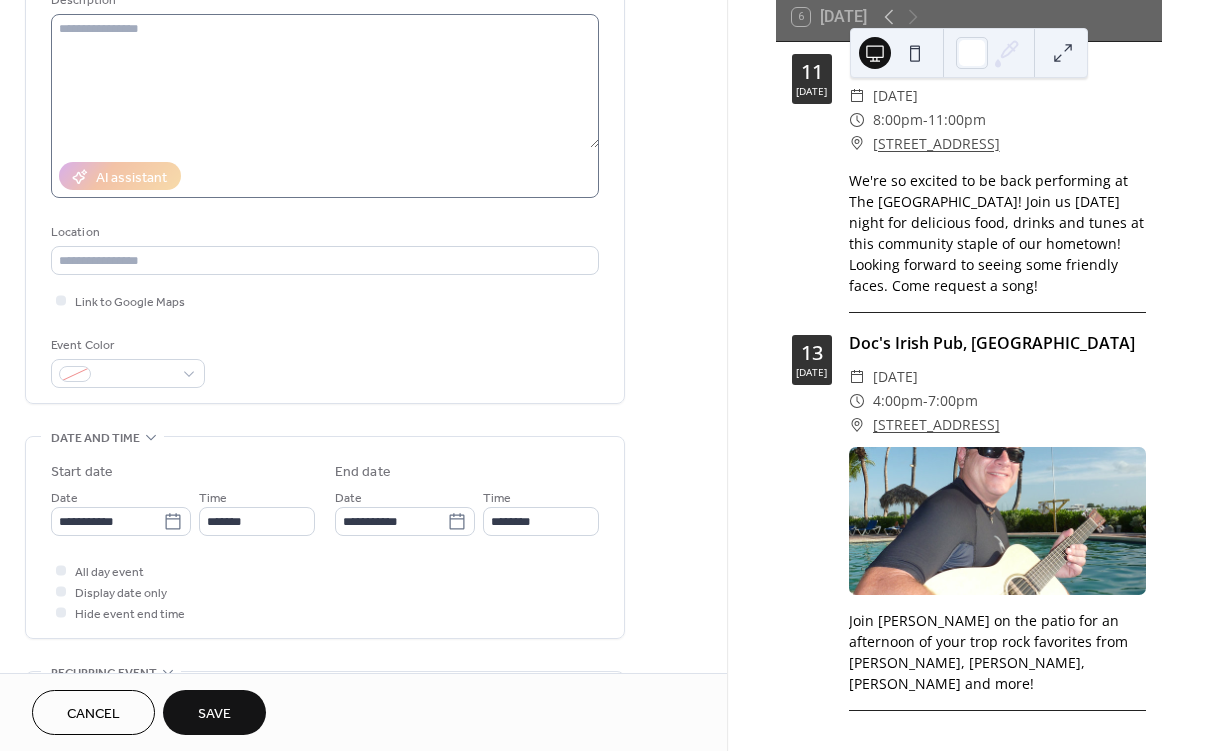 scroll, scrollTop: 208, scrollLeft: 0, axis: vertical 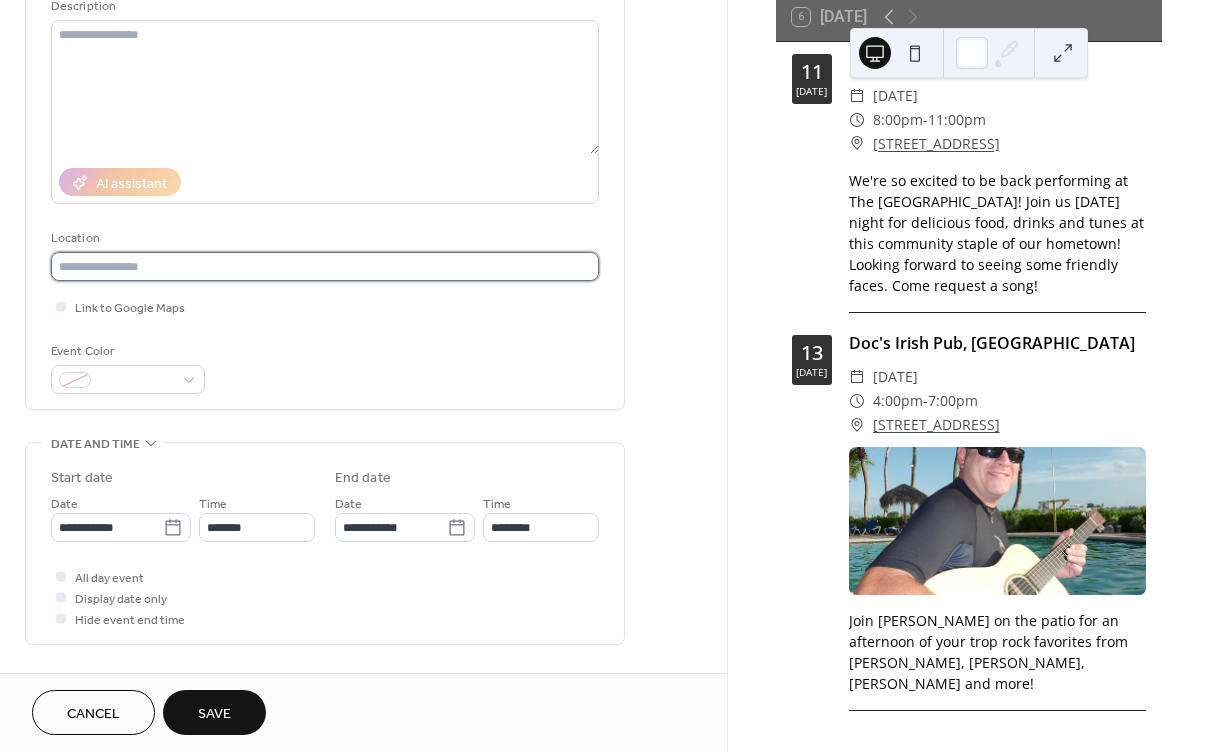 click at bounding box center (325, 266) 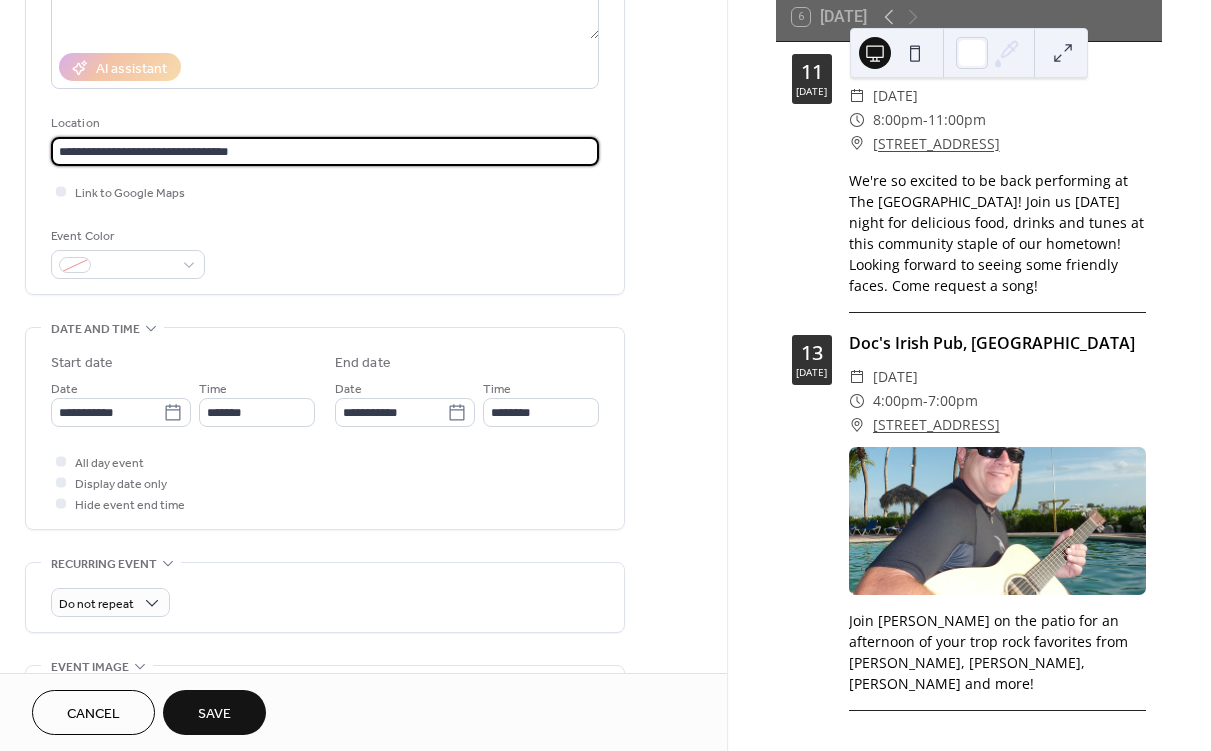 scroll, scrollTop: 332, scrollLeft: 0, axis: vertical 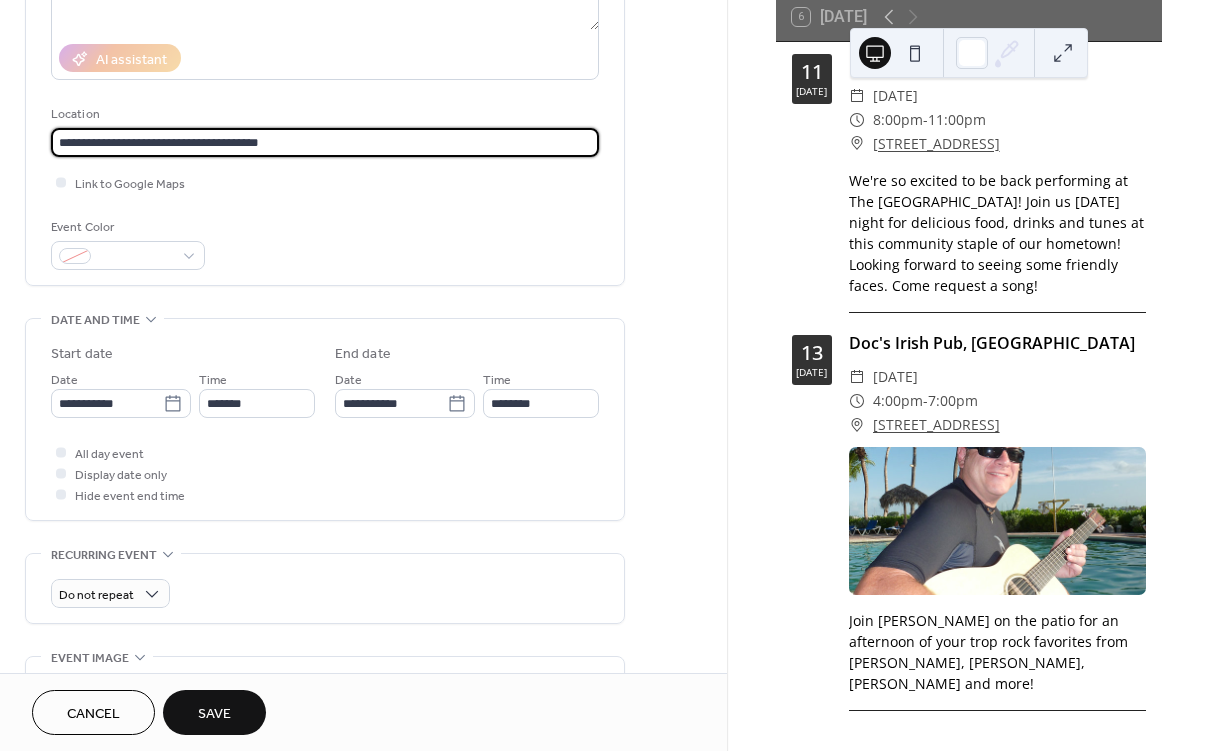 type on "**********" 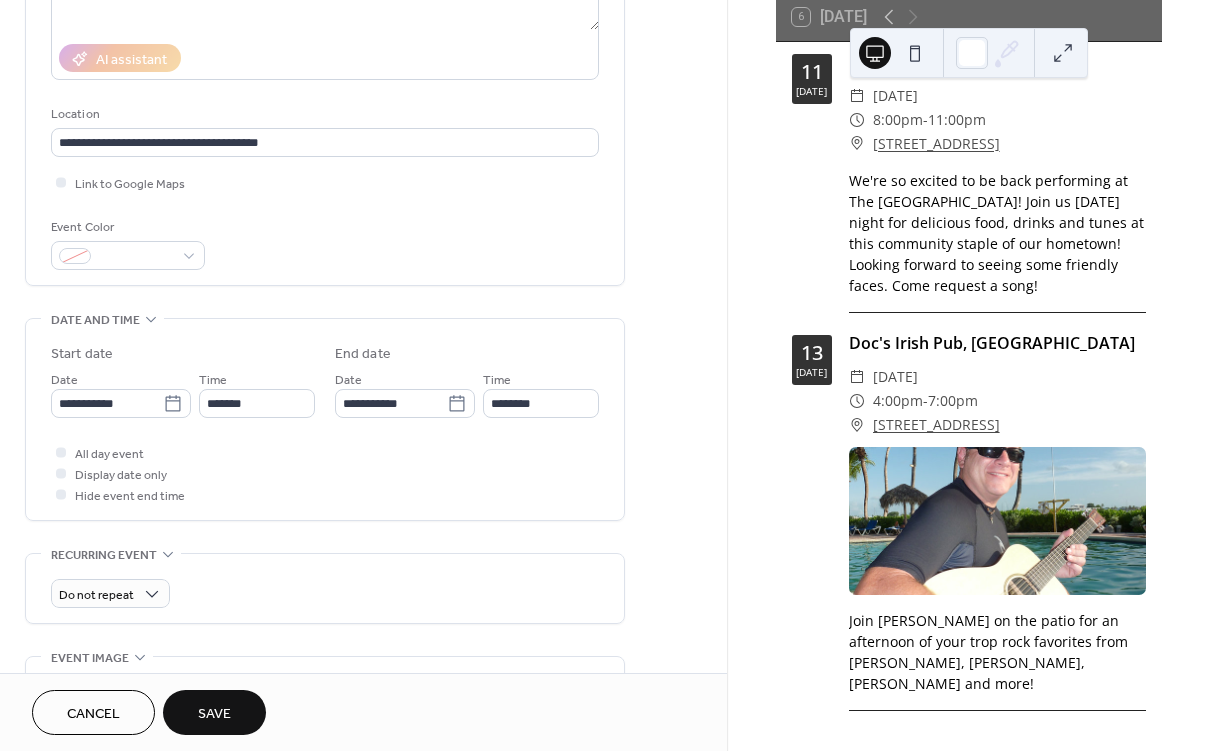 click on "Event Color" at bounding box center (325, 243) 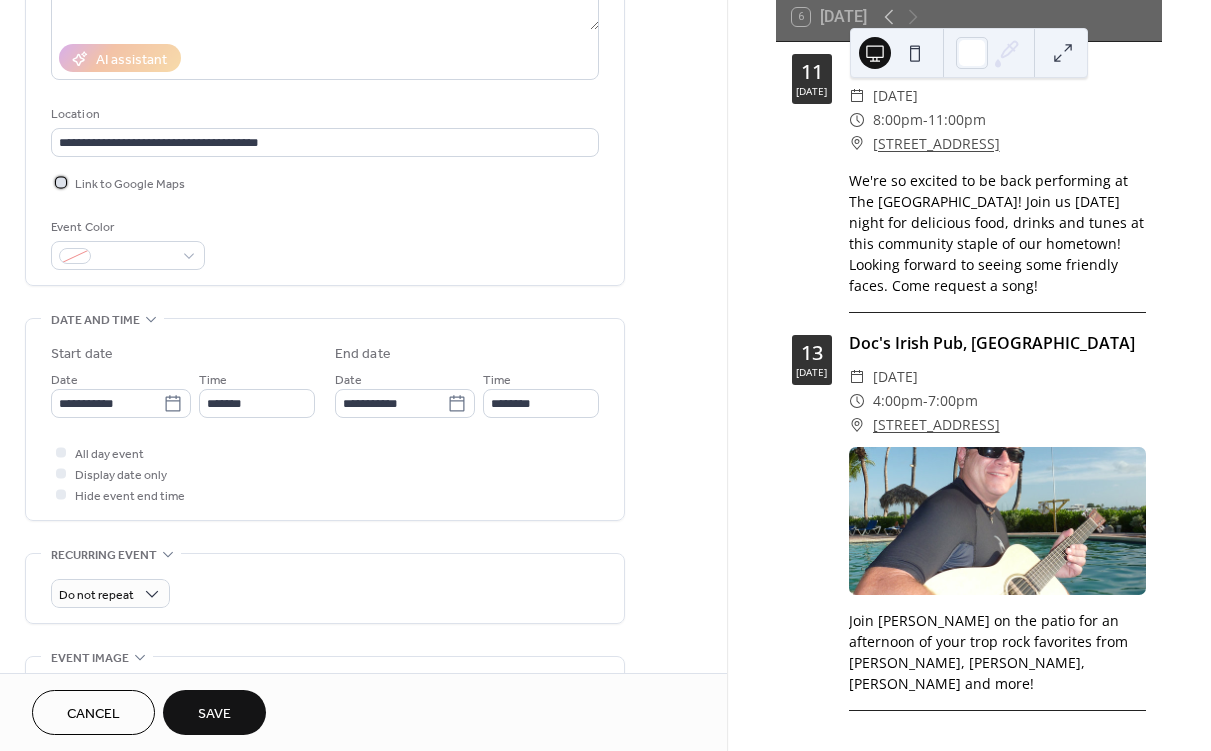 click on "Link to Google Maps" at bounding box center (118, 182) 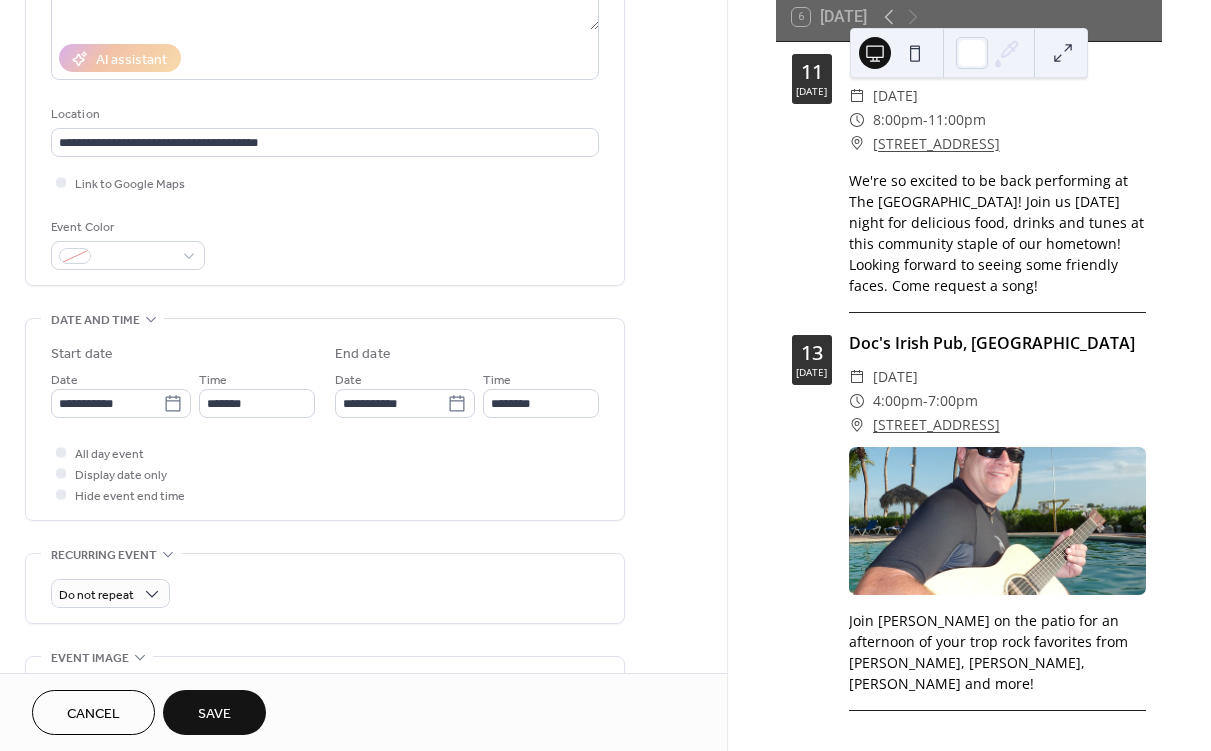 click on "**********" at bounding box center (325, 37) 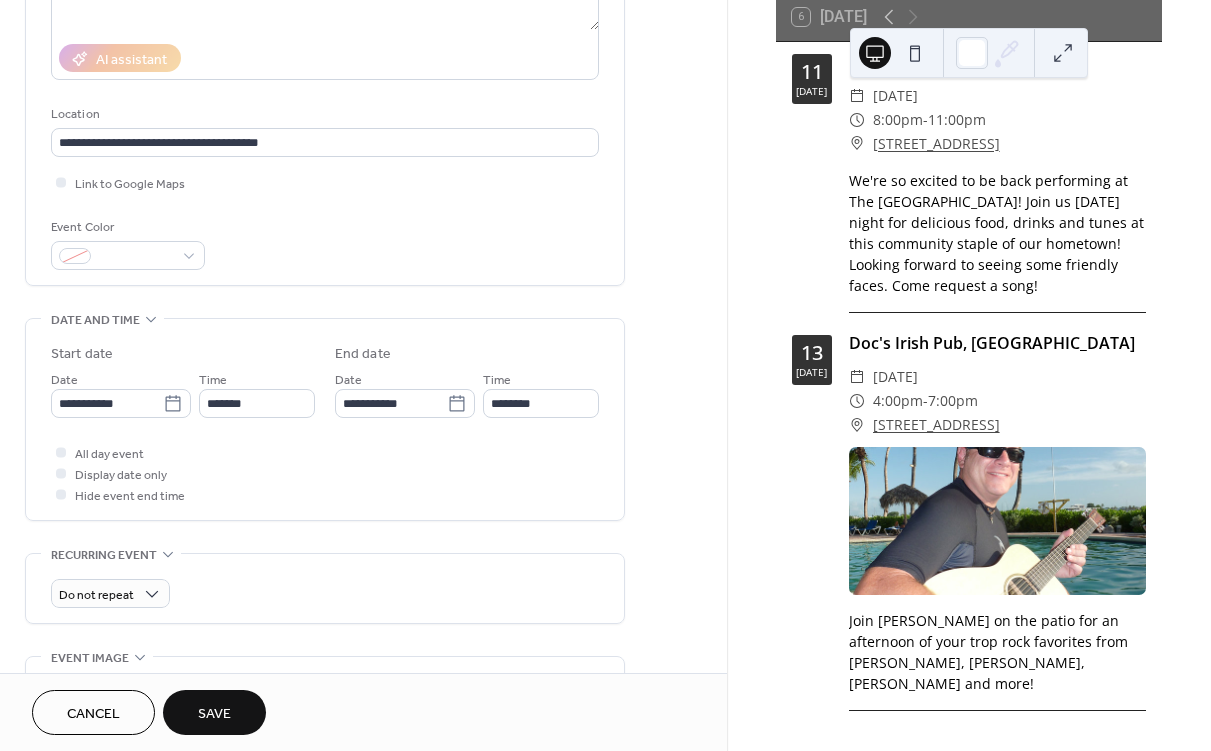 scroll, scrollTop: 972, scrollLeft: 0, axis: vertical 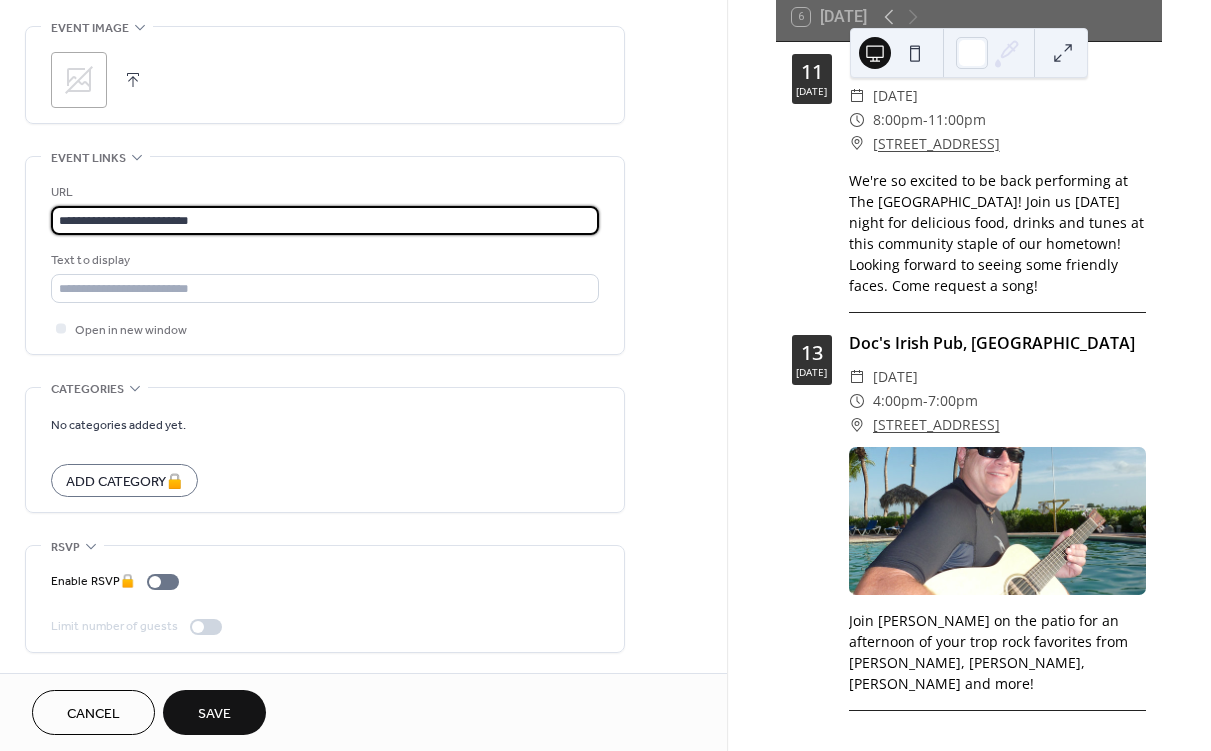 click on "**********" at bounding box center [325, 220] 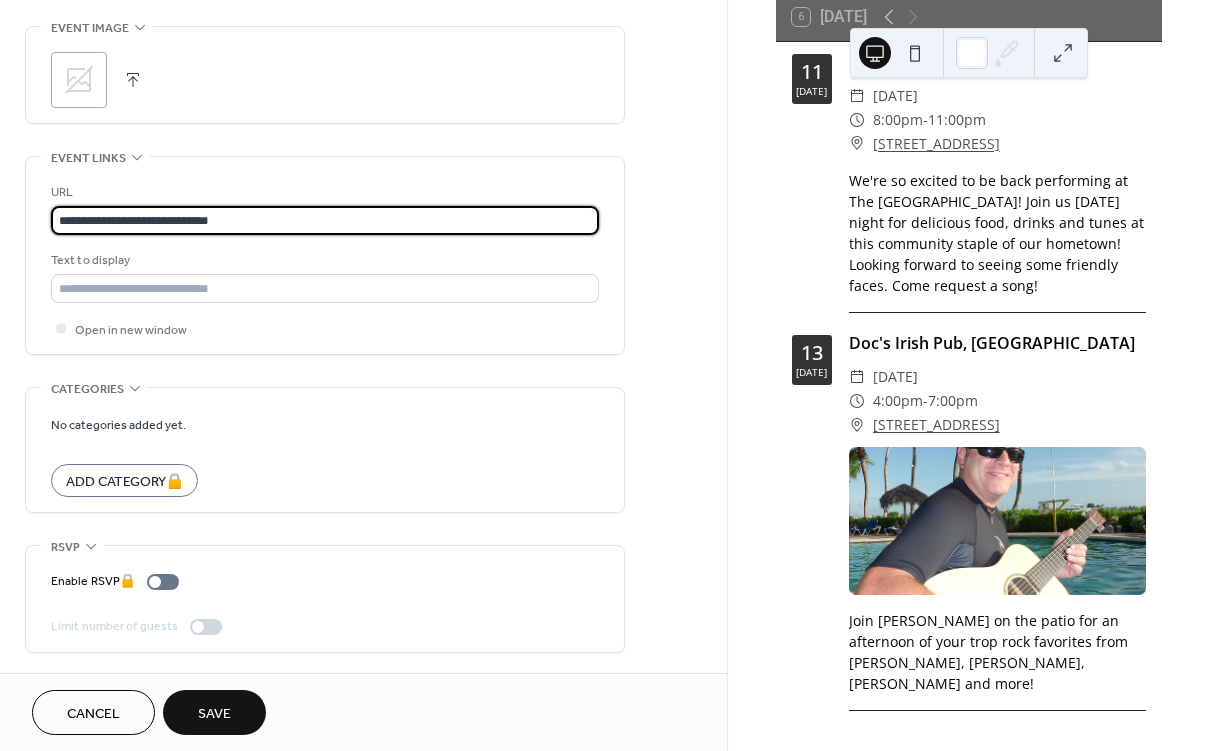 type on "**********" 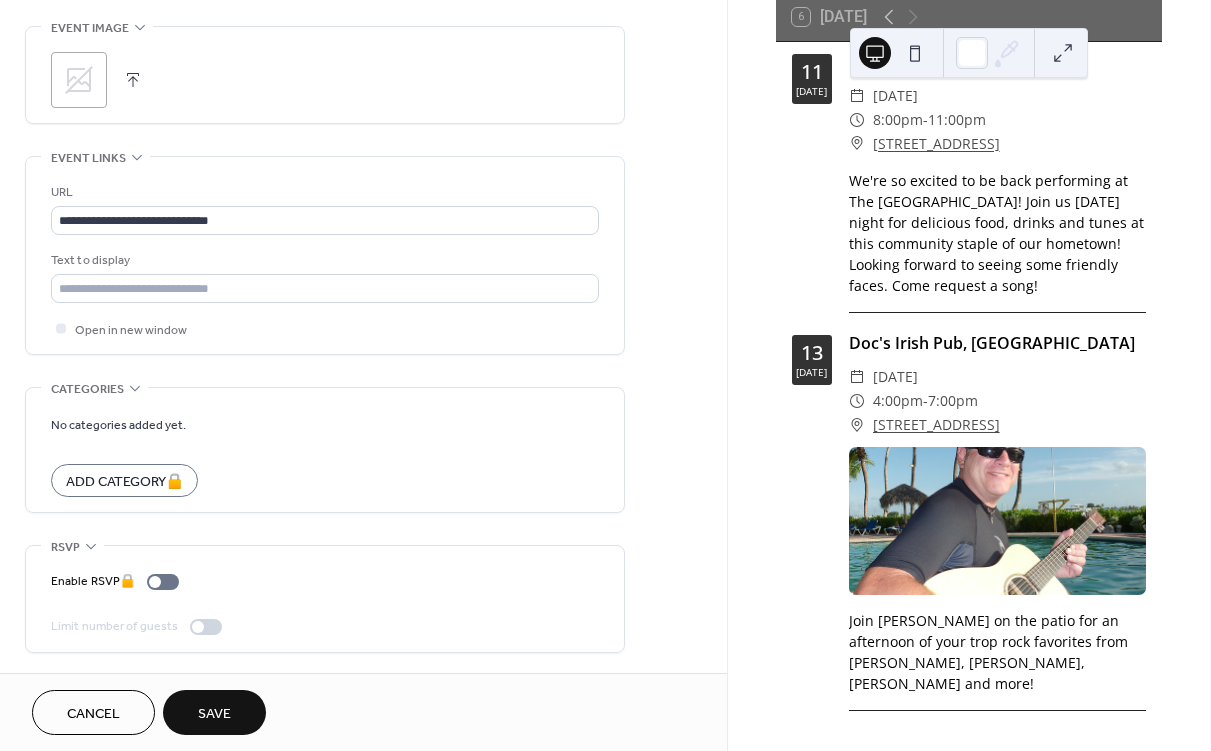 click on "**********" at bounding box center [363, -90] 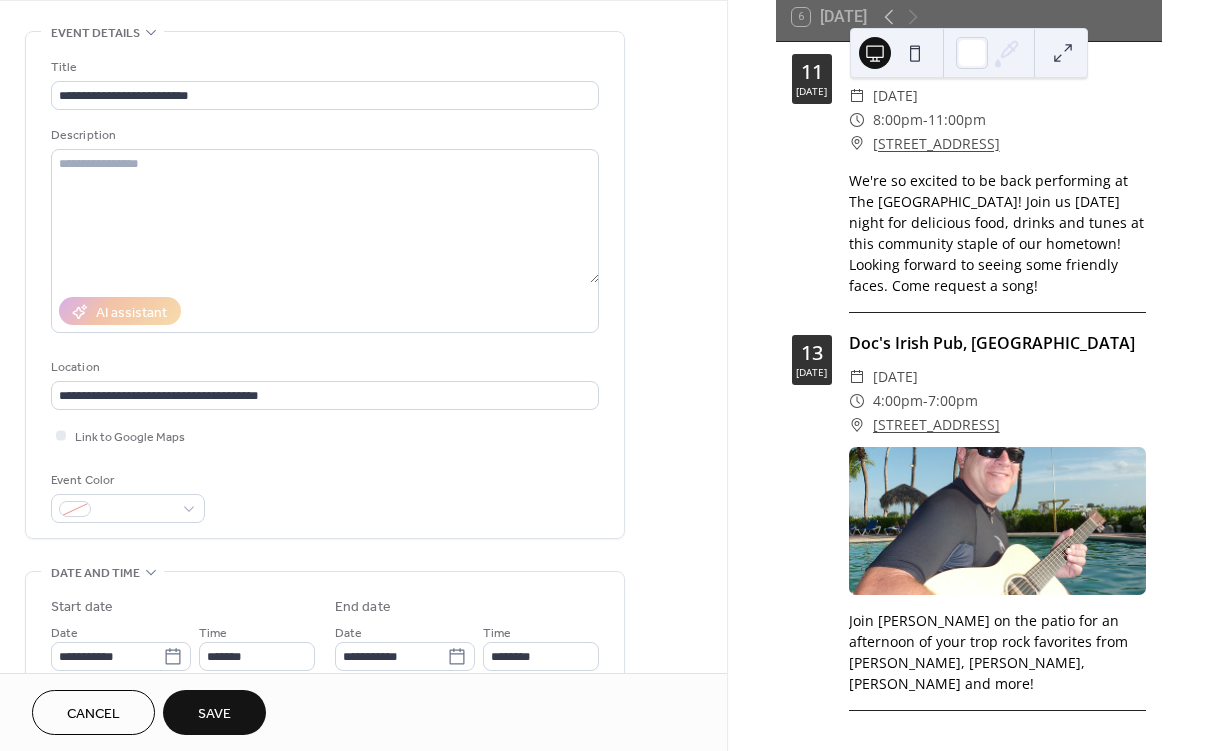 scroll, scrollTop: 31, scrollLeft: 0, axis: vertical 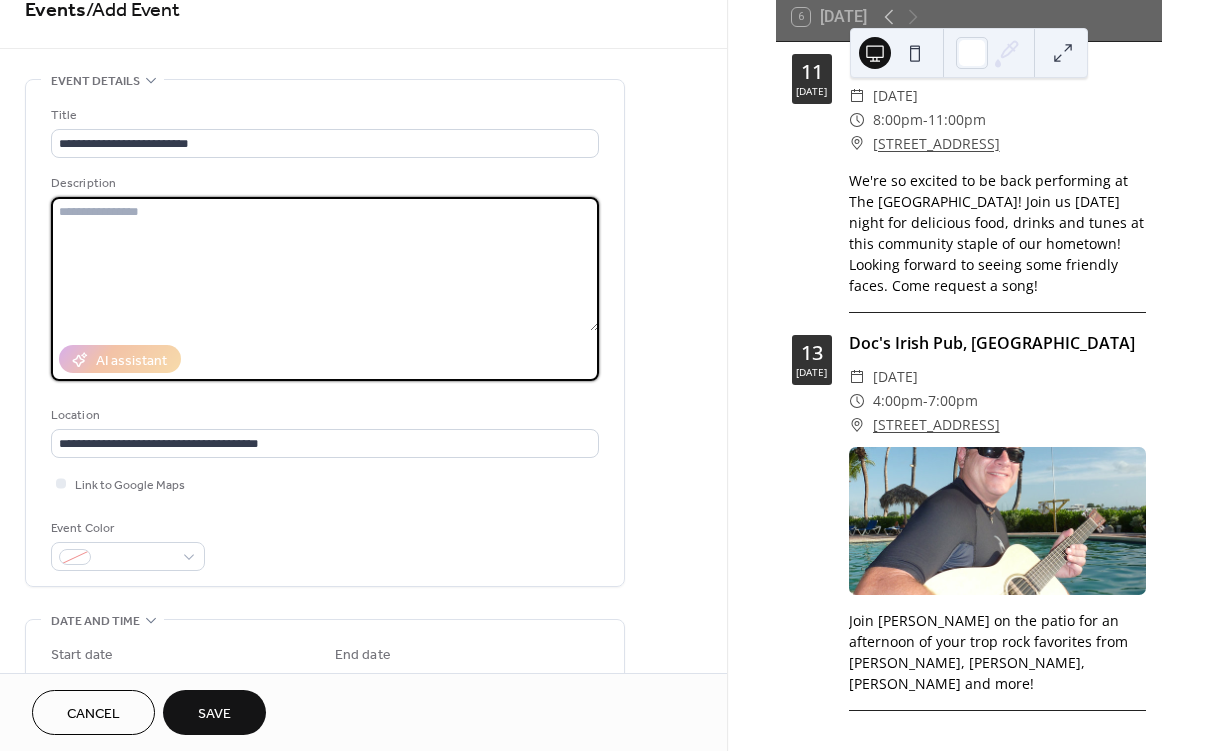 click at bounding box center [325, 264] 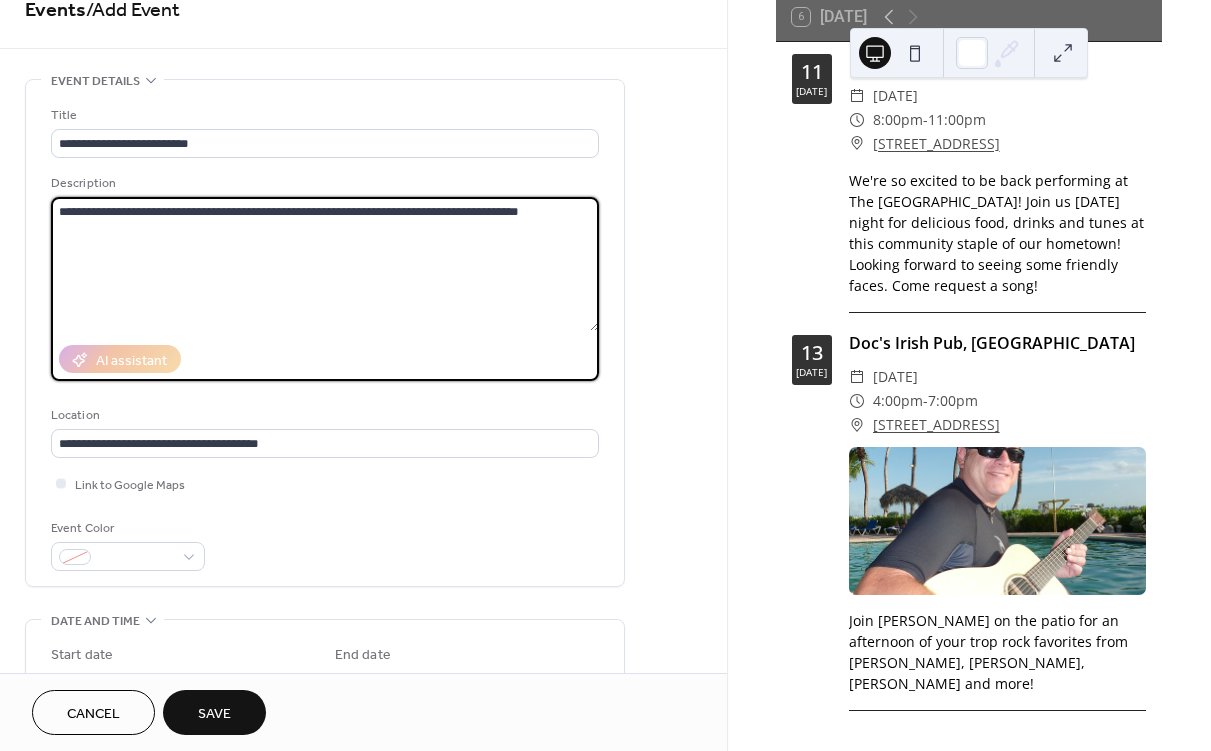click on "**********" at bounding box center (325, 264) 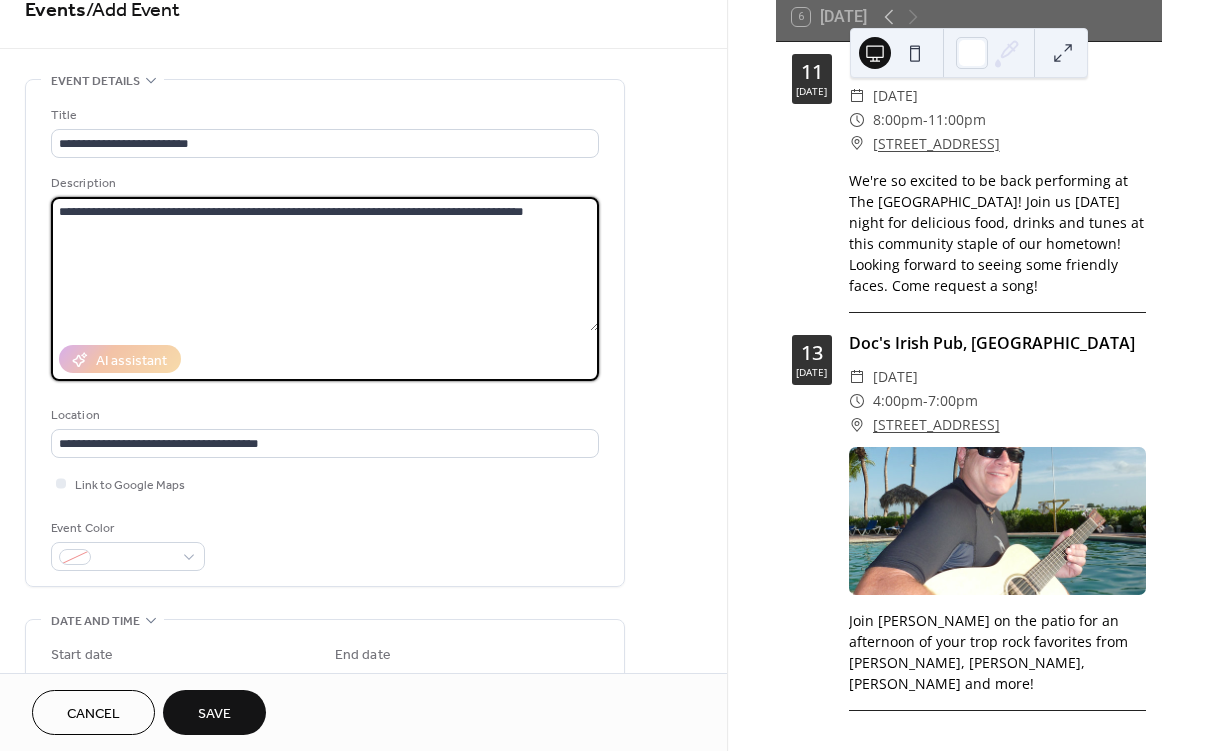 click on "**********" at bounding box center [325, 264] 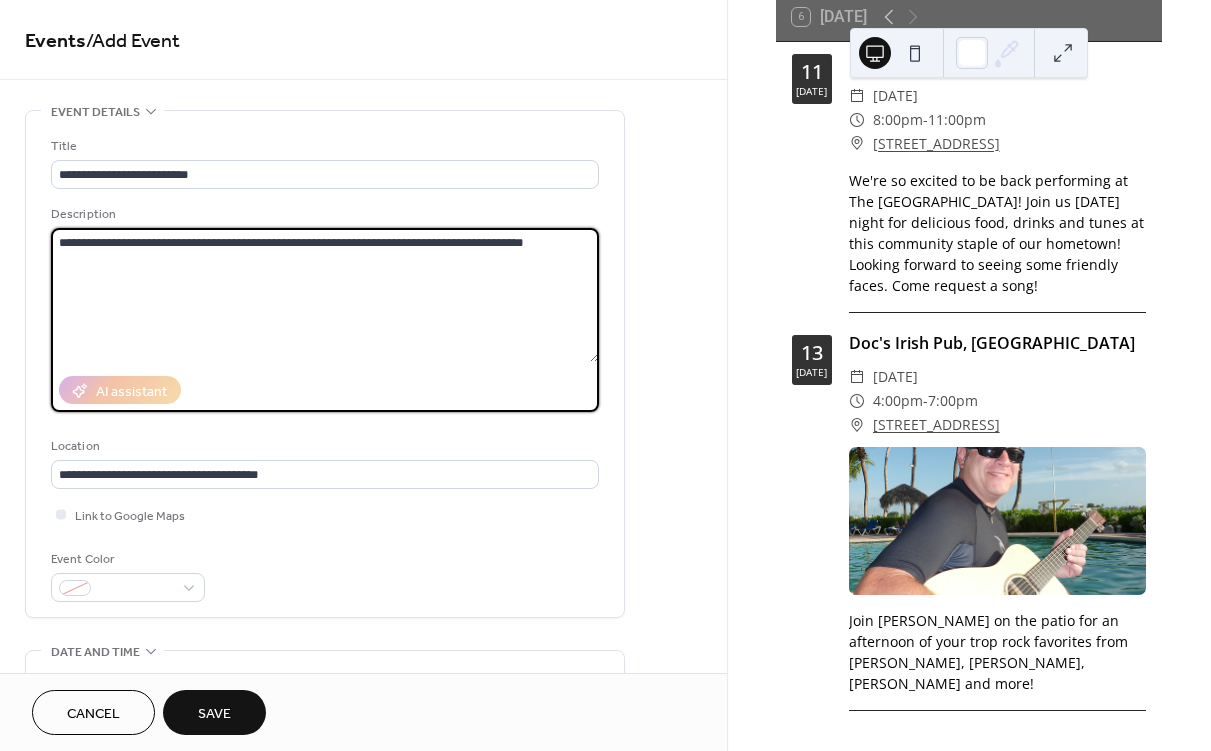 scroll, scrollTop: 0, scrollLeft: 0, axis: both 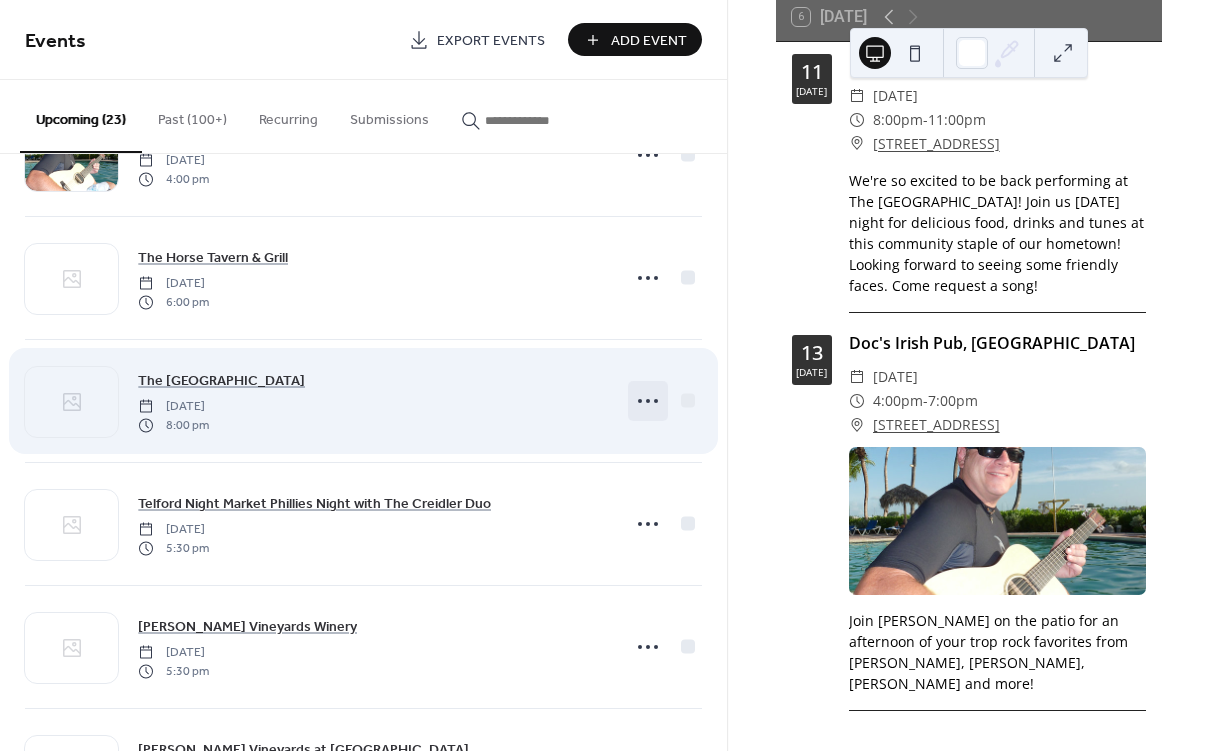 click 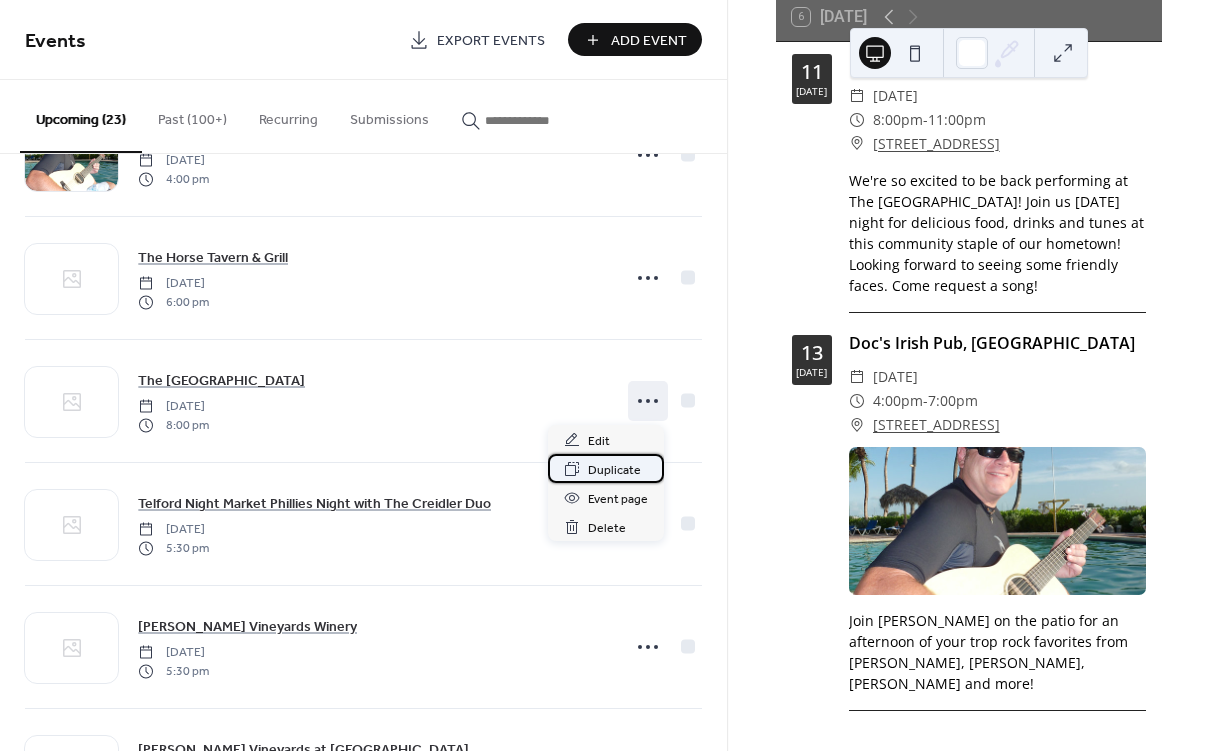 click on "Duplicate" at bounding box center (614, 470) 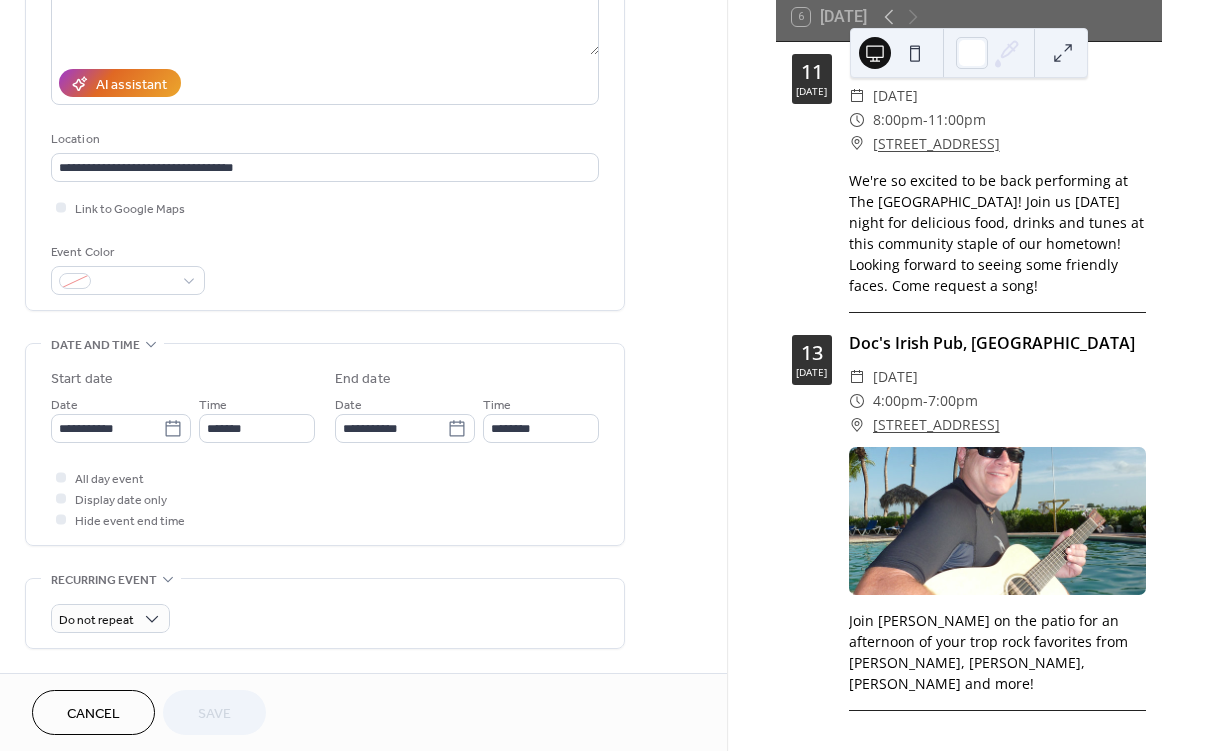 scroll, scrollTop: 313, scrollLeft: 0, axis: vertical 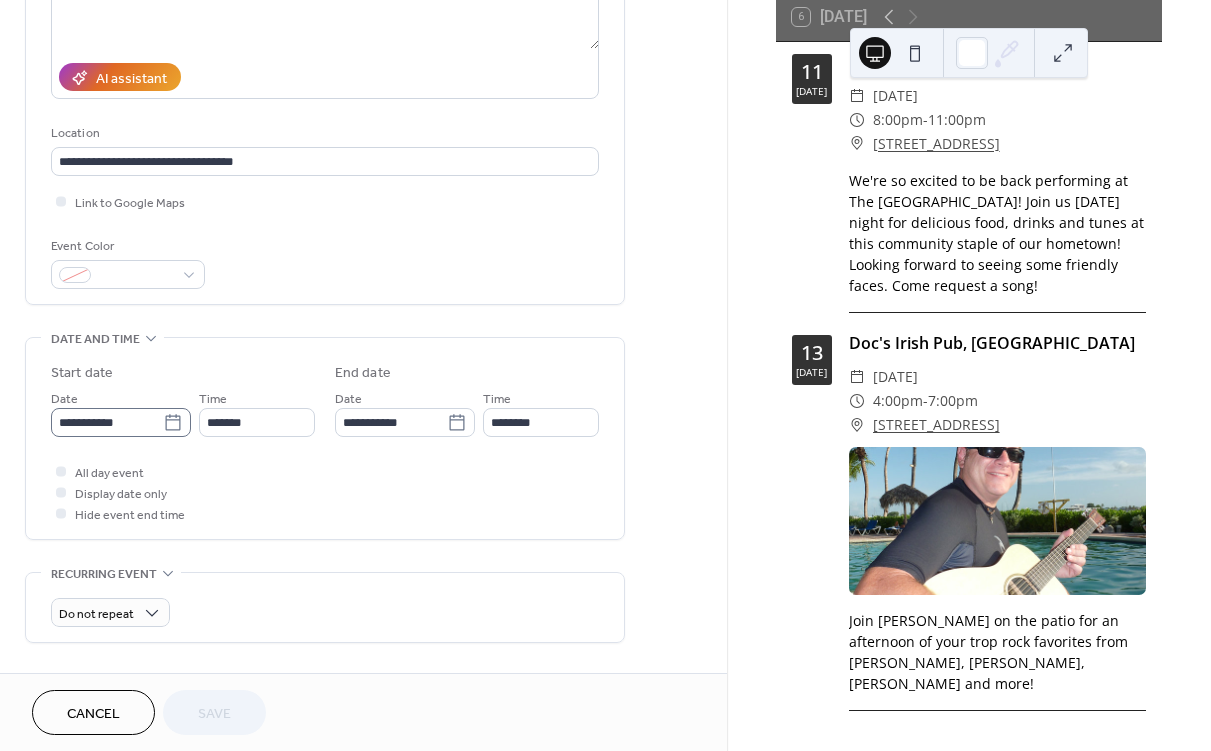 click 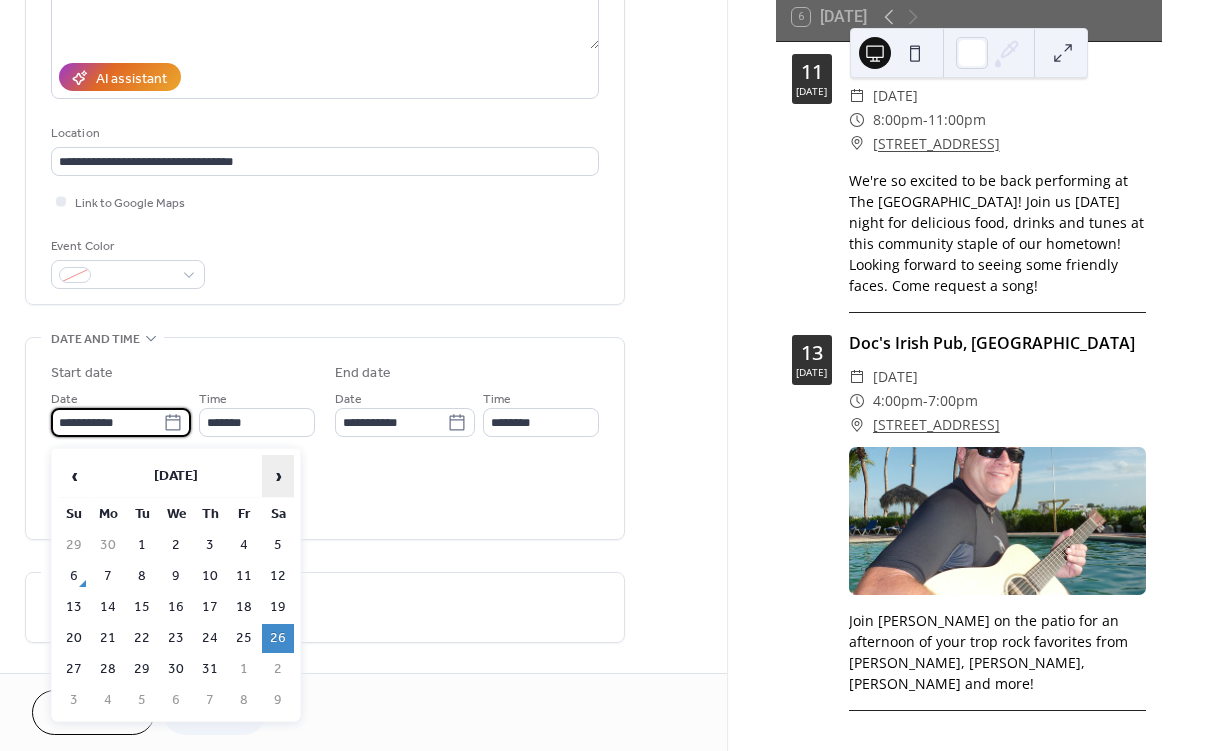 click on "›" at bounding box center [278, 476] 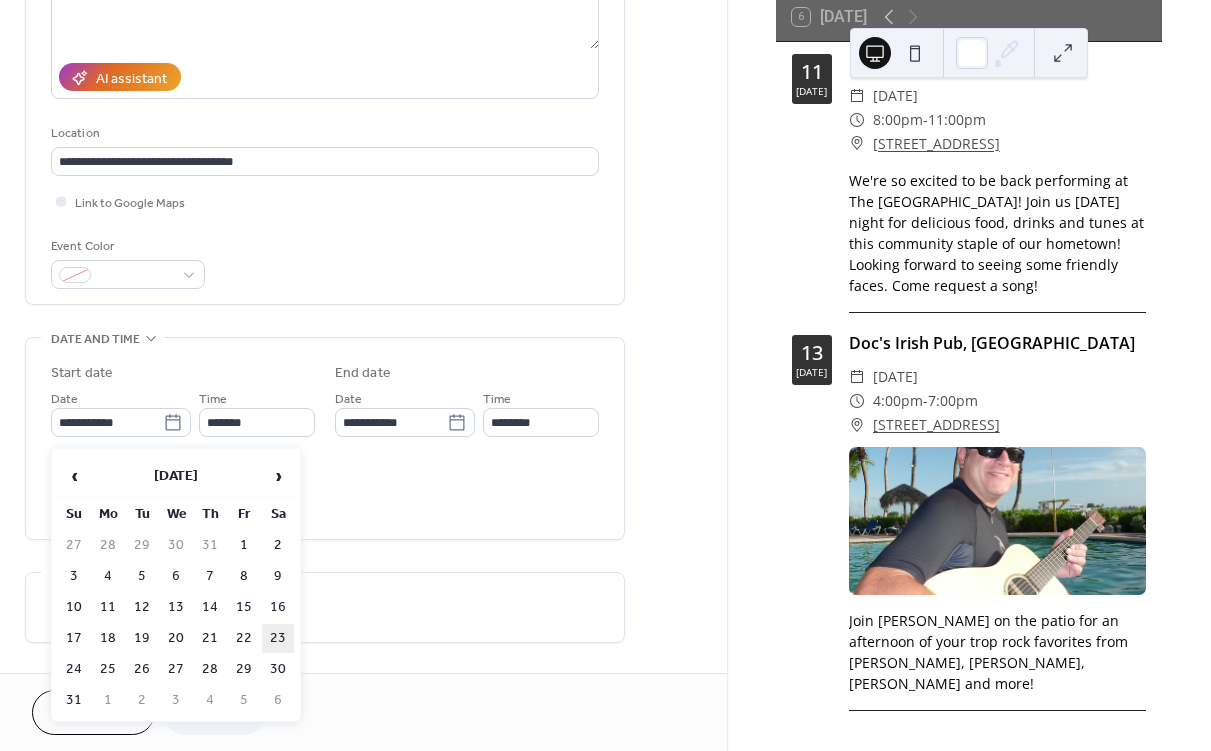 click on "23" at bounding box center [278, 638] 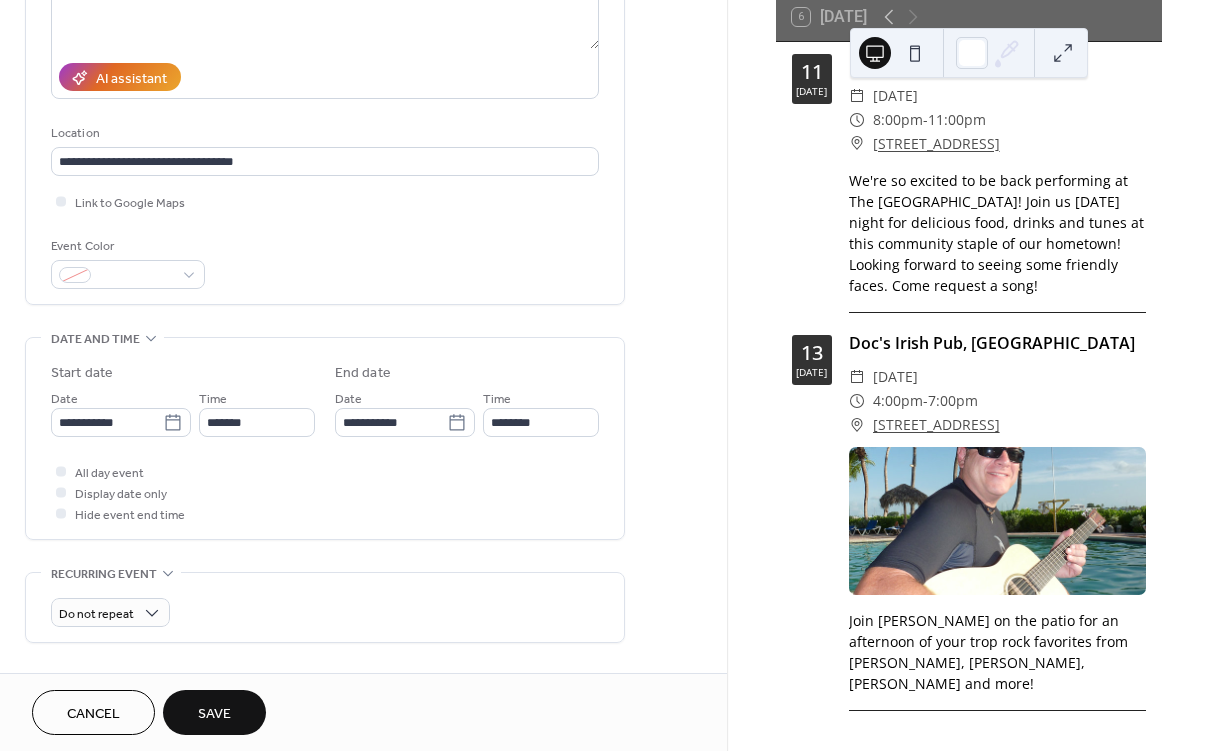 type on "**********" 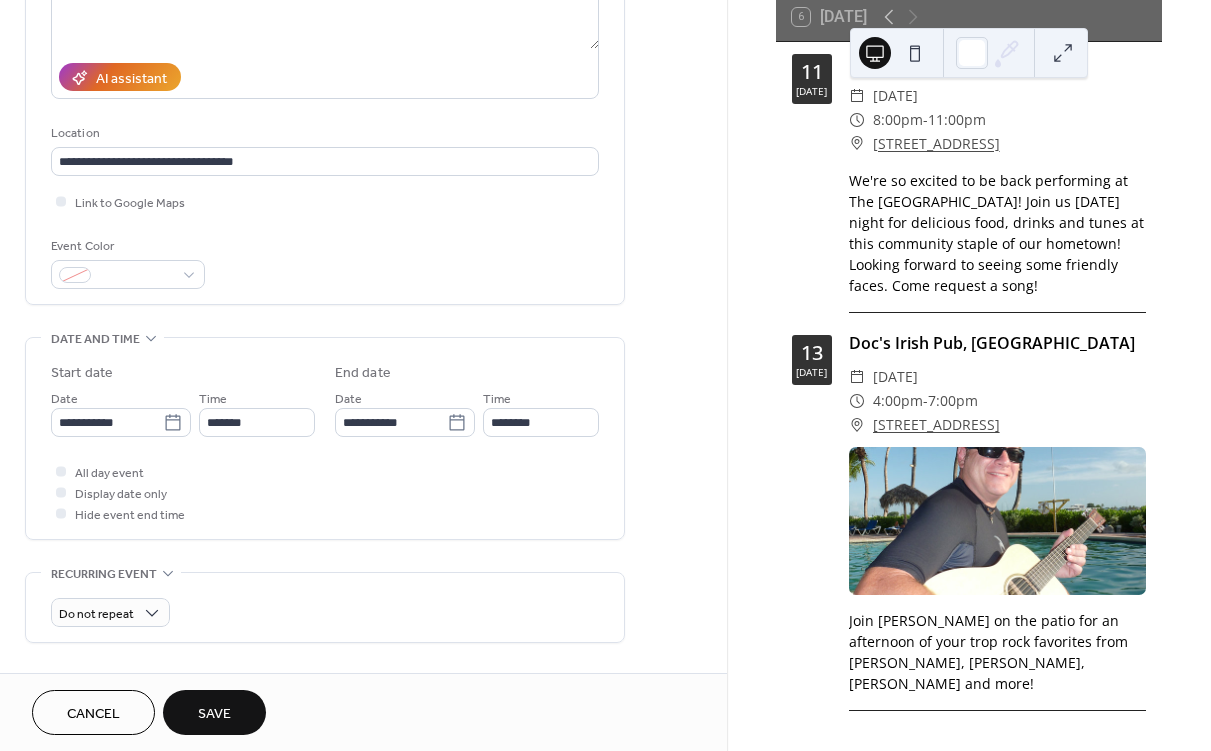 click on "Save" at bounding box center (214, 714) 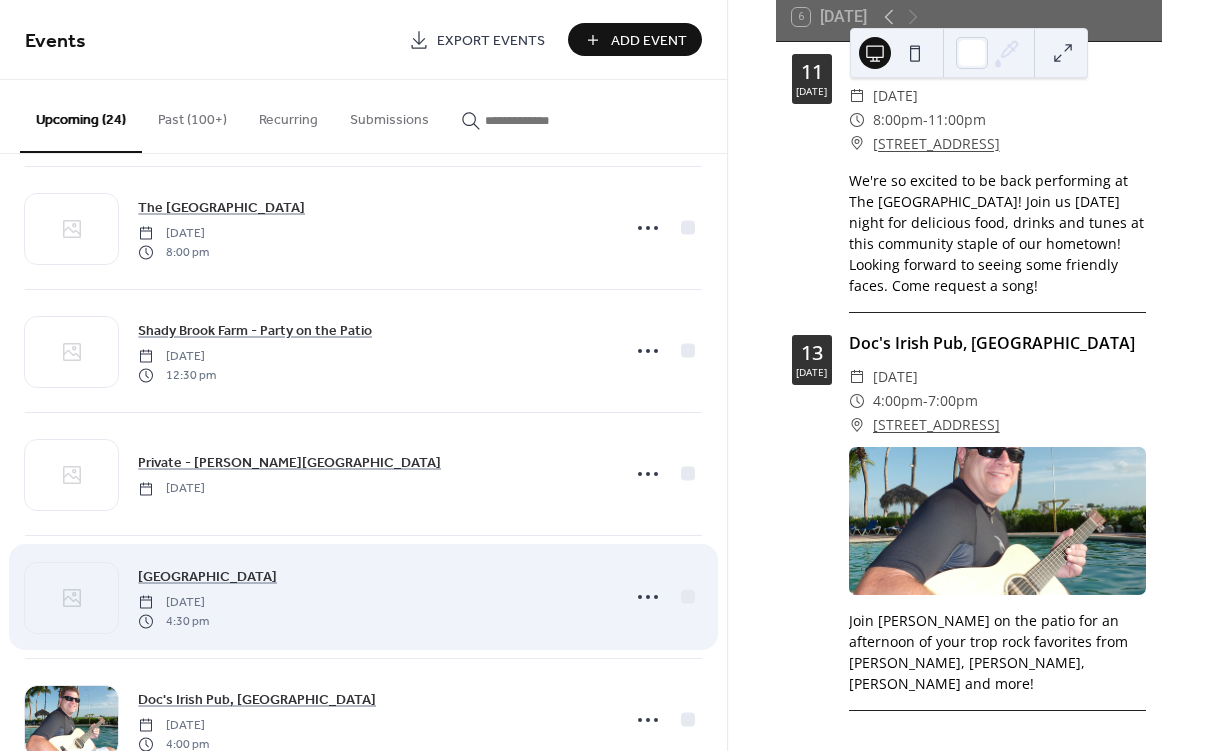 scroll, scrollTop: 1257, scrollLeft: 0, axis: vertical 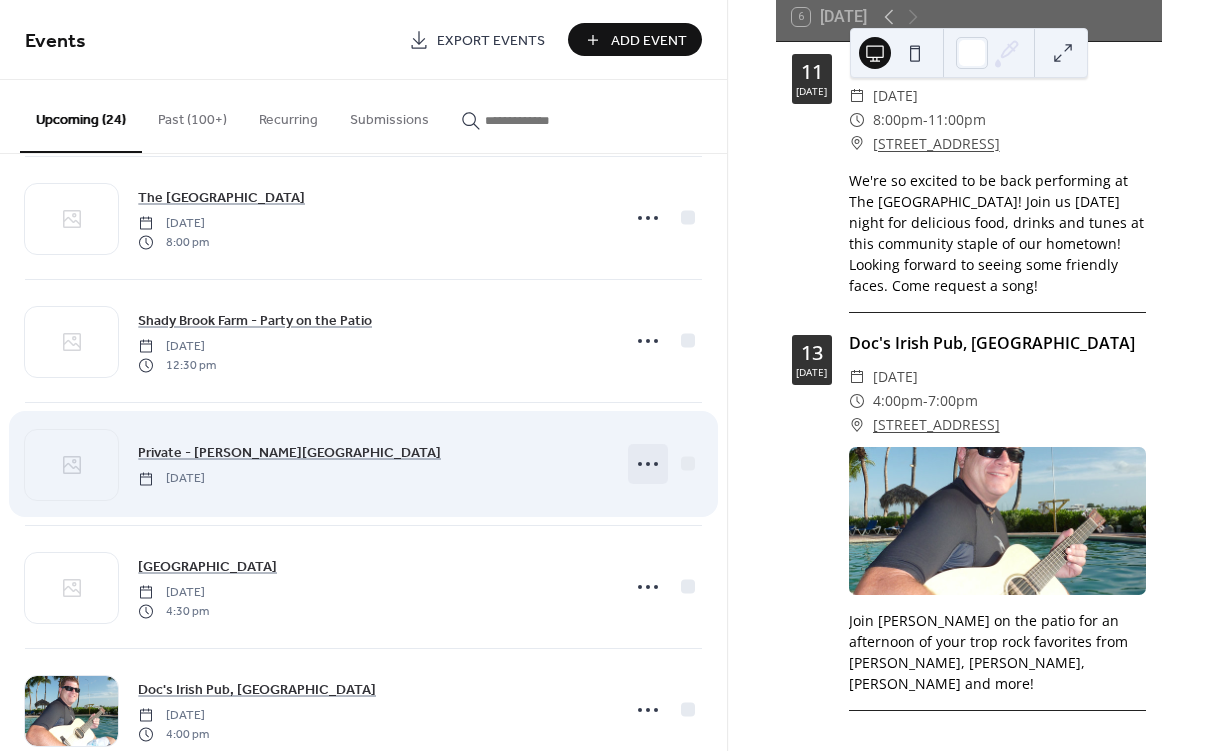 click 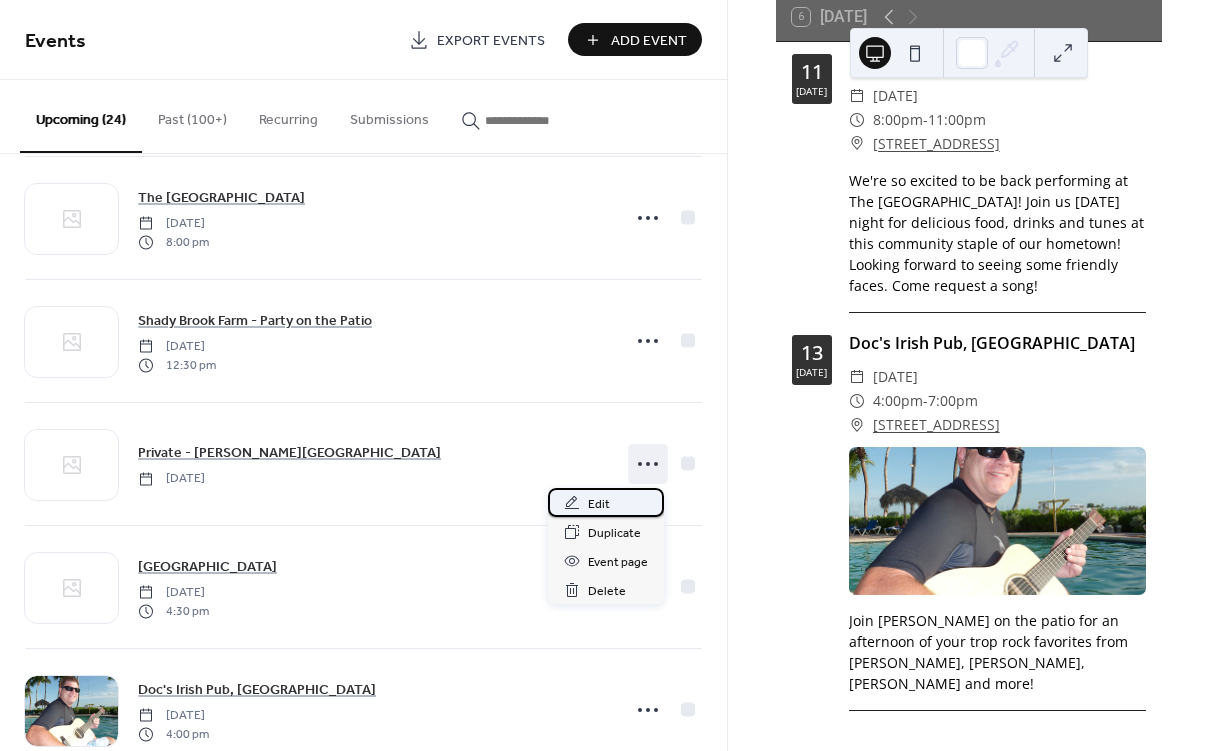 click on "Edit" at bounding box center (599, 504) 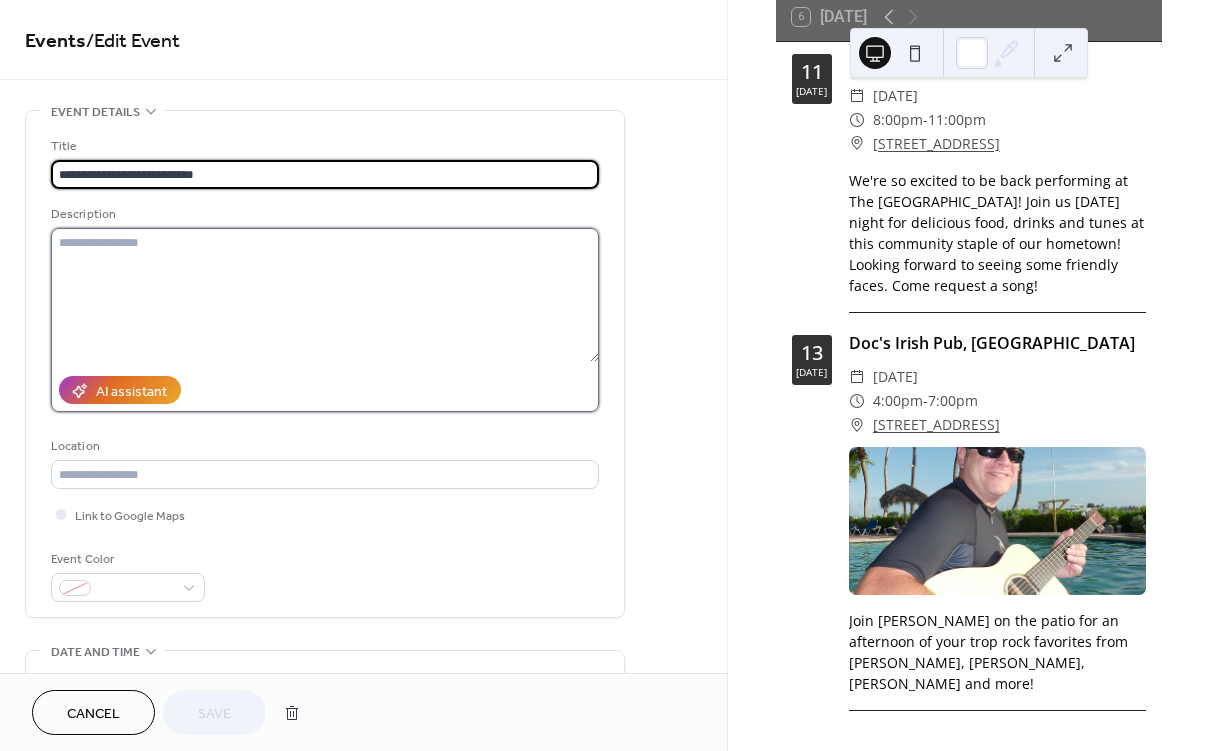 click at bounding box center [325, 295] 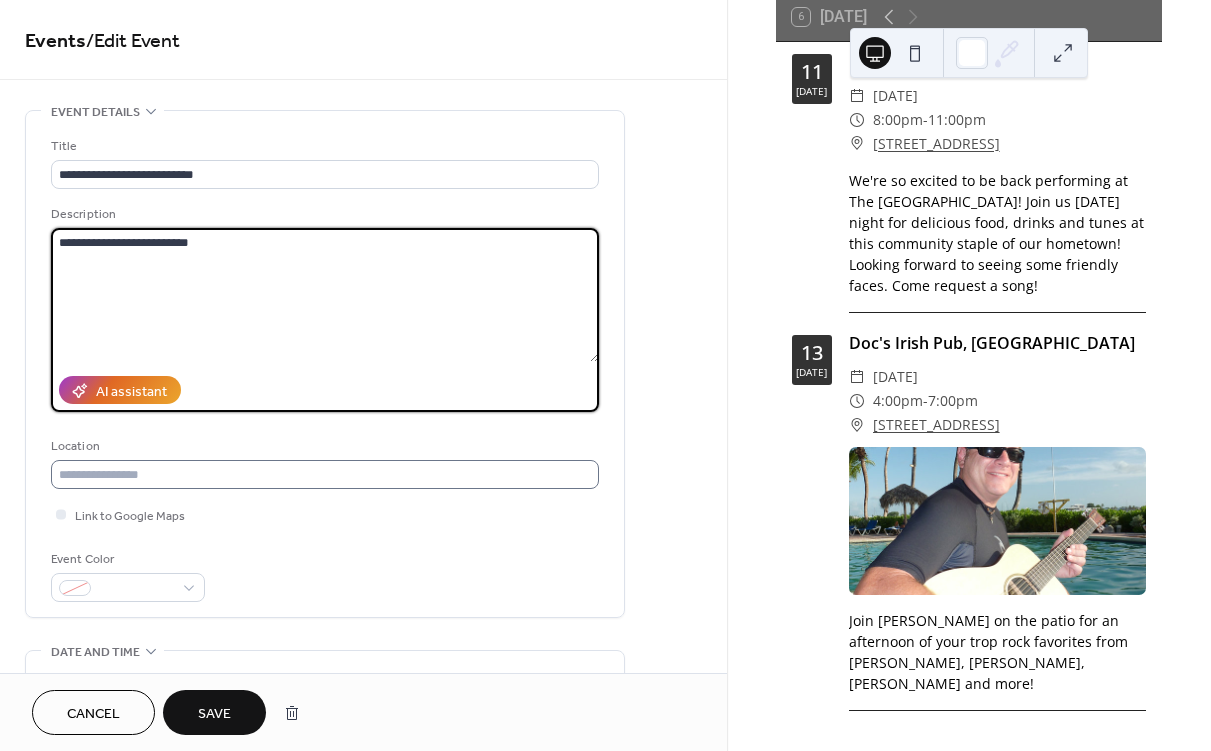 type on "**********" 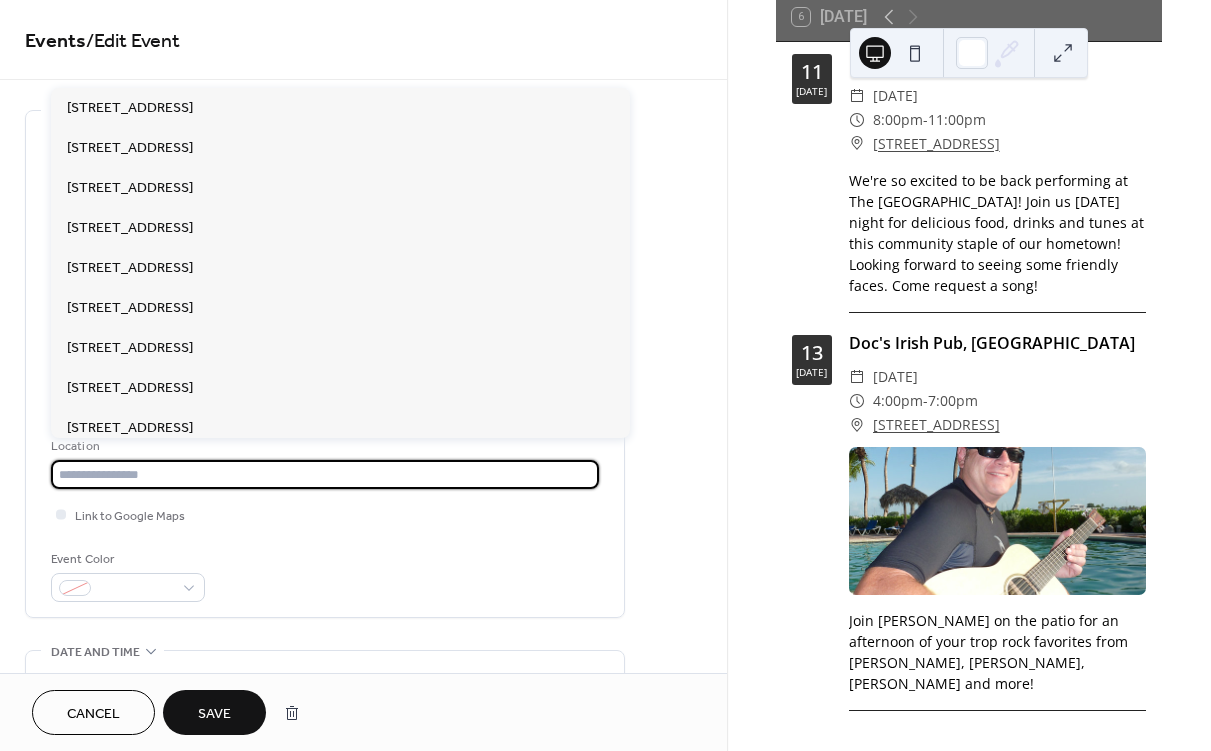 click at bounding box center (325, 474) 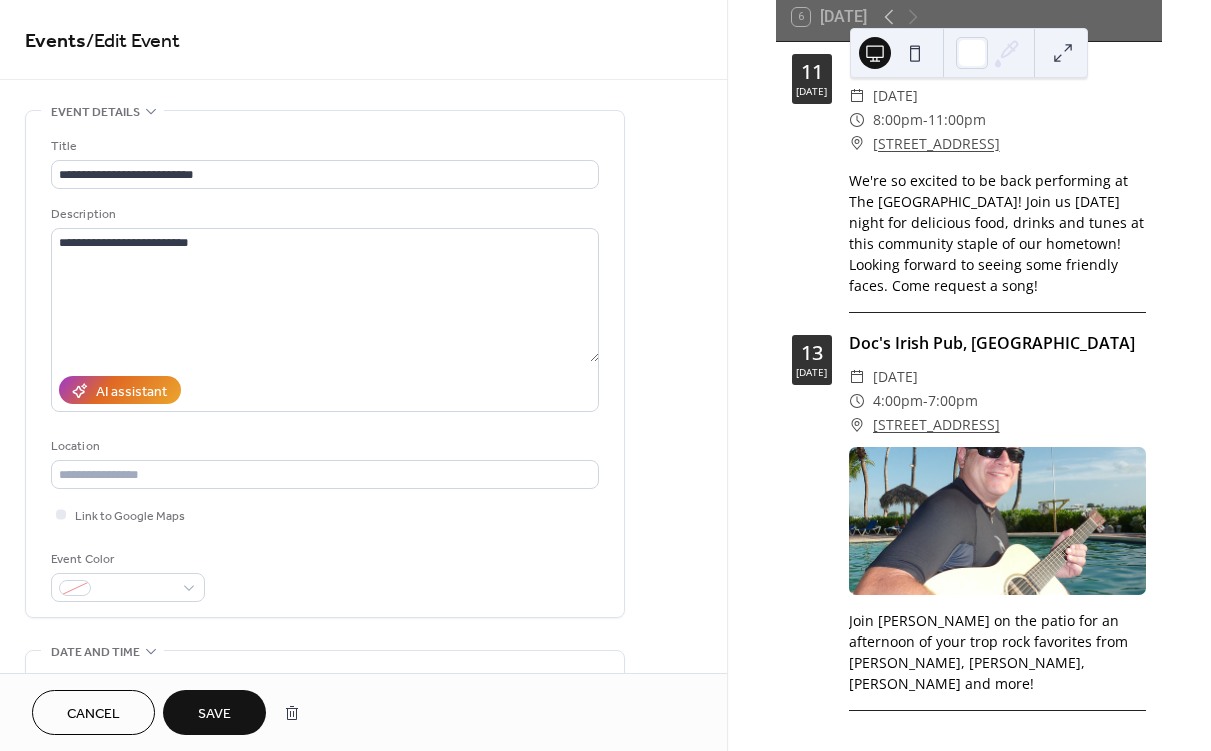 click on "Link to Google Maps" at bounding box center [325, 514] 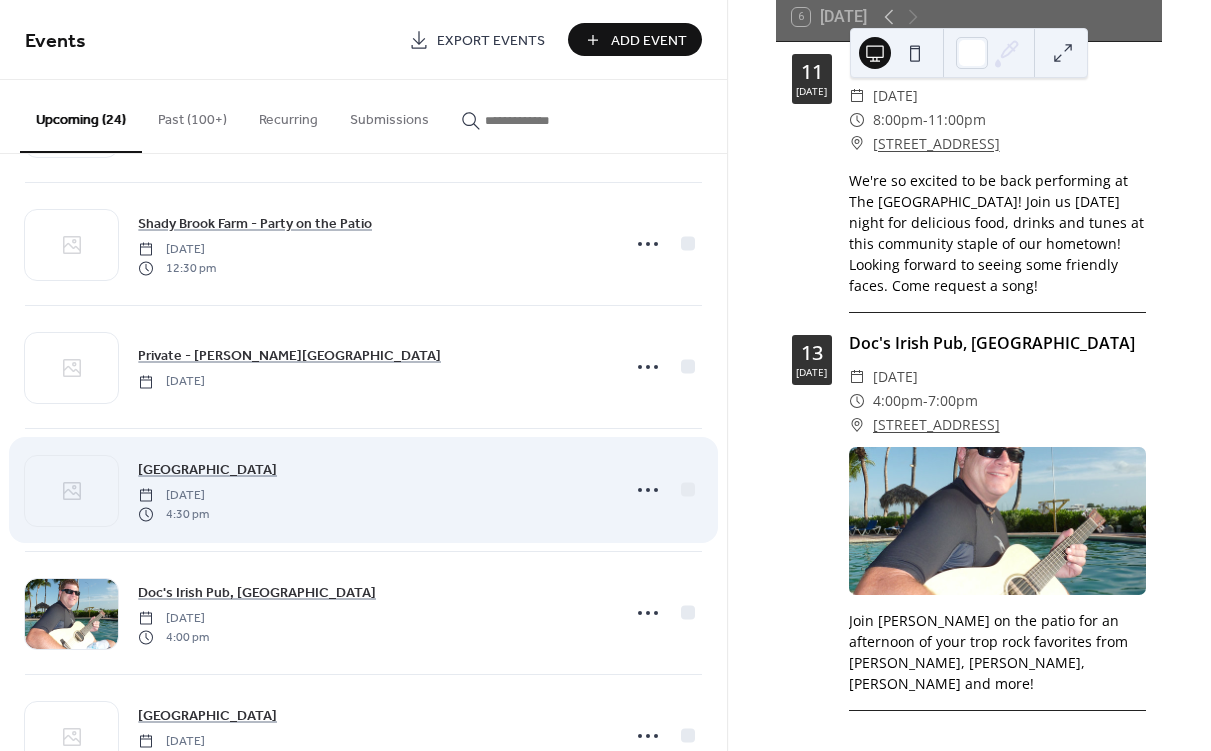 scroll, scrollTop: 1338, scrollLeft: 0, axis: vertical 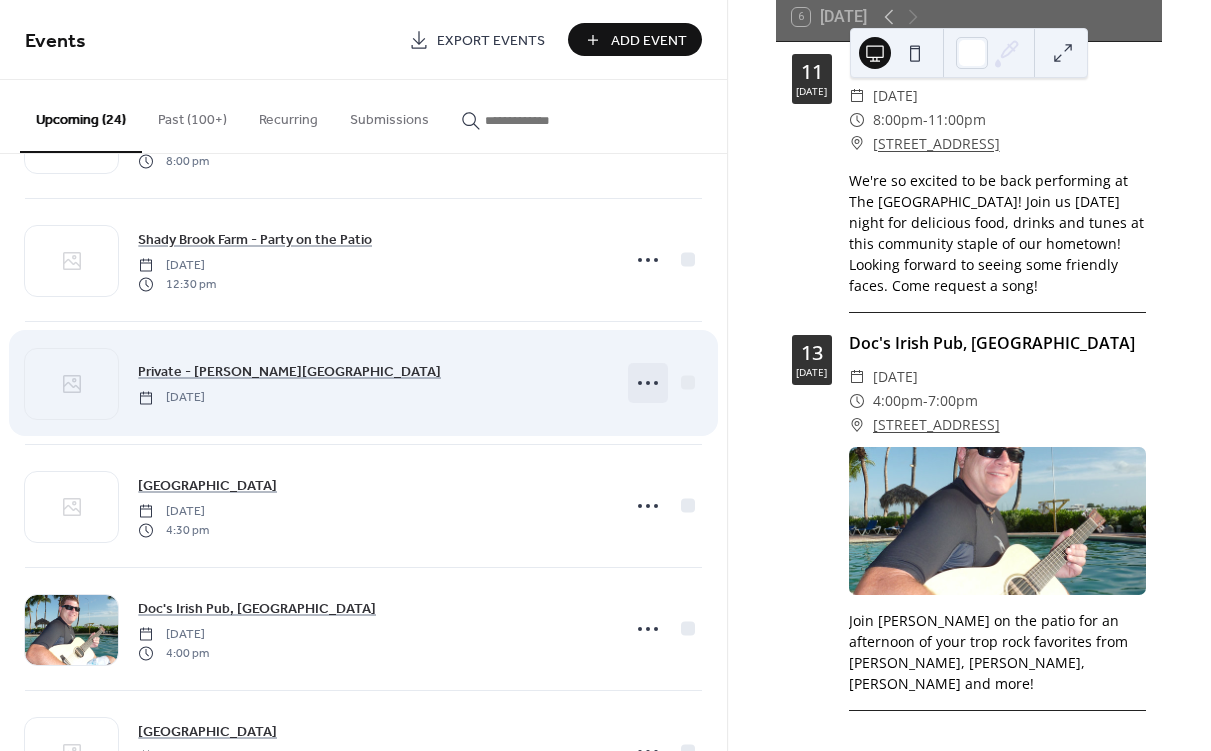 click 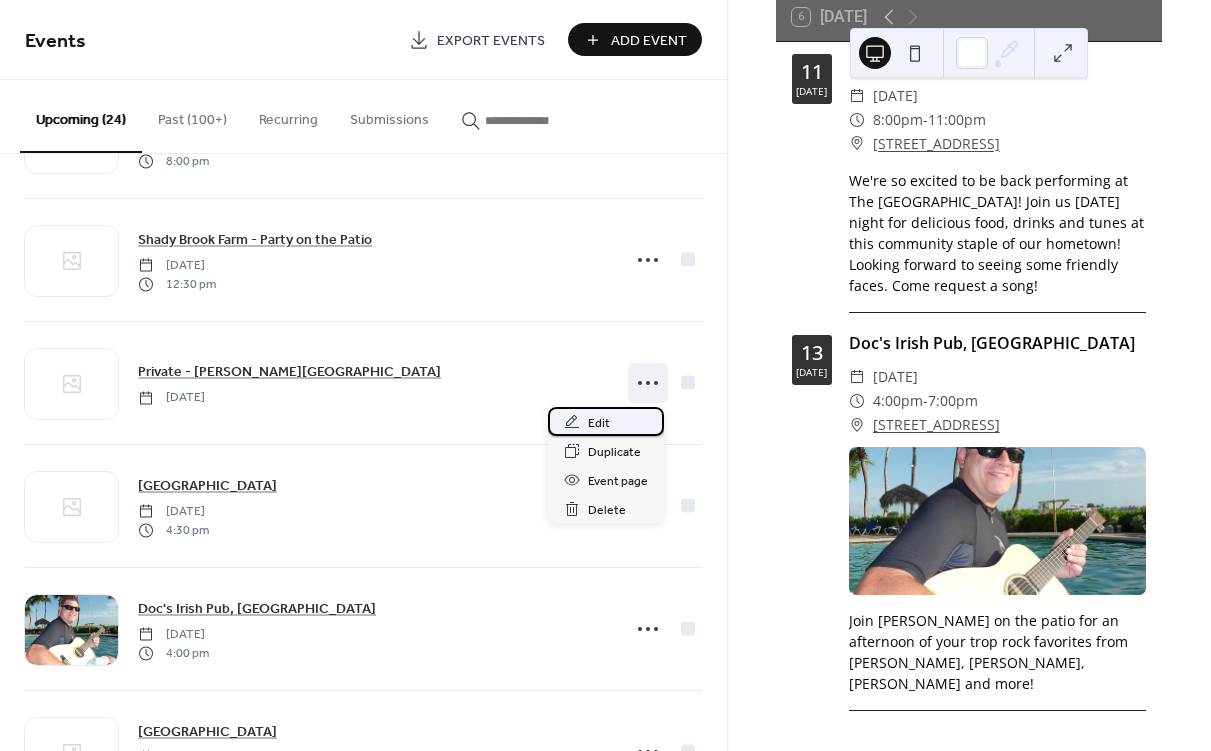 click on "Edit" at bounding box center [606, 421] 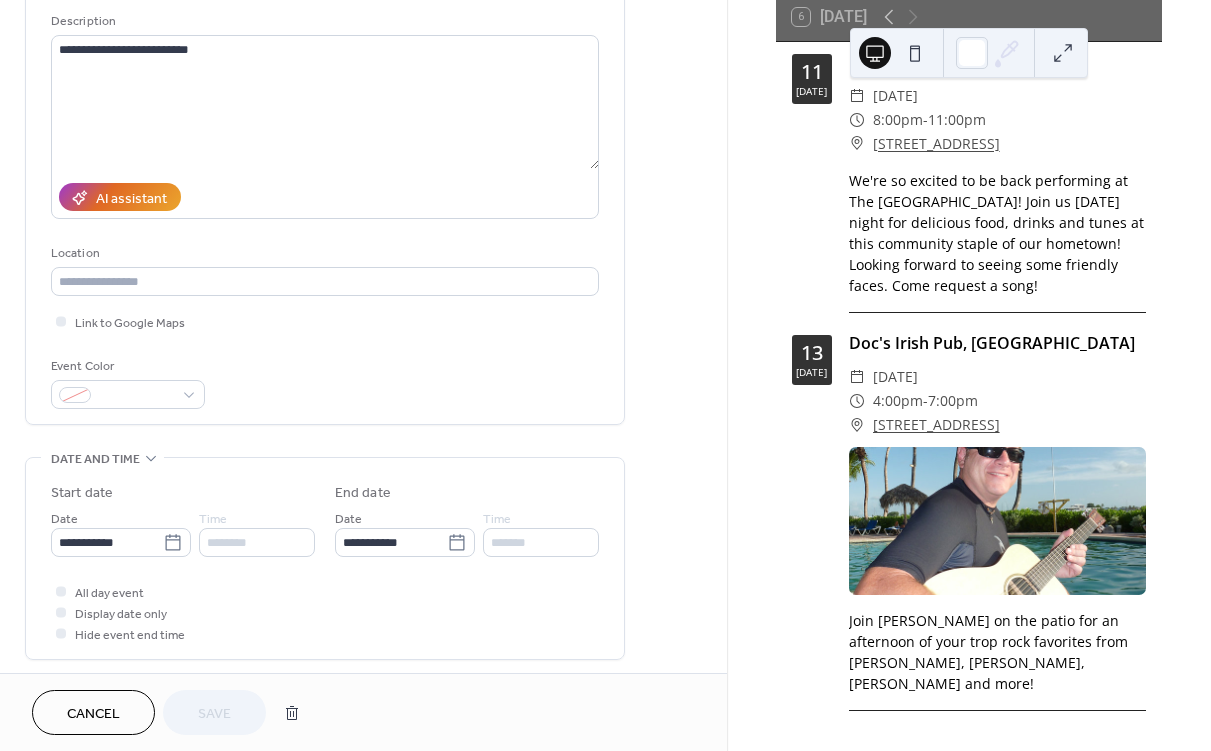 scroll, scrollTop: 196, scrollLeft: 0, axis: vertical 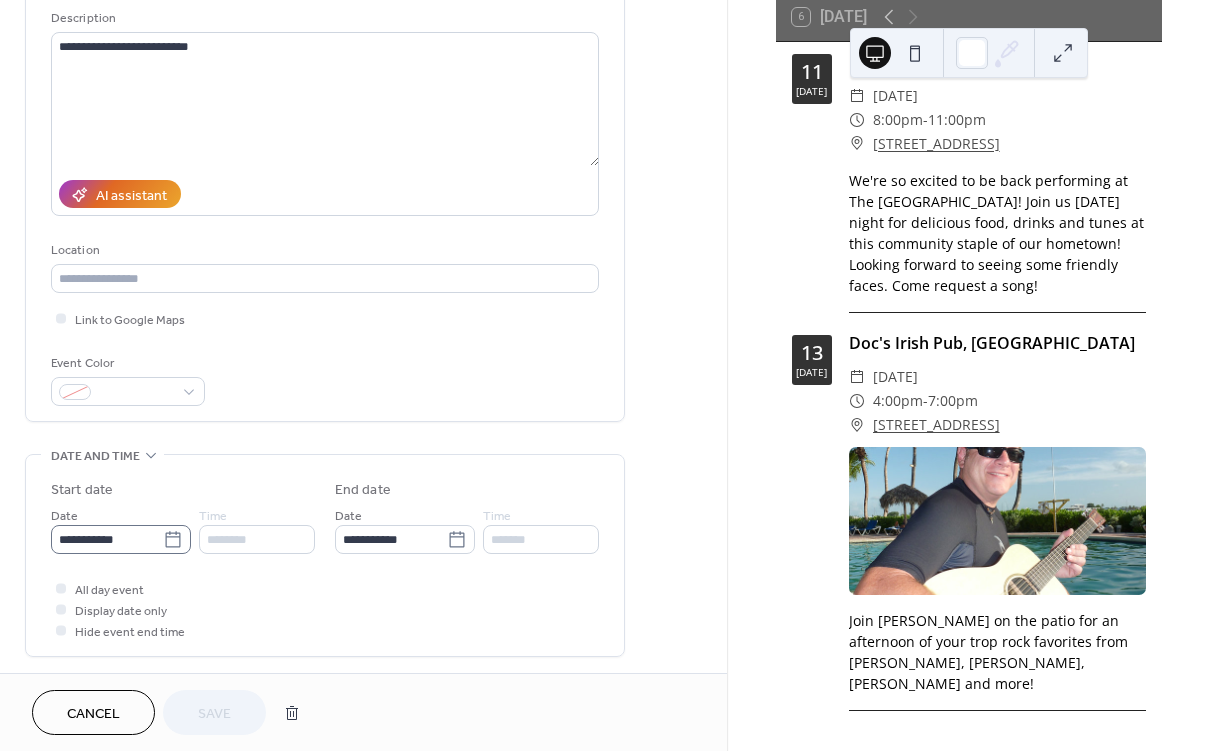 click 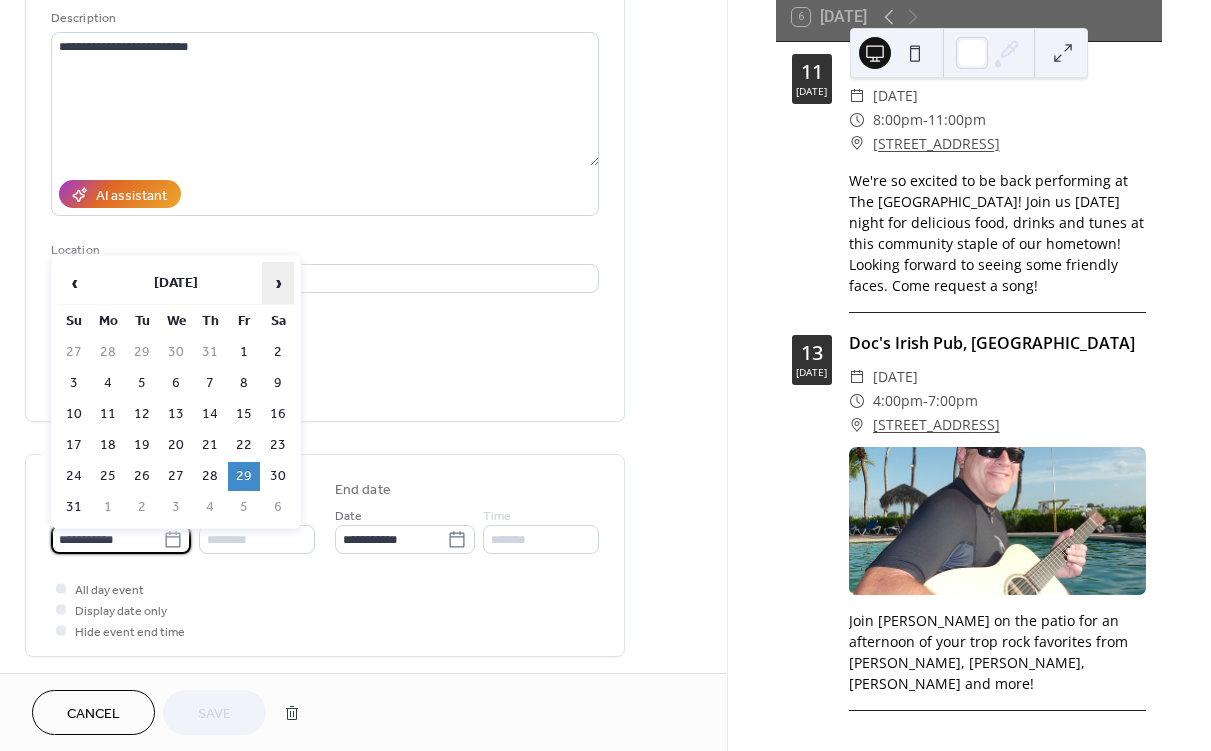 click on "›" at bounding box center [278, 283] 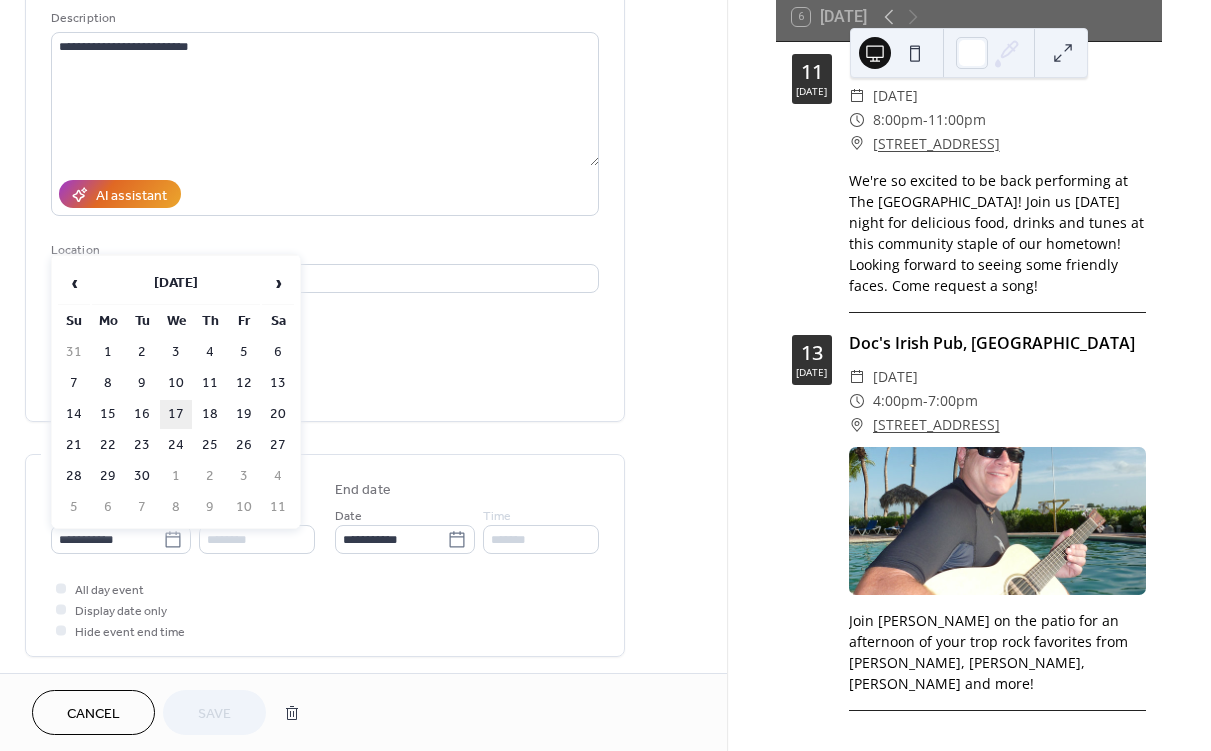 click on "17" at bounding box center (176, 414) 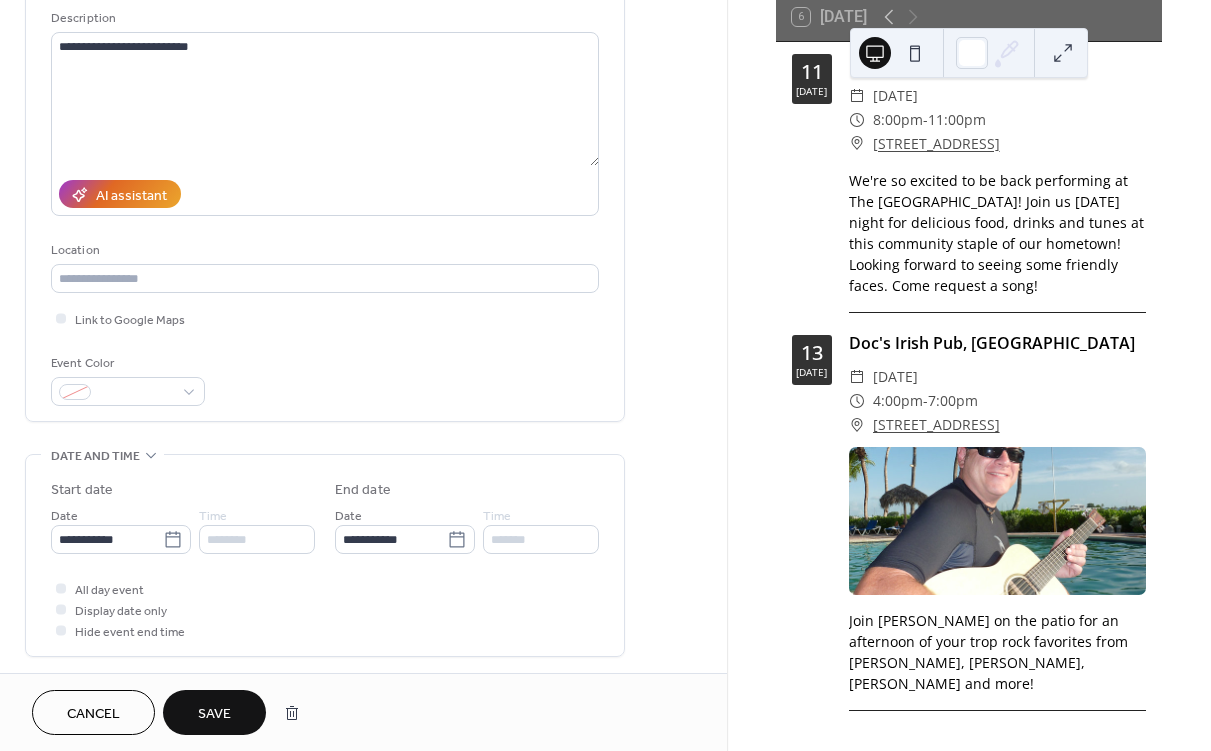click on "Save" at bounding box center (214, 714) 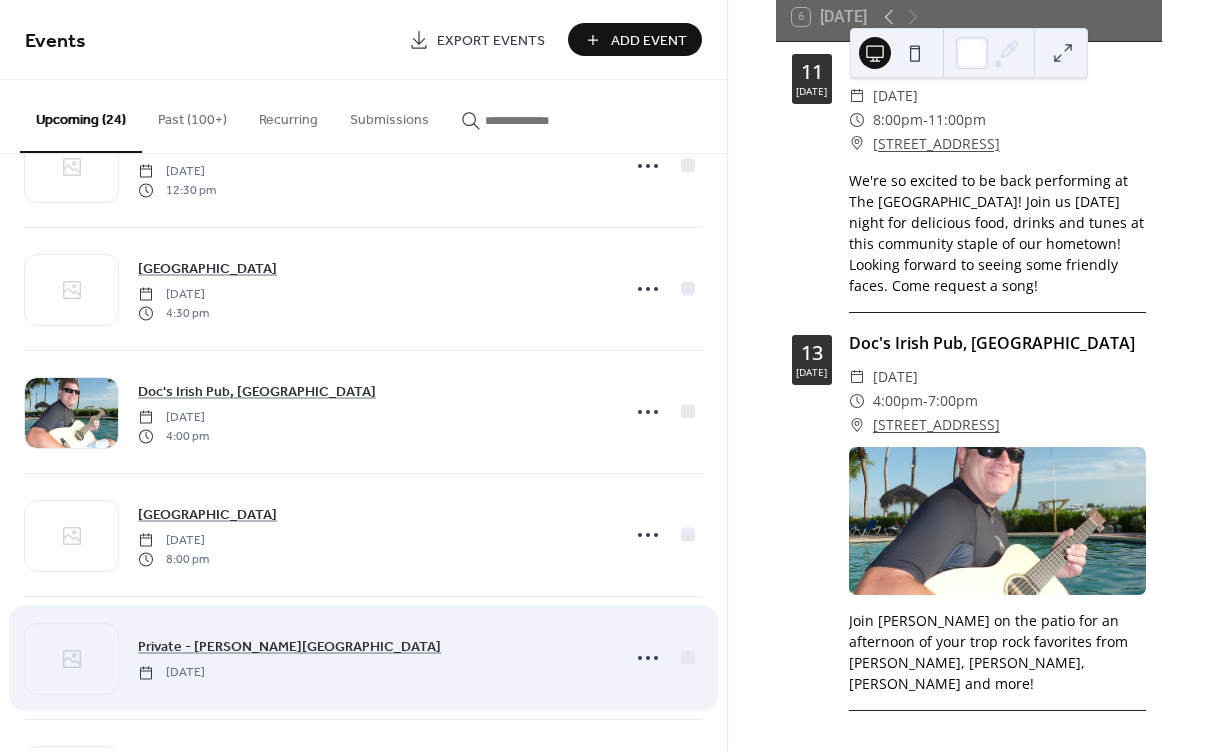 scroll, scrollTop: 1431, scrollLeft: 0, axis: vertical 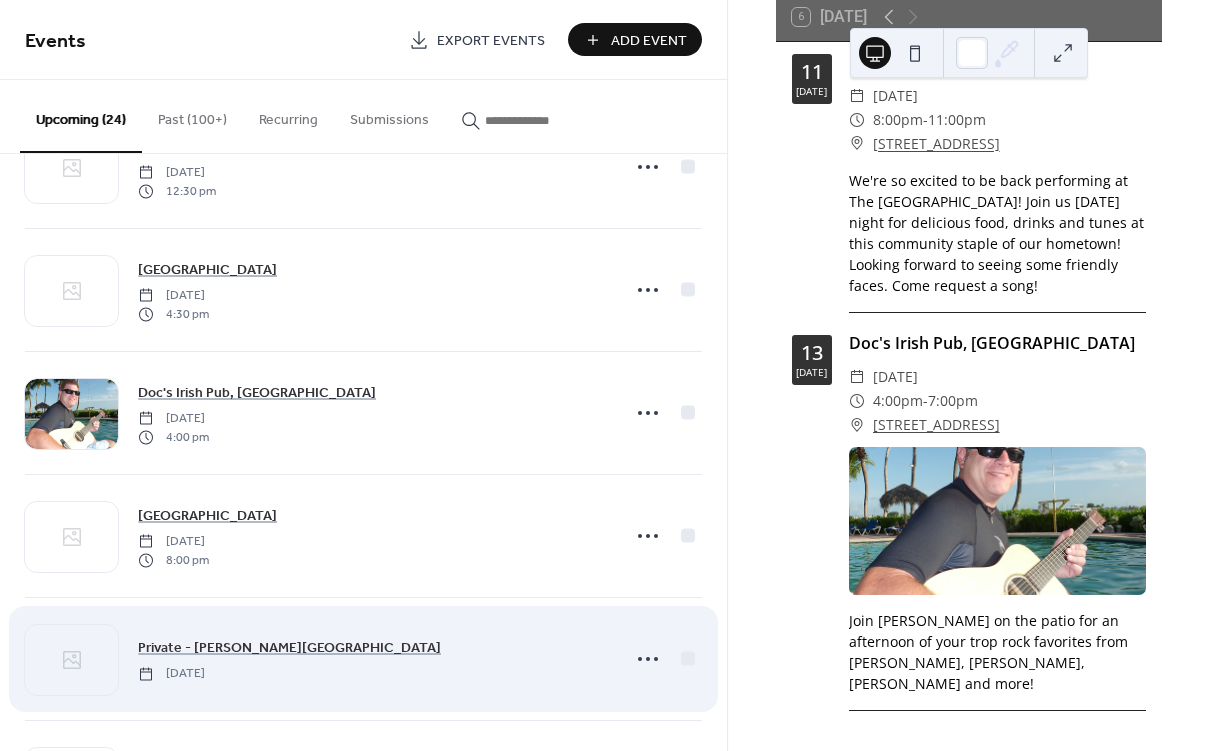 click on "Private - Wesley Doylestown Wednesday, September 17, 2025" at bounding box center [363, 659] 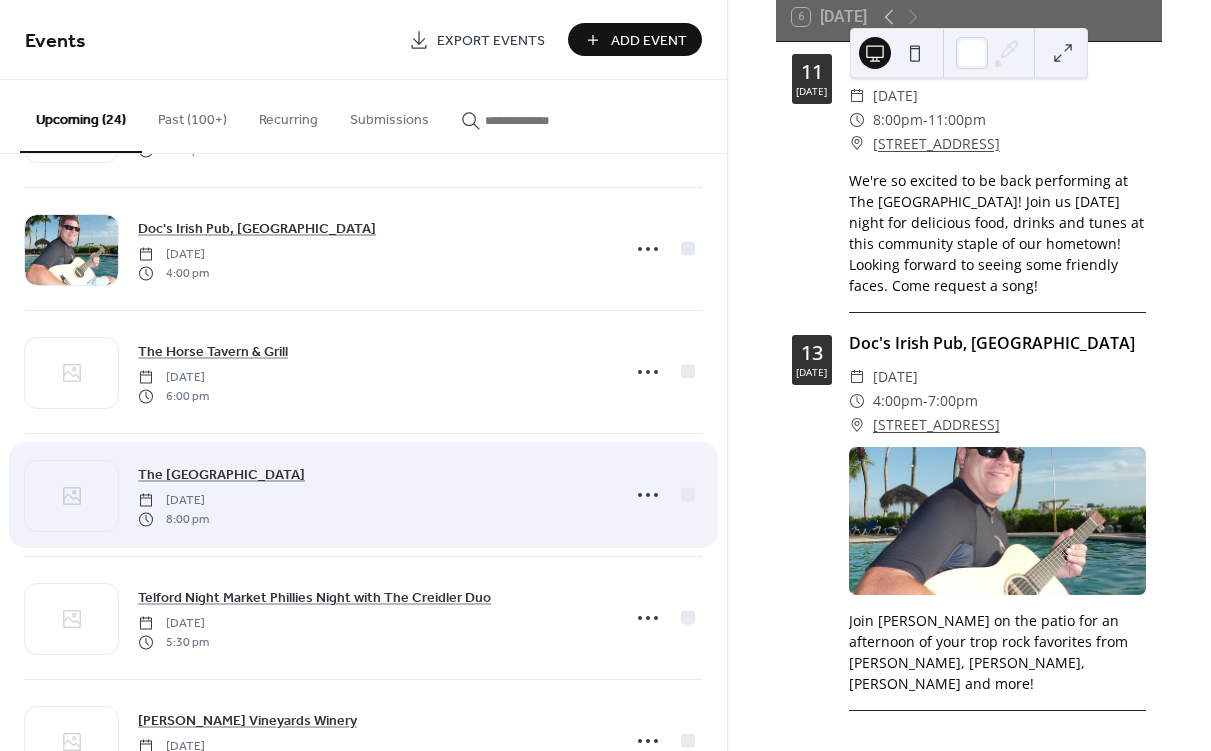 scroll, scrollTop: 121, scrollLeft: 0, axis: vertical 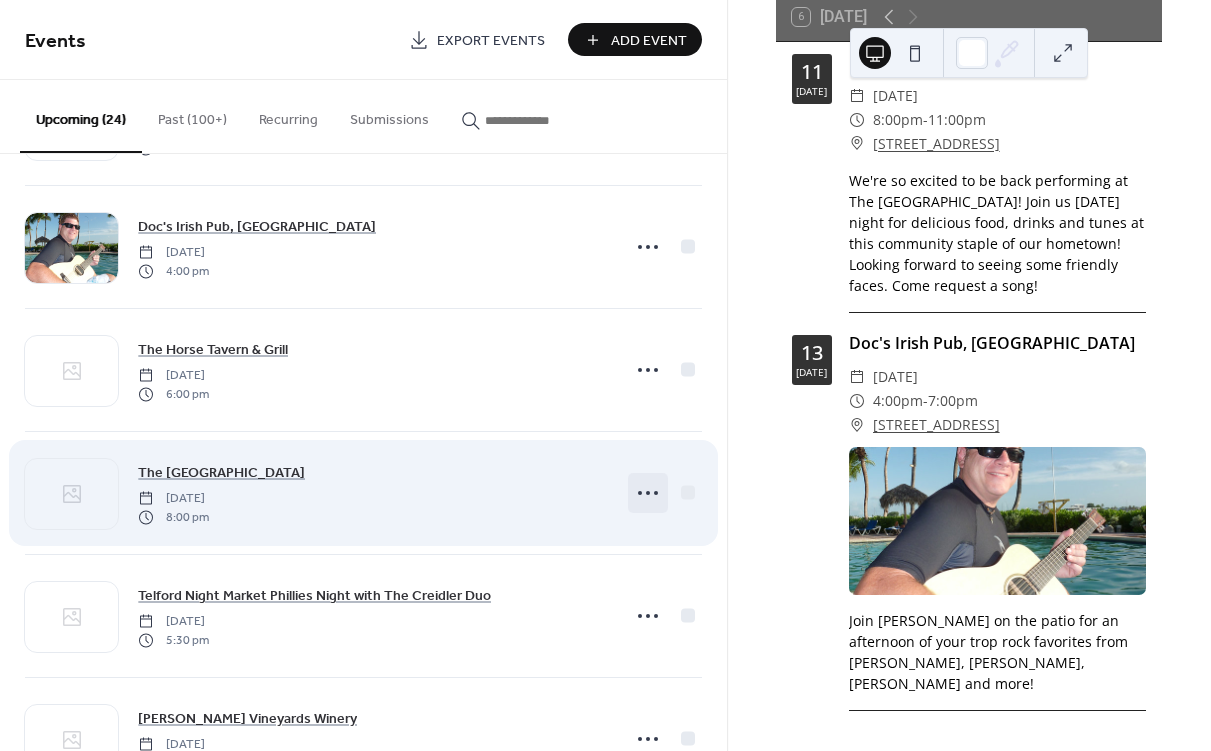 click 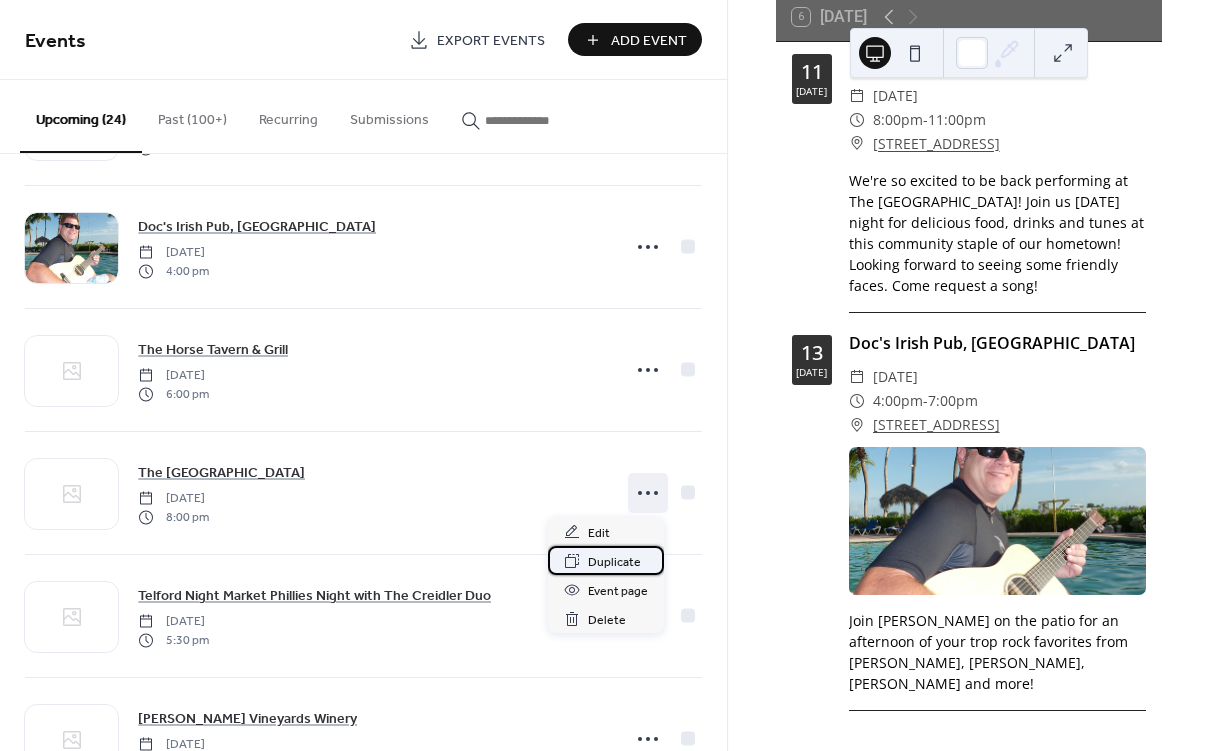 click on "Duplicate" at bounding box center (614, 562) 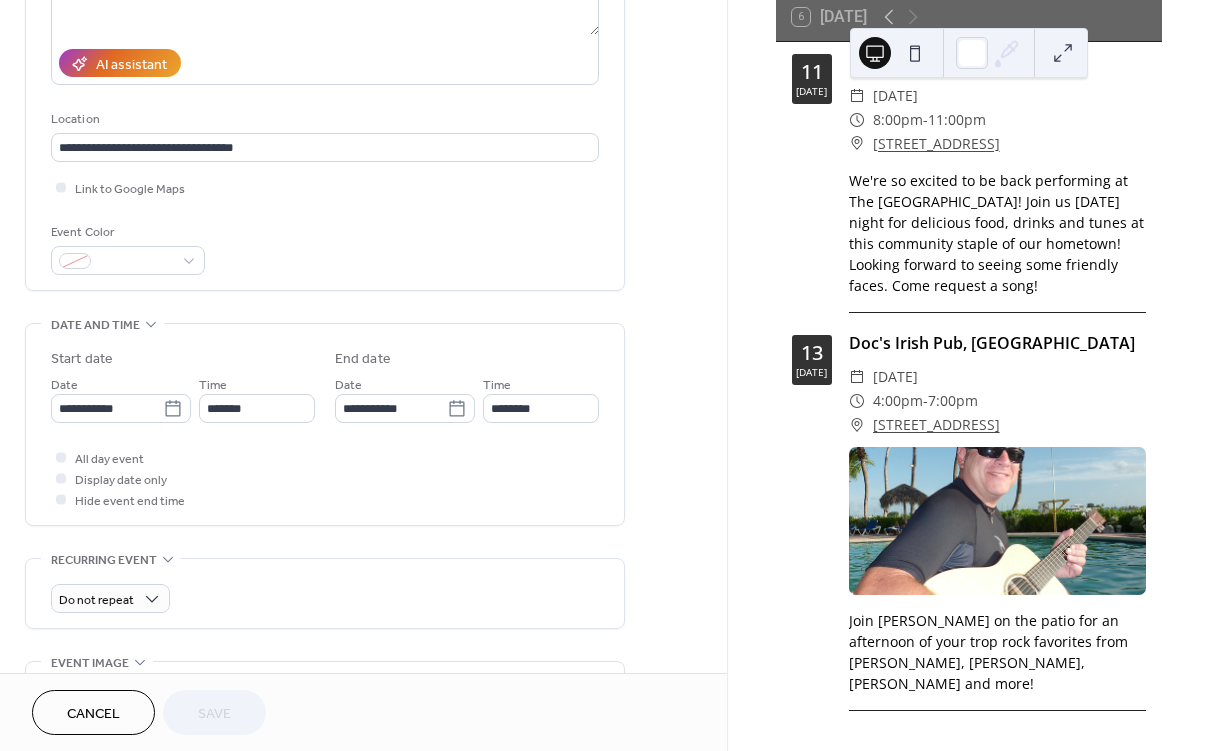 scroll, scrollTop: 340, scrollLeft: 0, axis: vertical 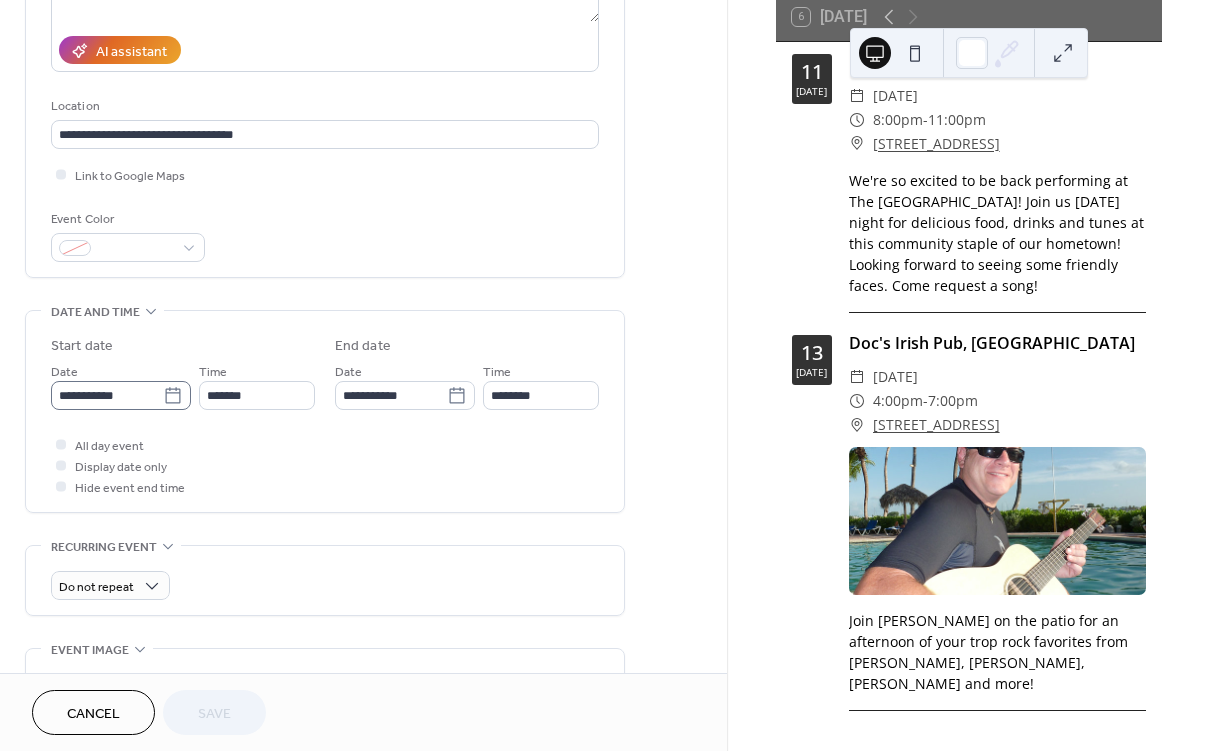 click 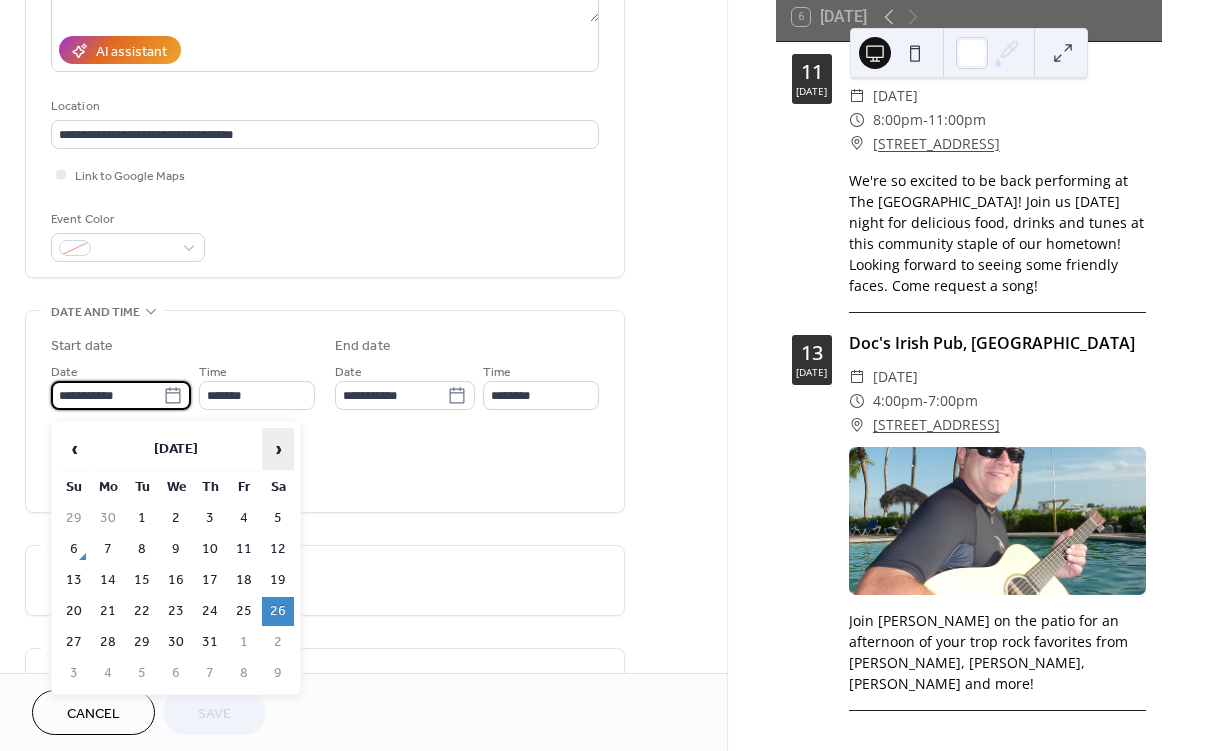 click on "›" at bounding box center (278, 449) 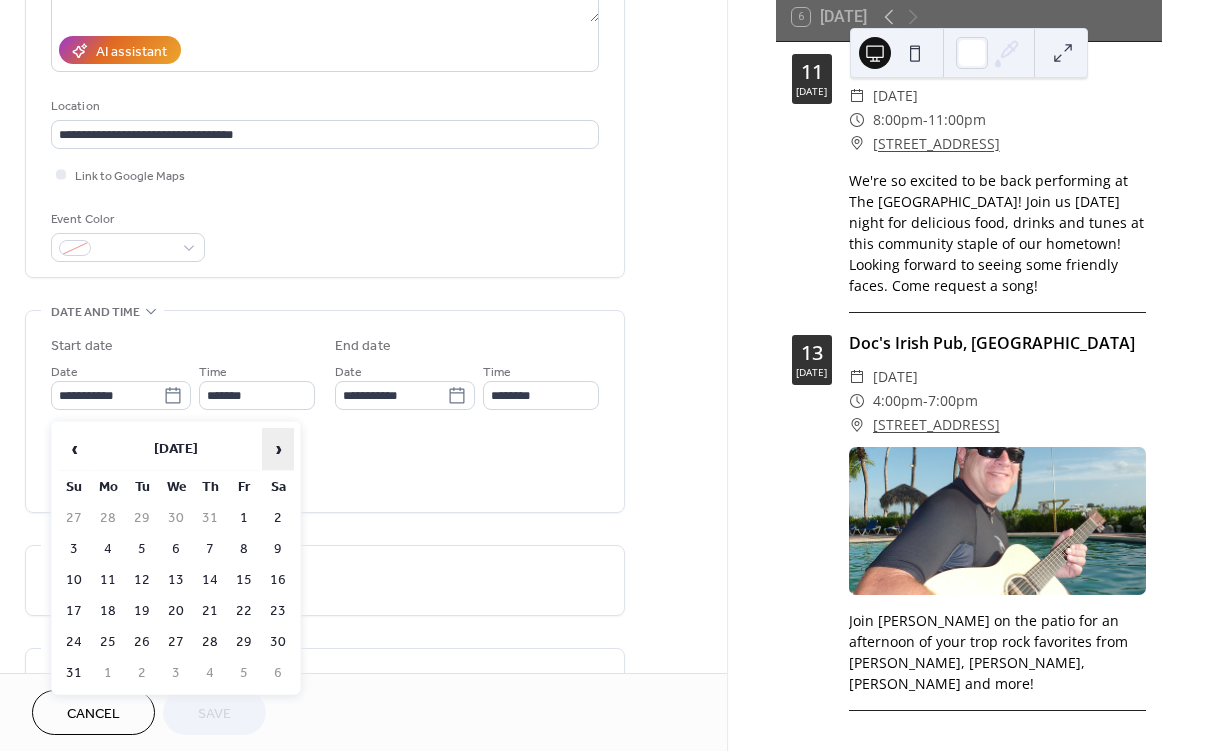 click on "›" at bounding box center (278, 449) 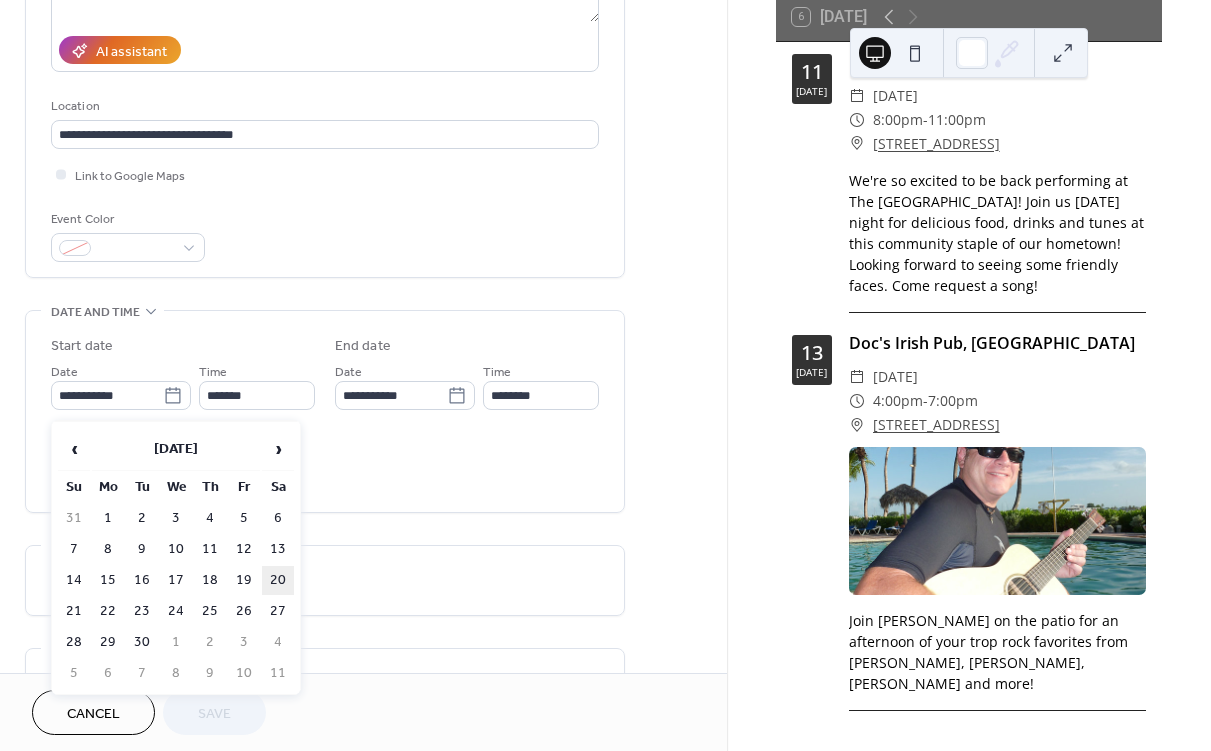 click on "20" at bounding box center [278, 580] 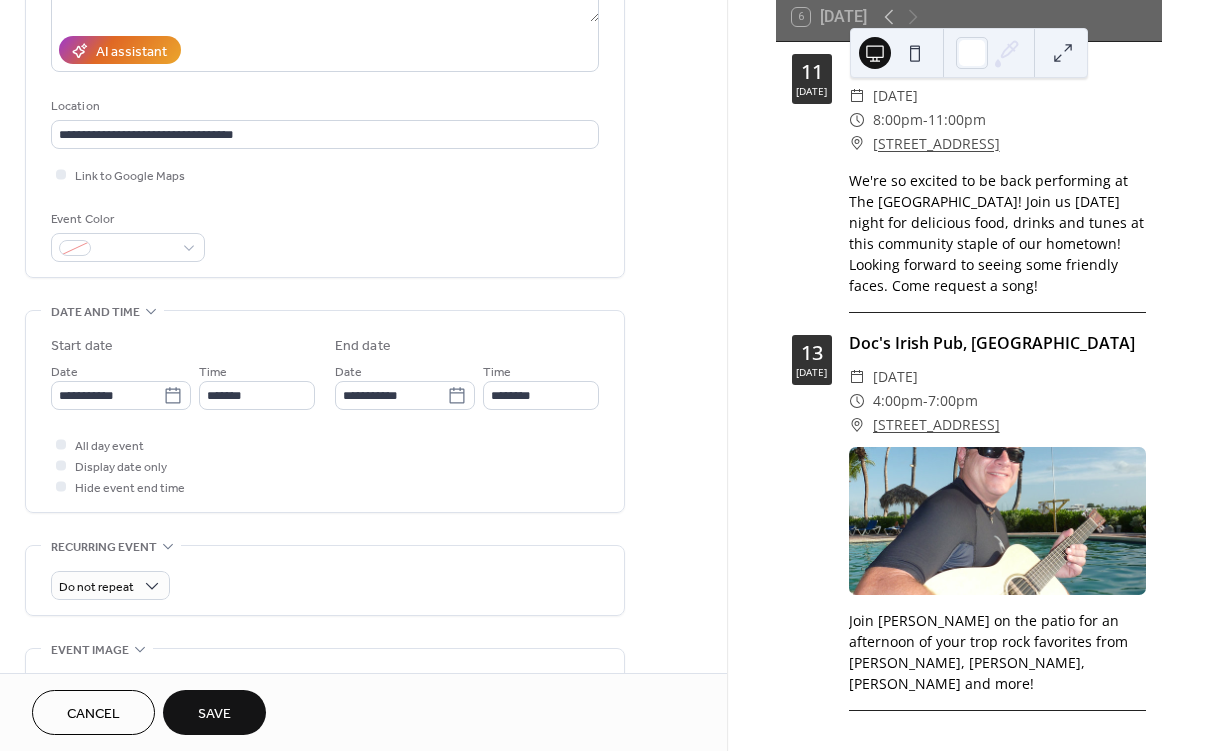 click on "Save" at bounding box center (214, 712) 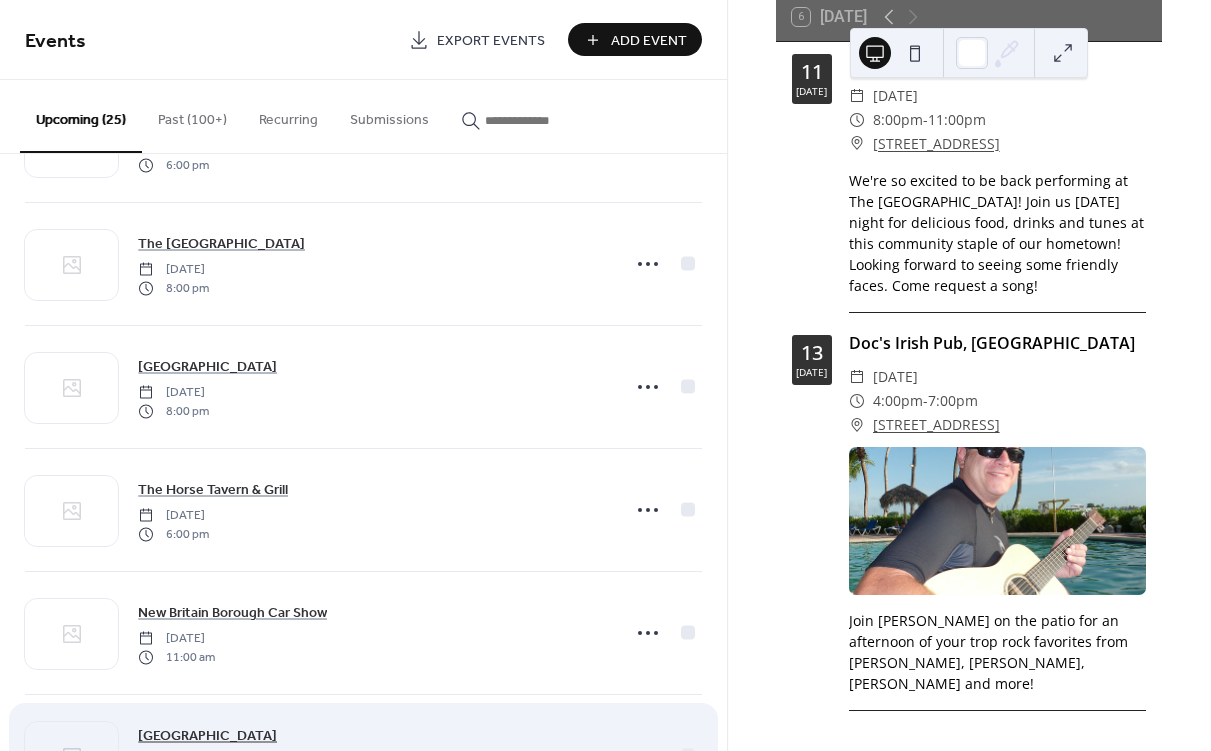 scroll, scrollTop: 2048, scrollLeft: 0, axis: vertical 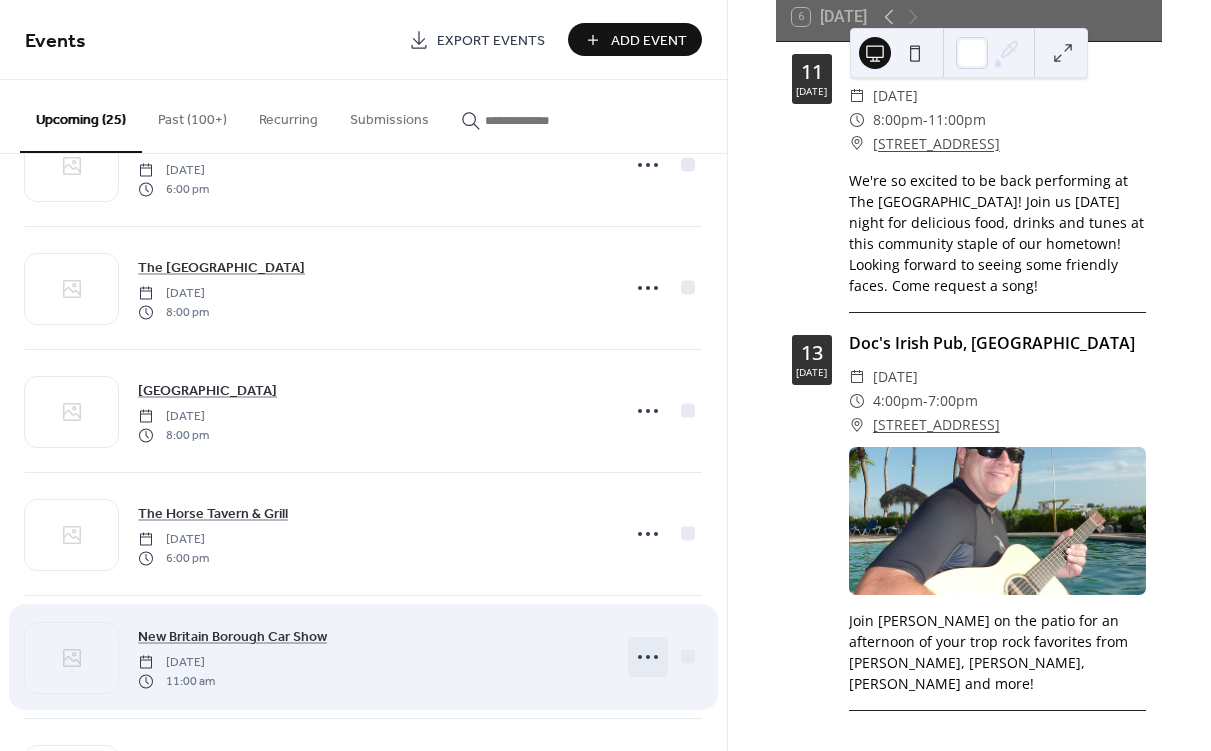 click 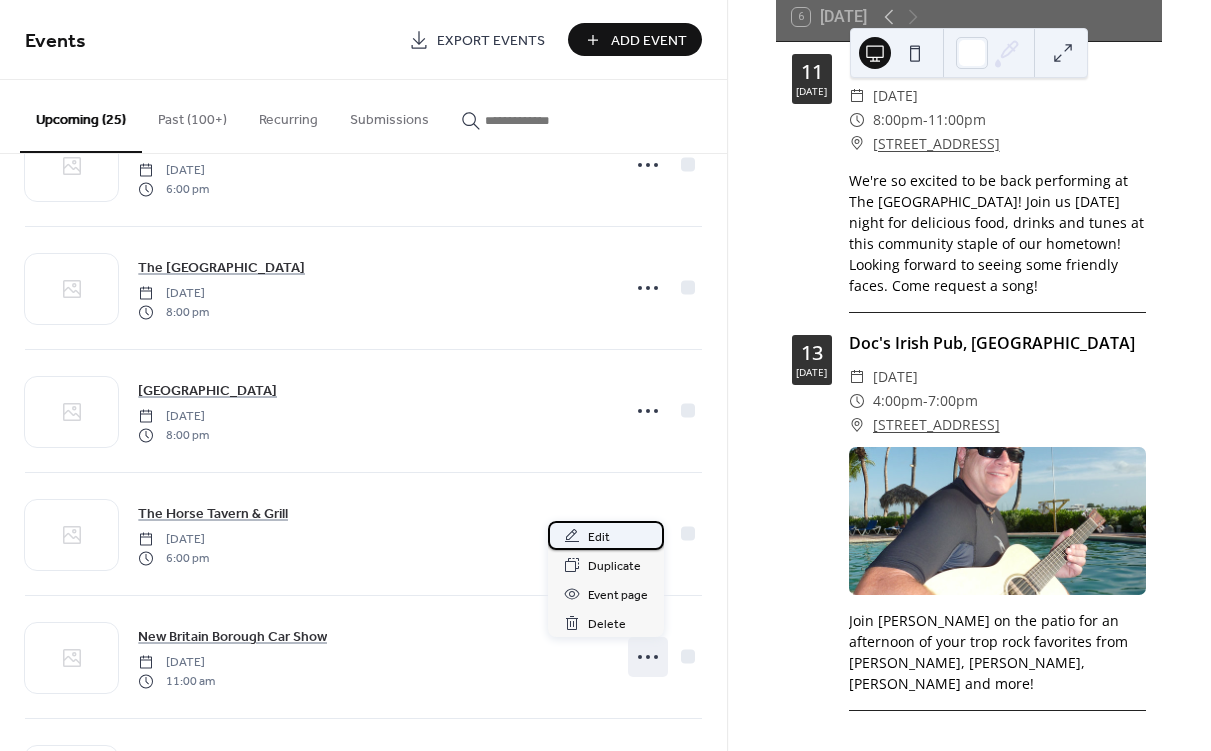 click on "Edit" at bounding box center (599, 537) 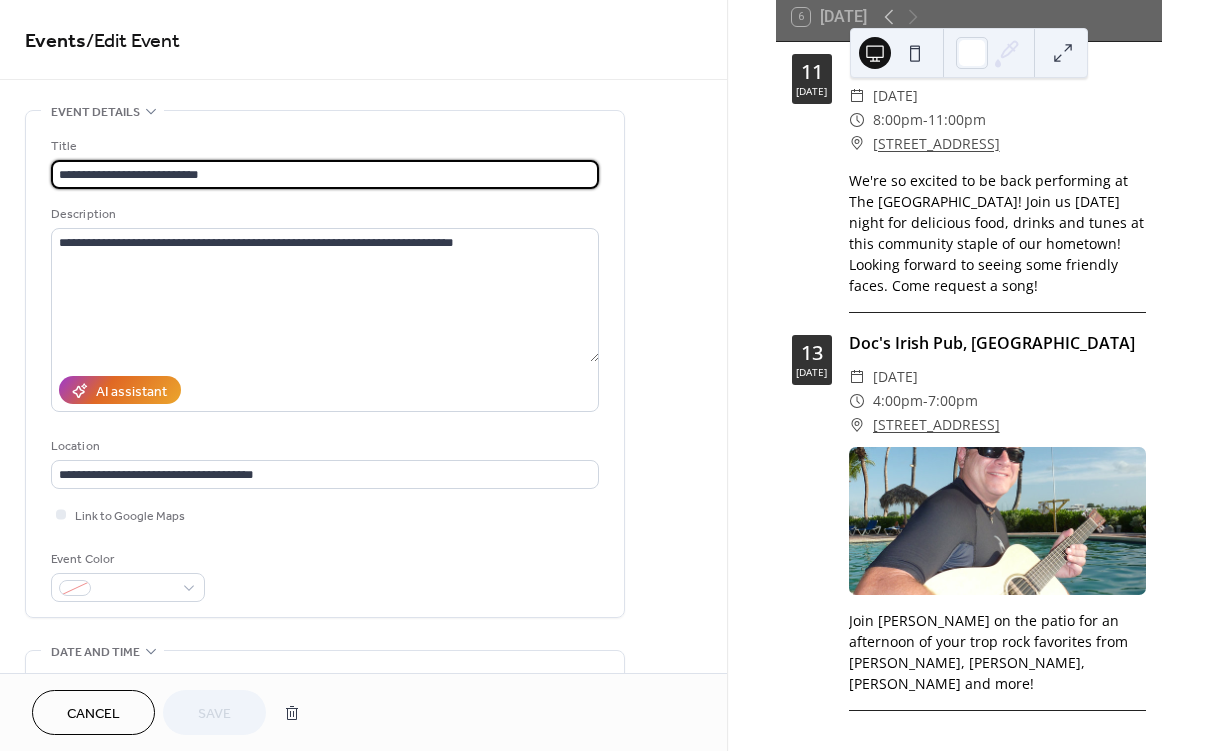 click on "**********" at bounding box center (325, 364) 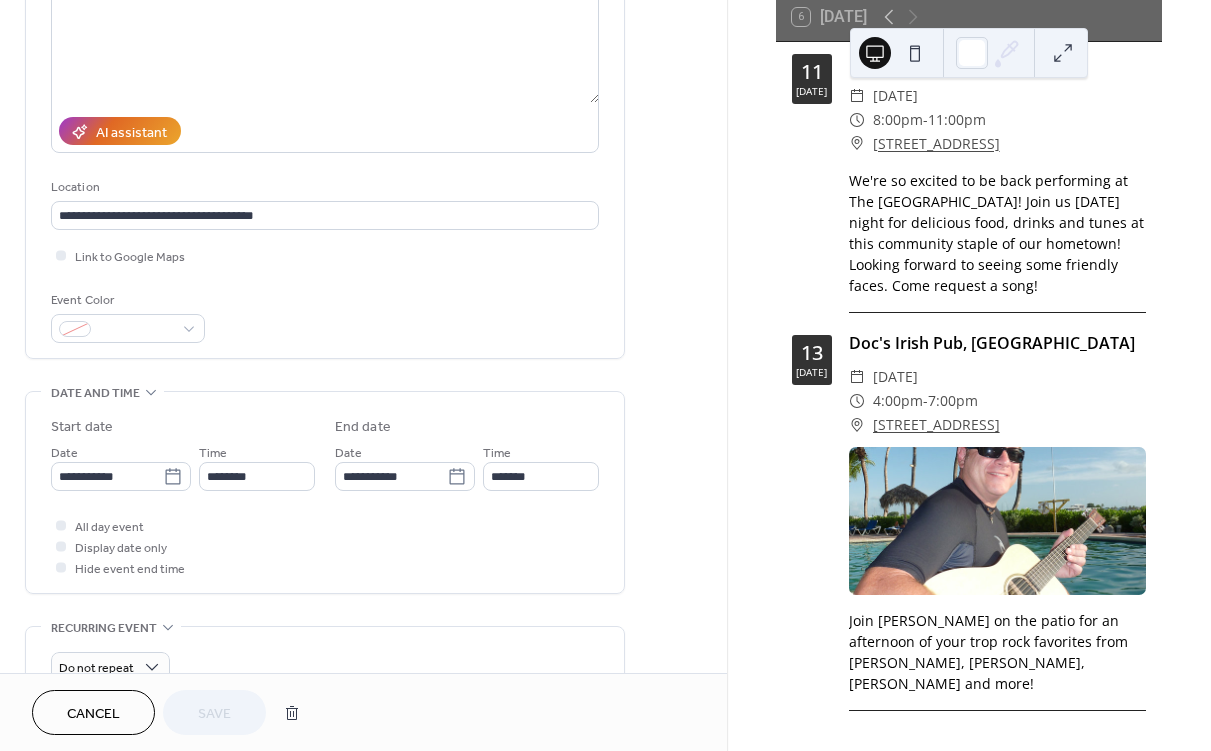 scroll, scrollTop: 263, scrollLeft: 0, axis: vertical 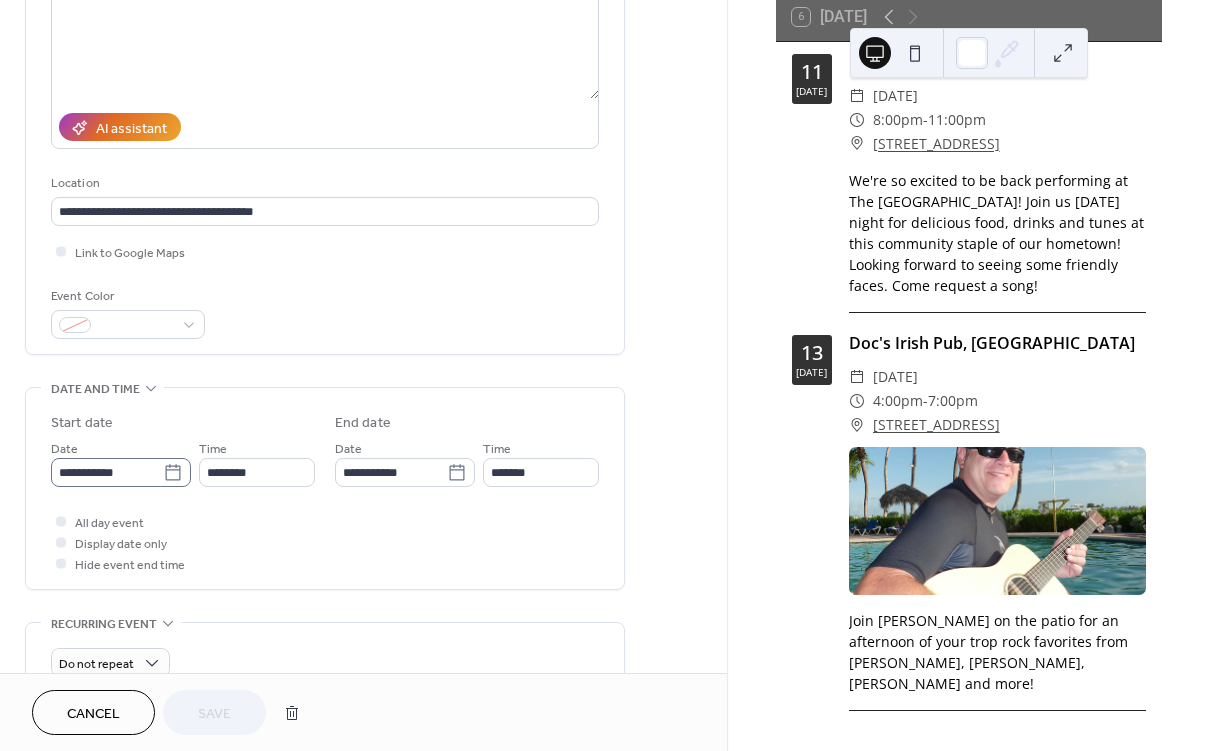 click 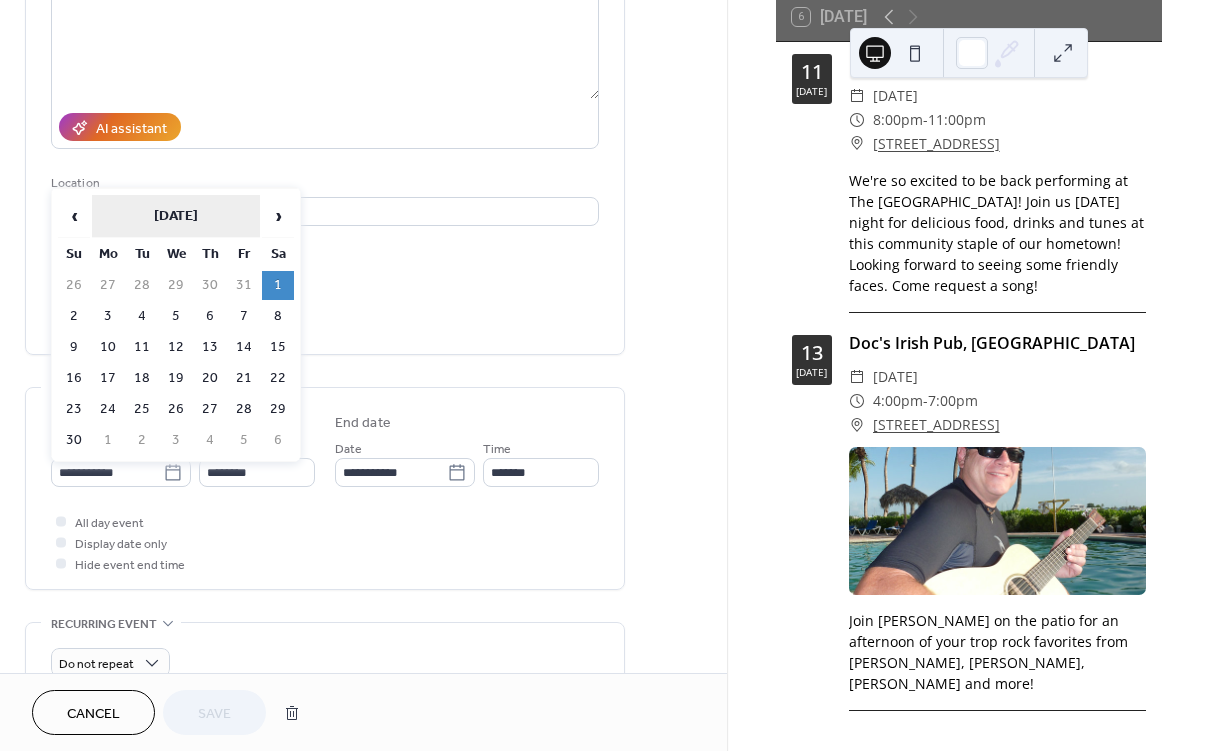 click on "November 2025" at bounding box center [176, 216] 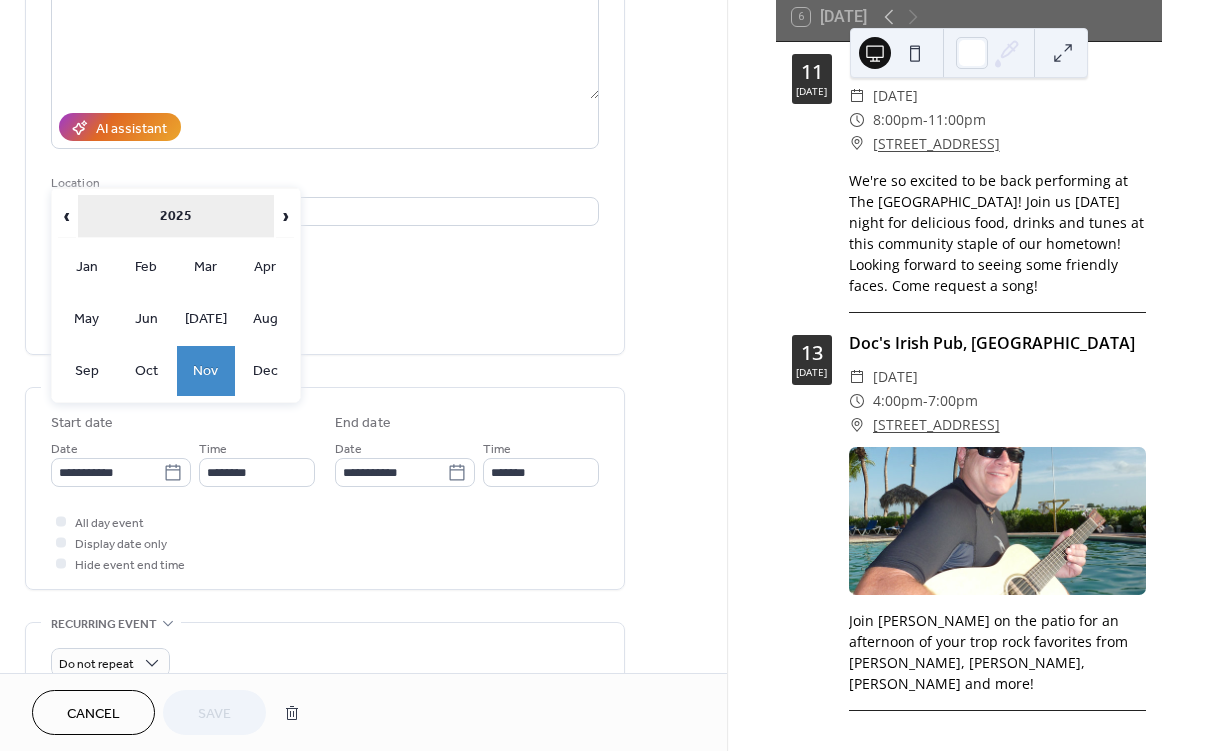 click on "2025" at bounding box center (176, 216) 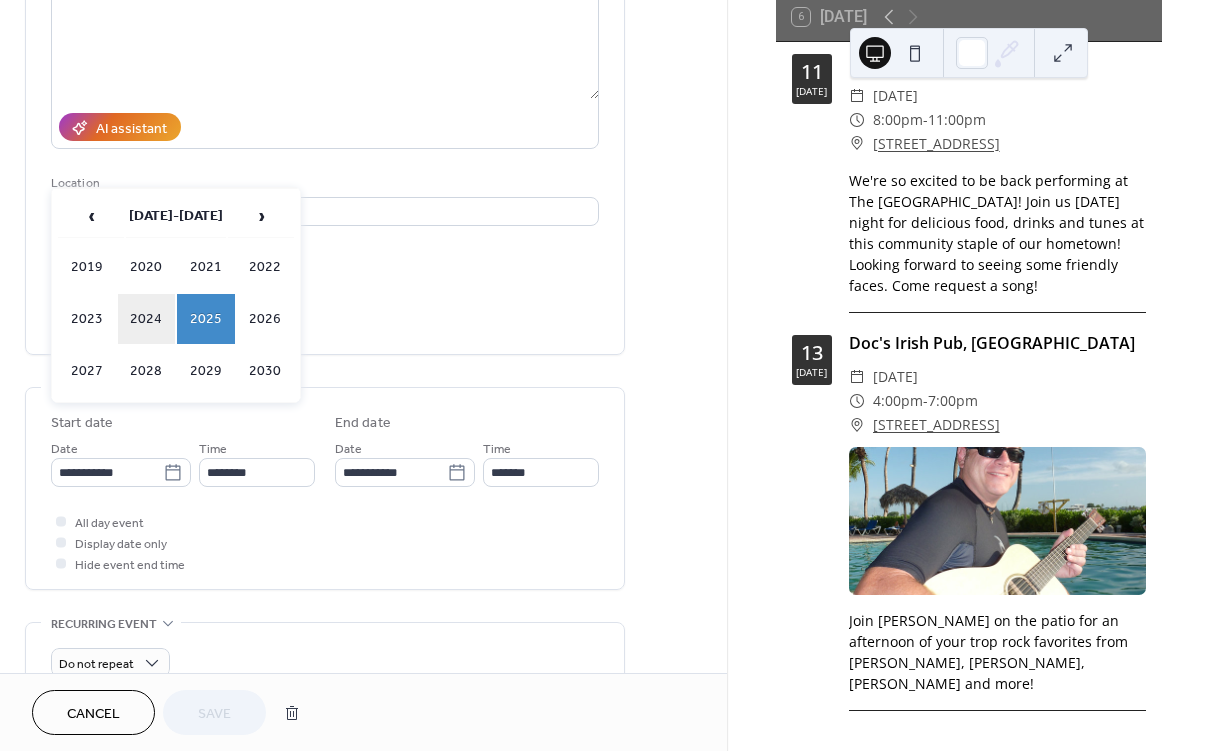 click on "2024" at bounding box center [147, 319] 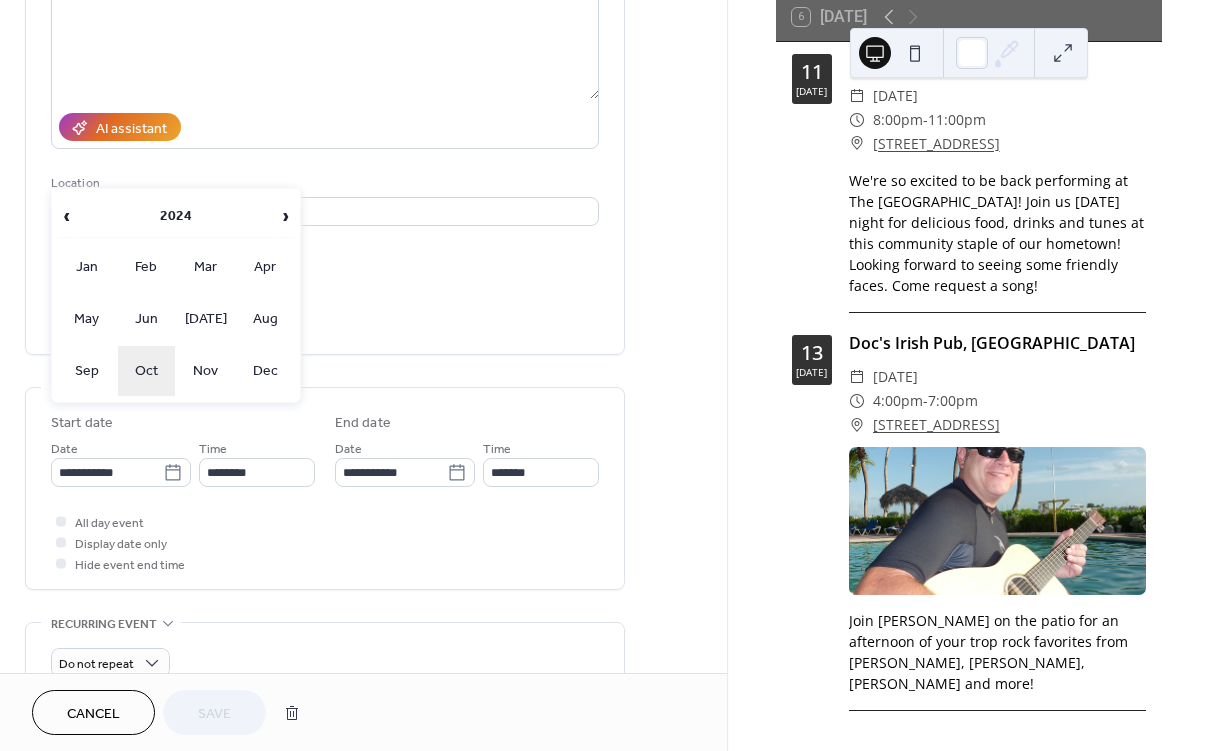 click on "Oct" at bounding box center [147, 371] 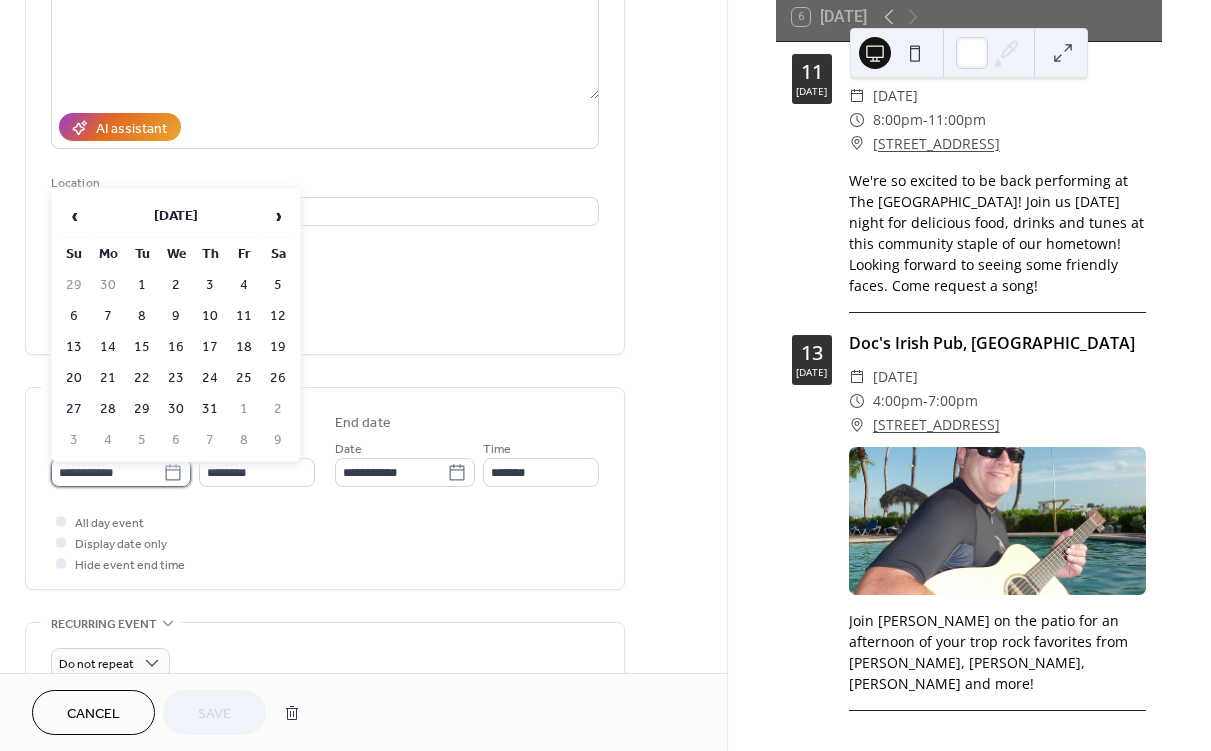 click on "**********" at bounding box center (107, 472) 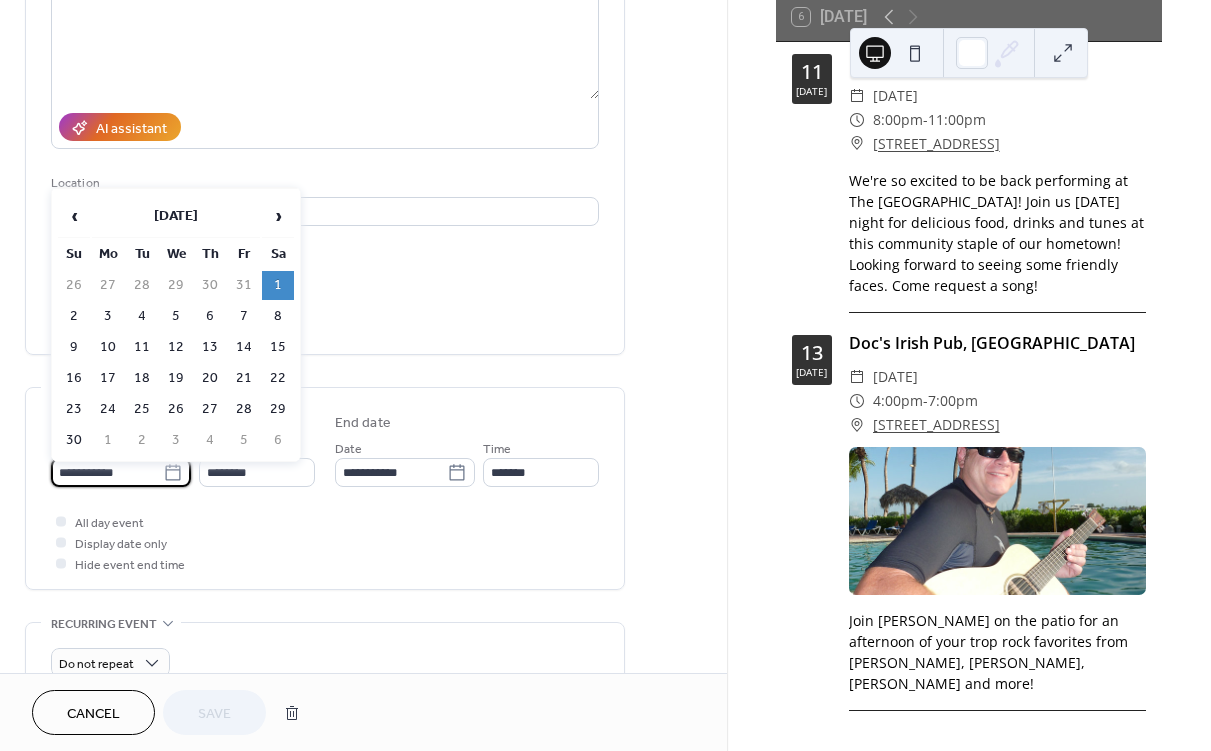 click on "**********" at bounding box center [107, 472] 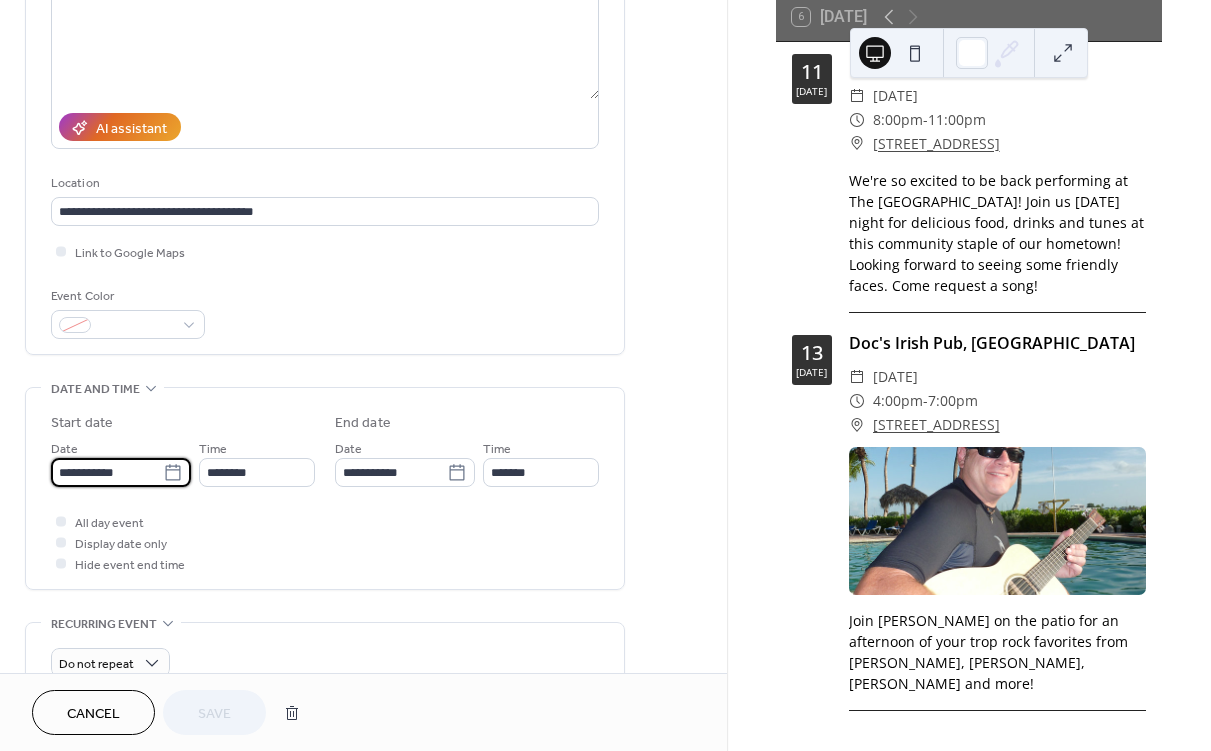 click on "**********" at bounding box center (107, 472) 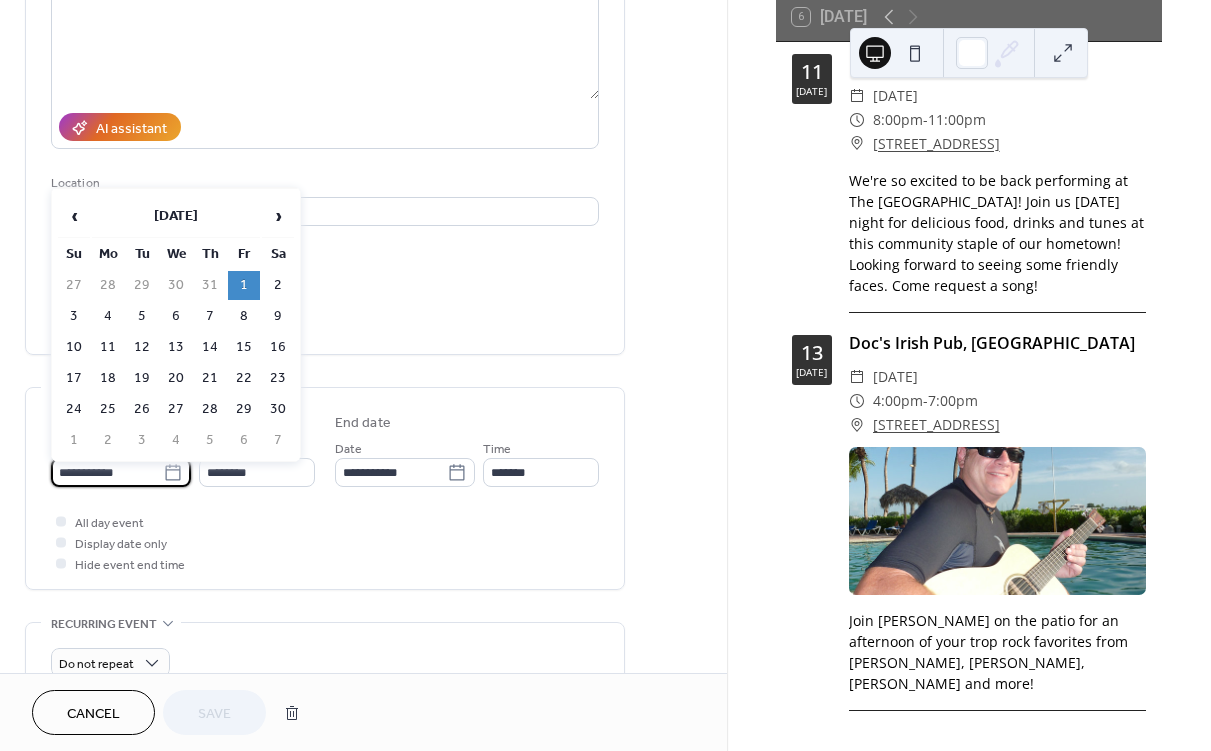 type on "**********" 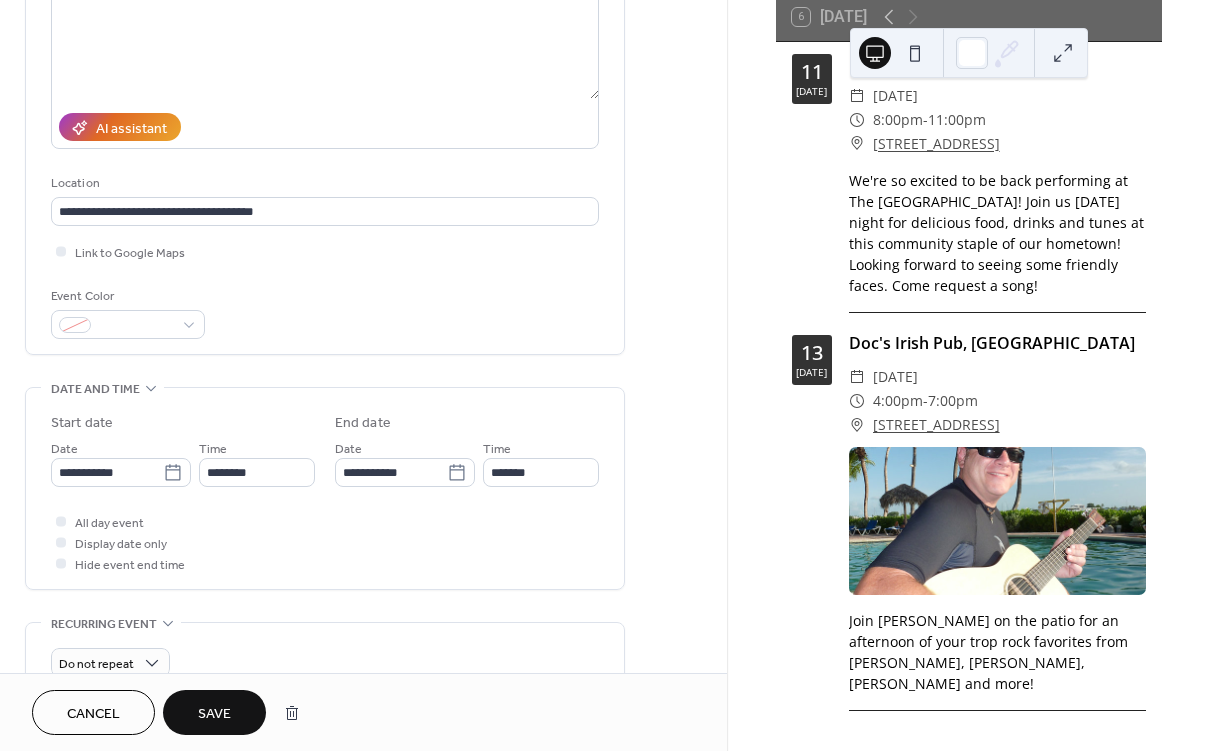 type on "**********" 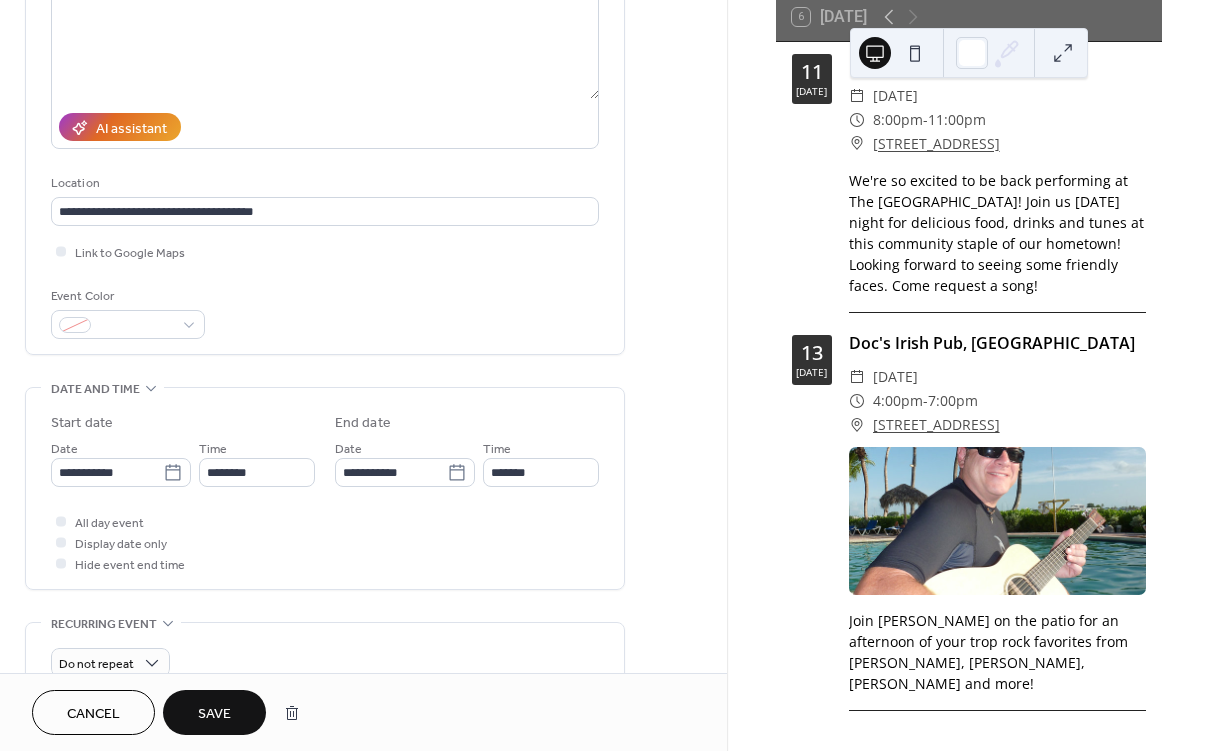 click on "All day event Display date only Hide event end time" at bounding box center (325, 542) 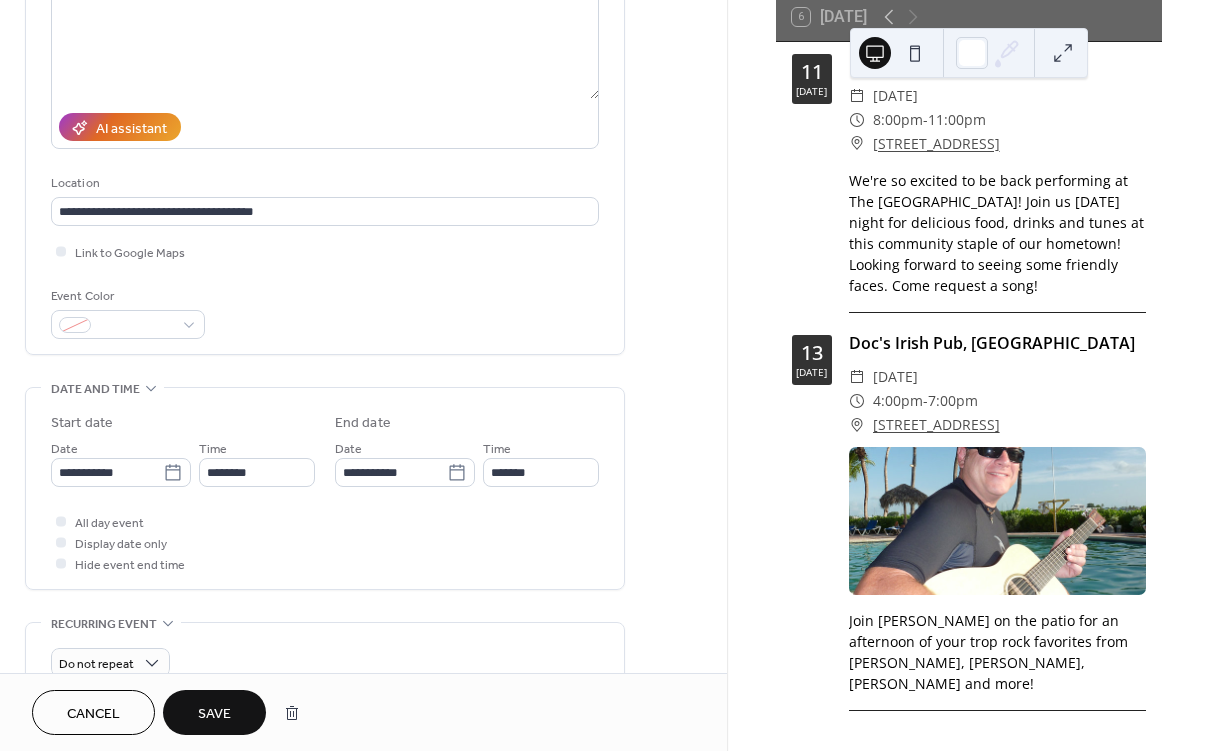 click on "Save" at bounding box center (214, 712) 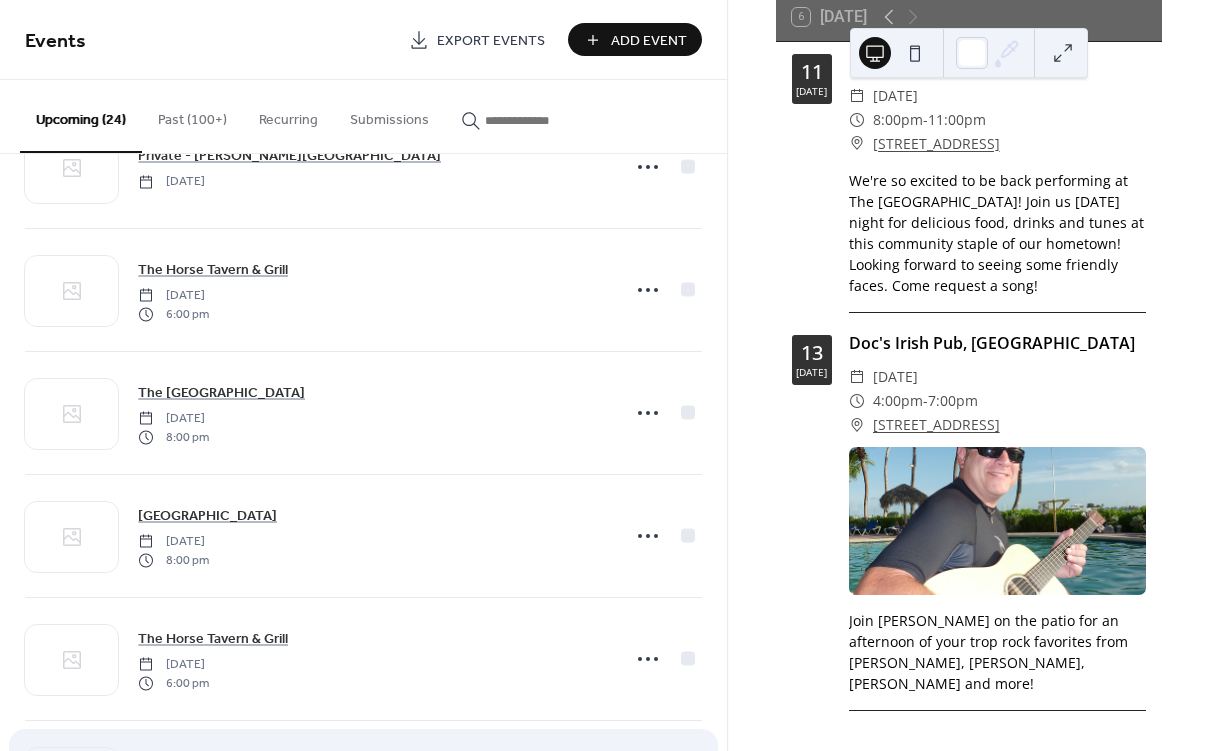 scroll, scrollTop: 1926, scrollLeft: 0, axis: vertical 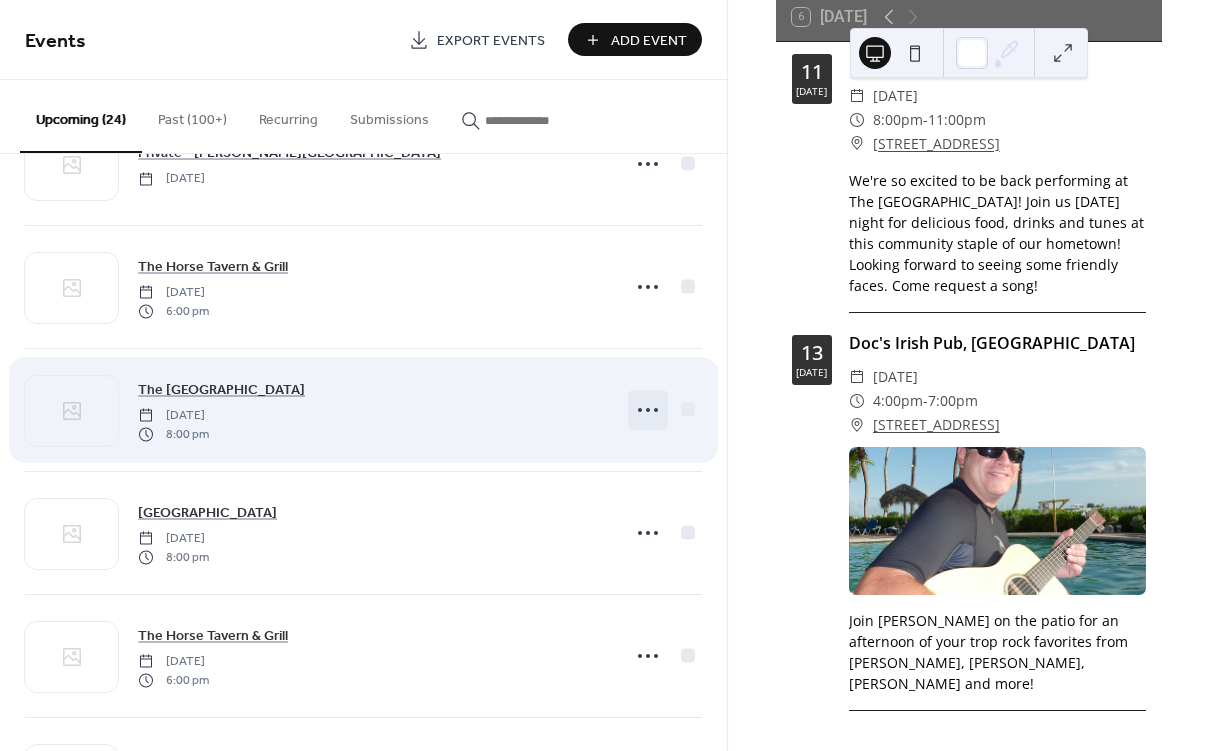 click 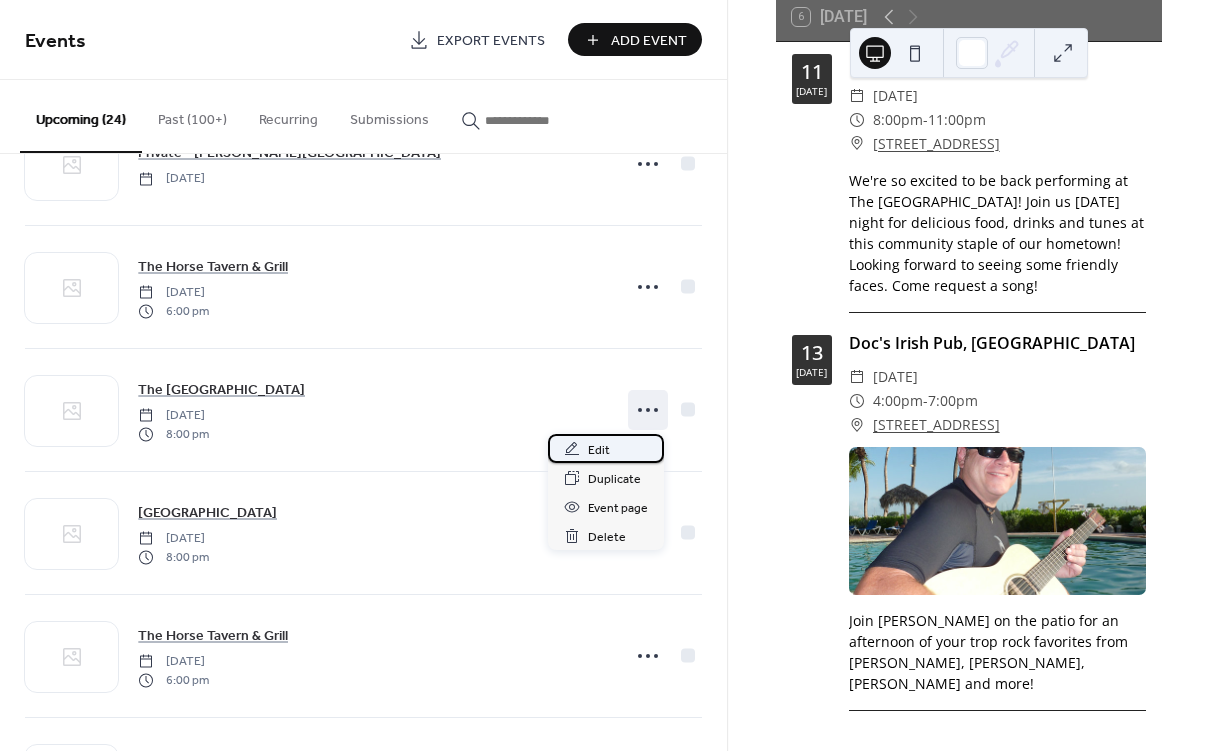 click on "Edit" at bounding box center [599, 450] 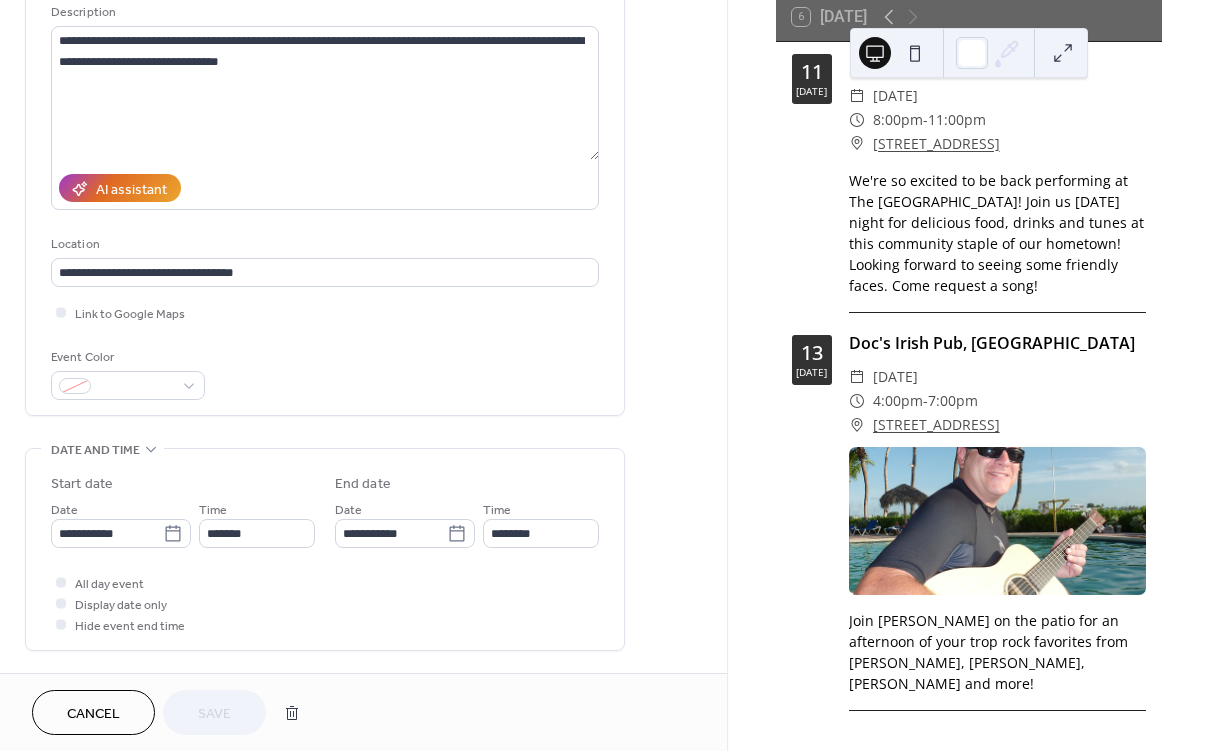 scroll, scrollTop: 228, scrollLeft: 0, axis: vertical 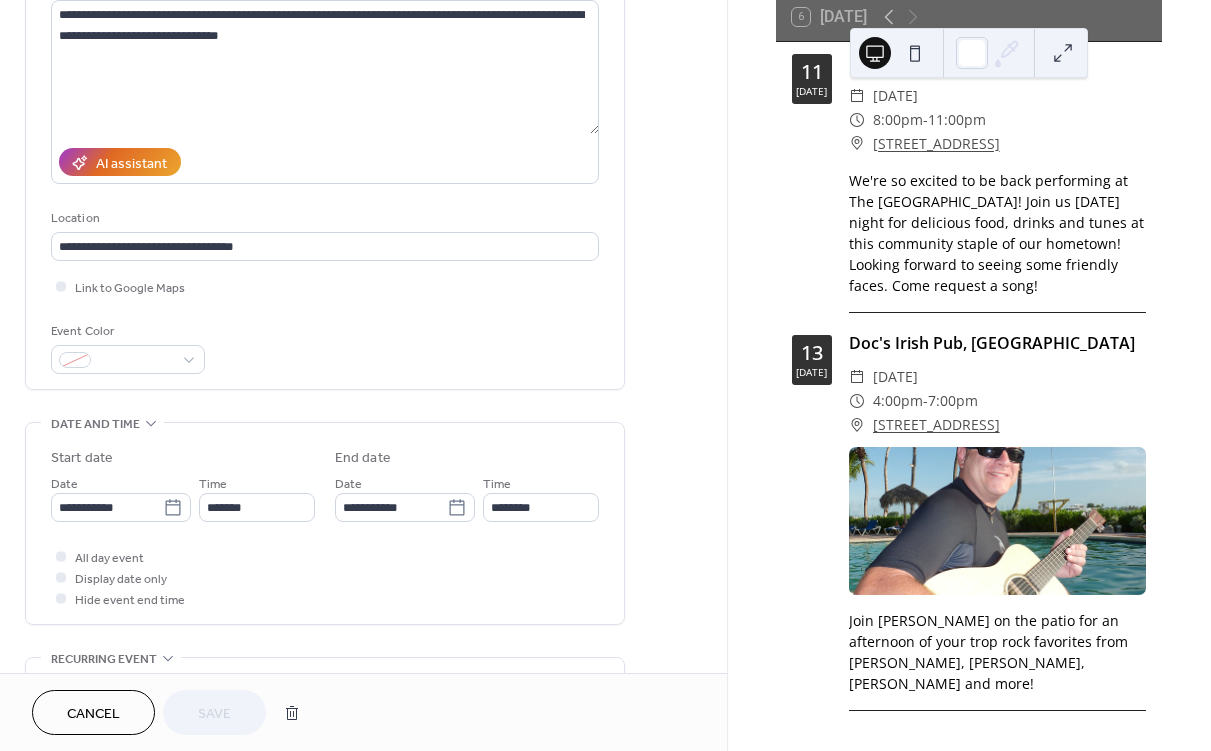click on "Cancel" at bounding box center [93, 712] 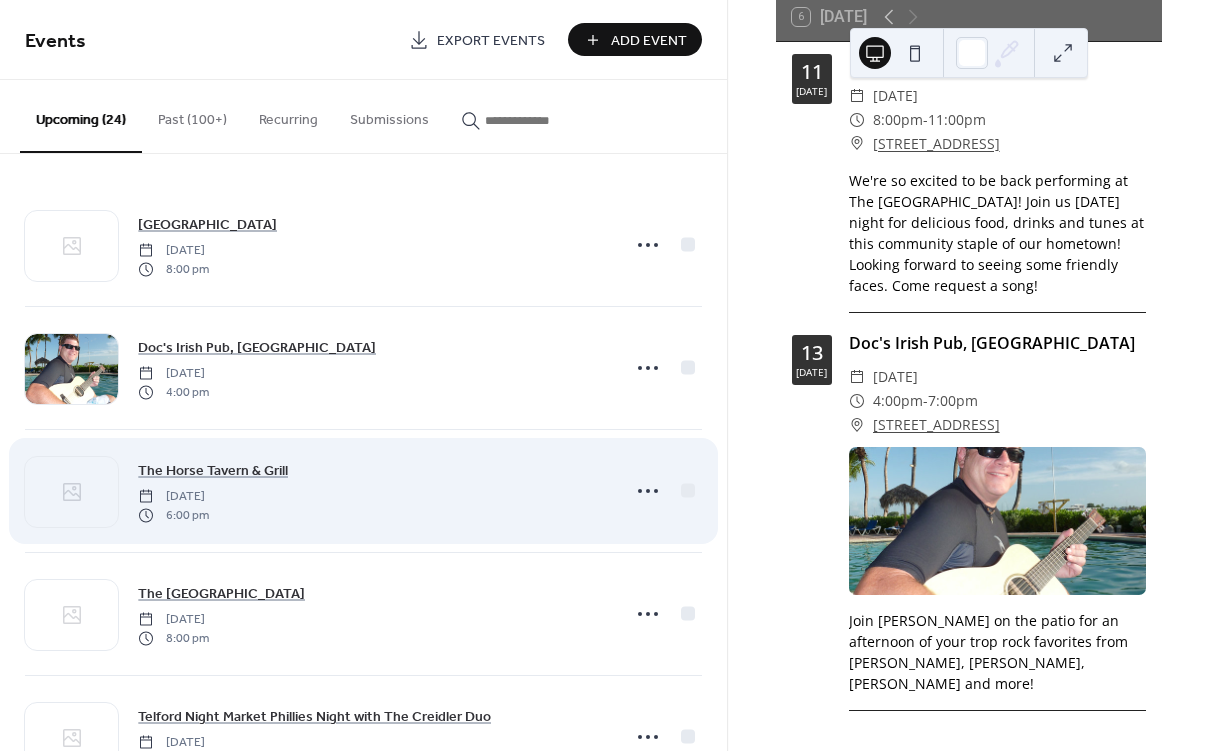 scroll, scrollTop: 1, scrollLeft: 0, axis: vertical 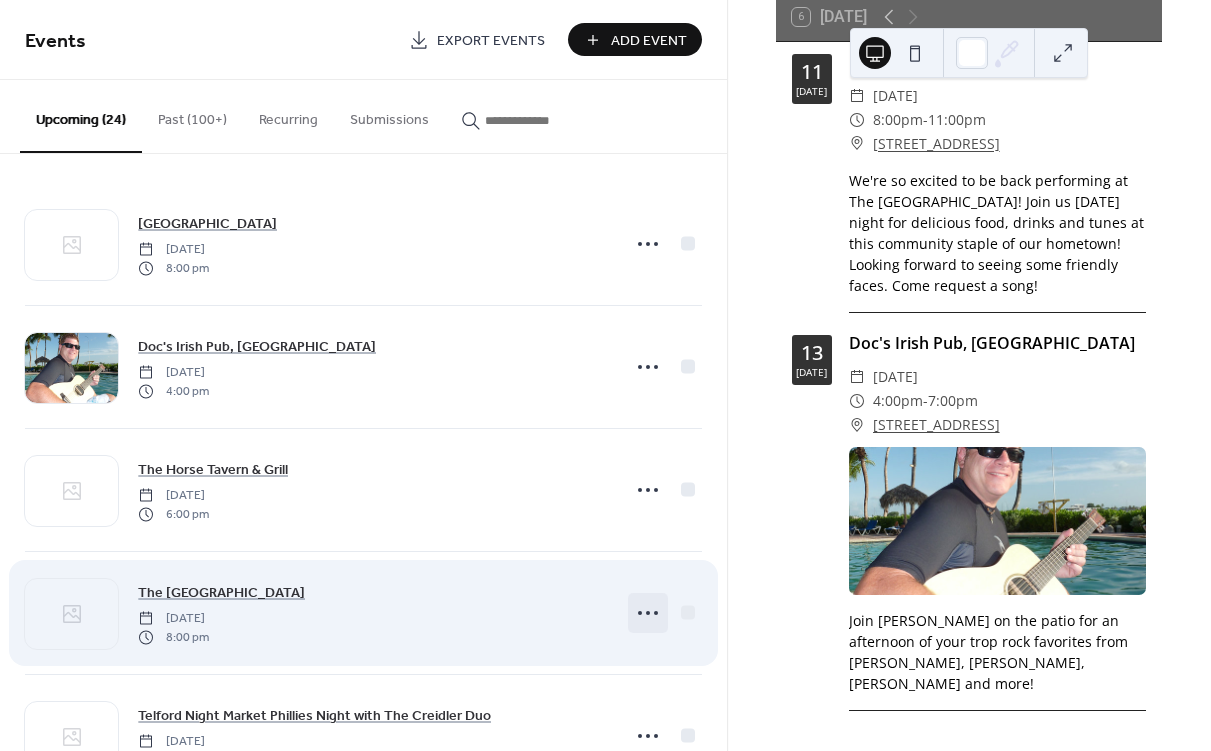 click 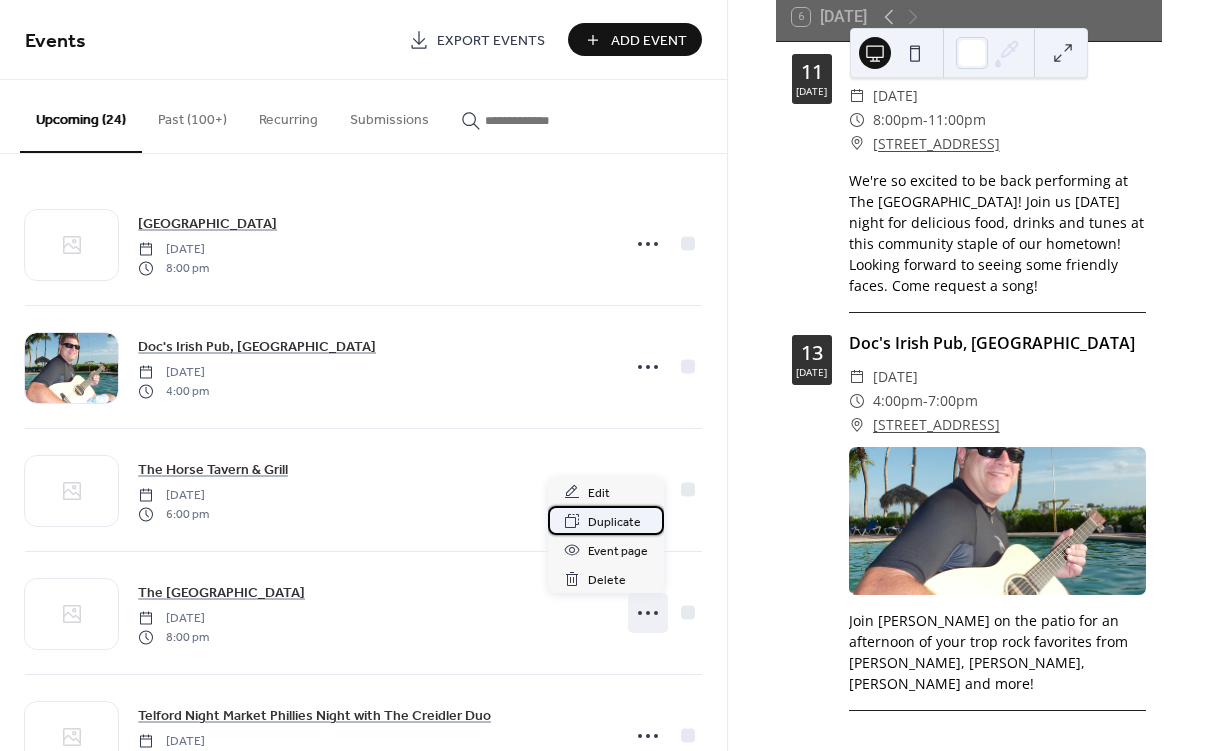 click on "Duplicate" at bounding box center (614, 522) 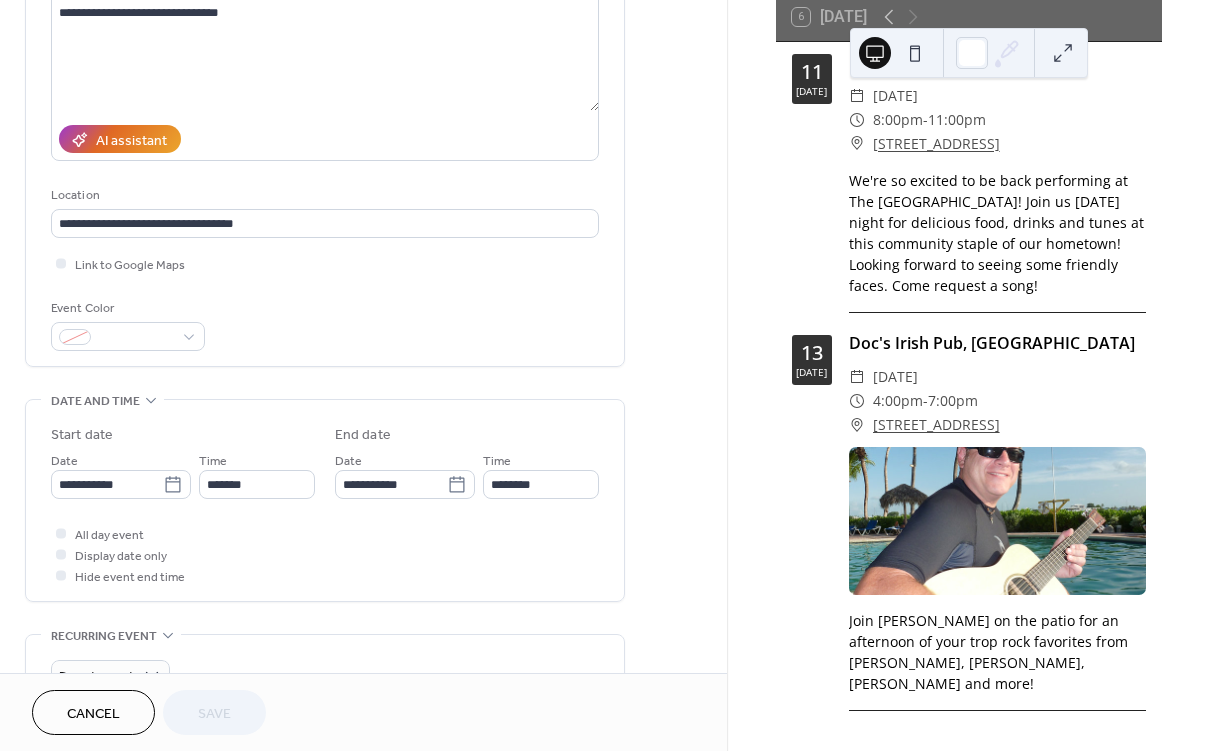 scroll, scrollTop: 252, scrollLeft: 0, axis: vertical 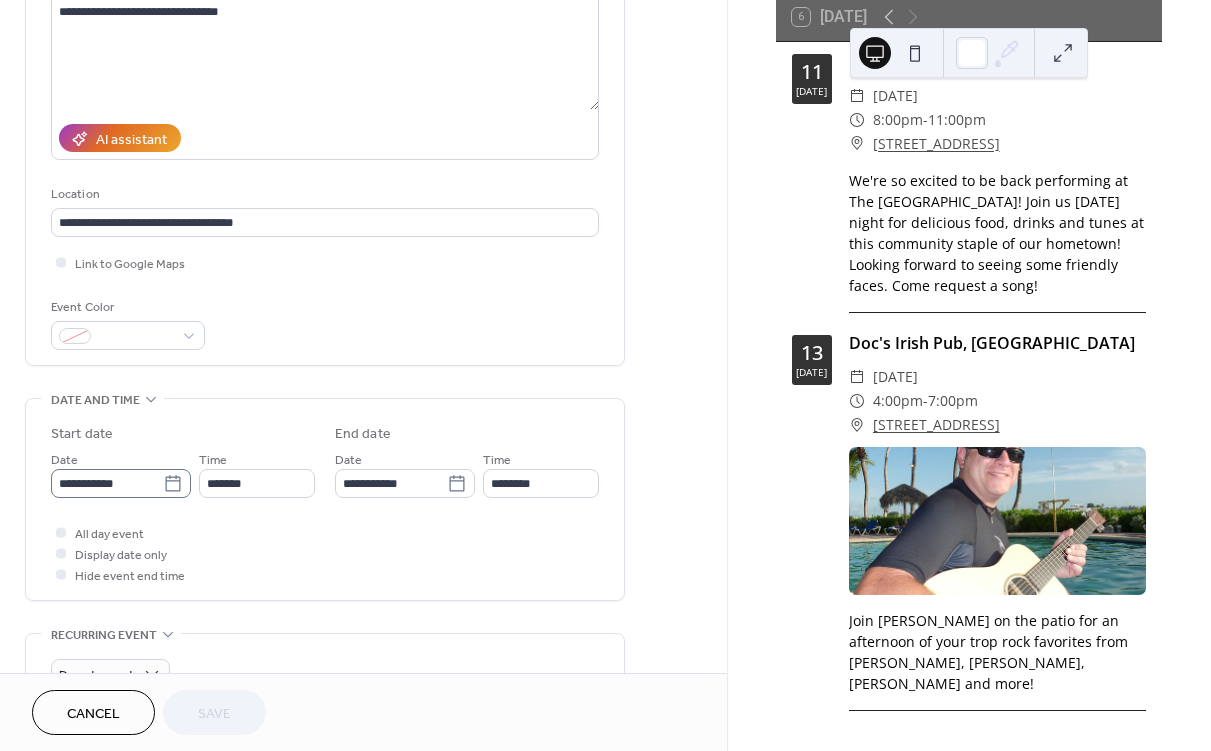 click 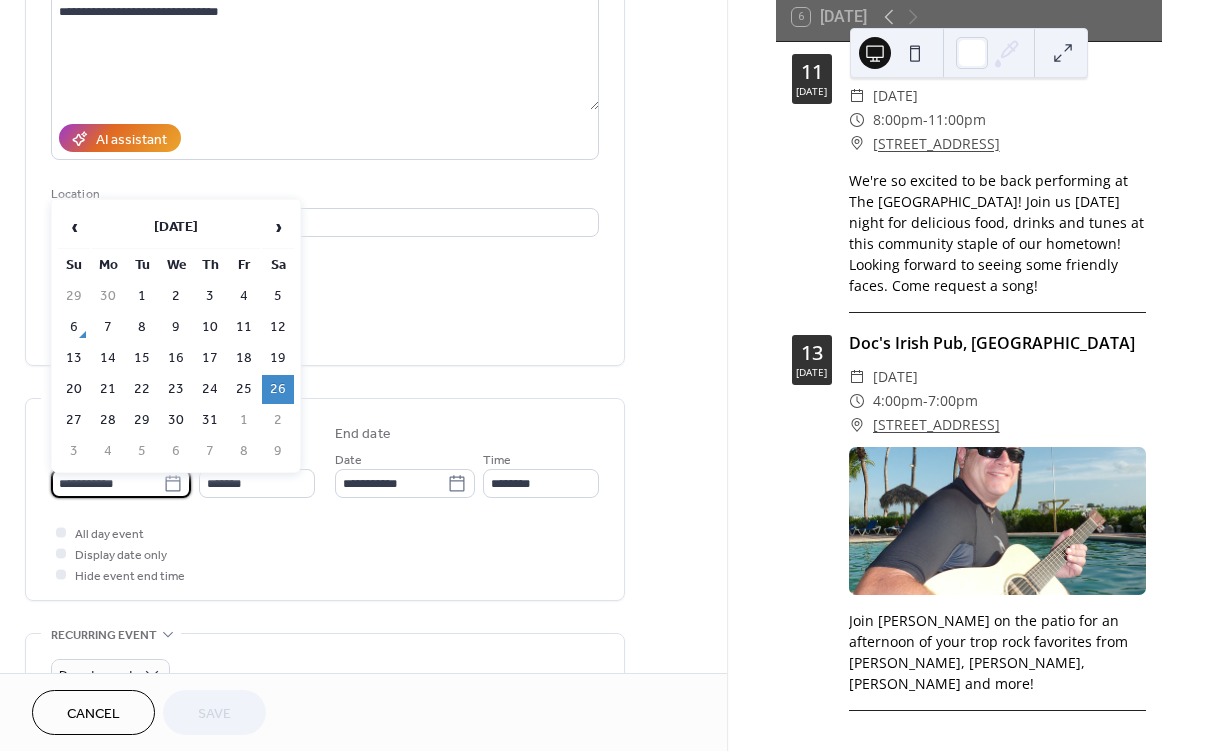 click 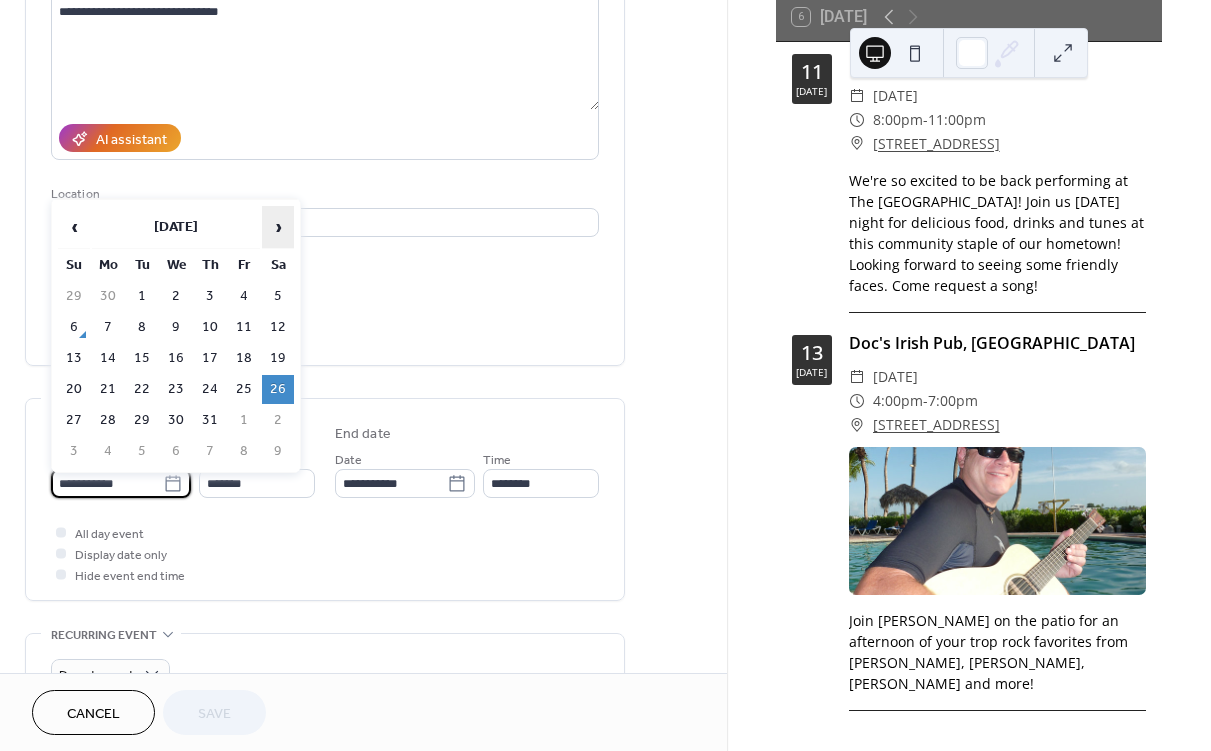 click on "›" at bounding box center (278, 227) 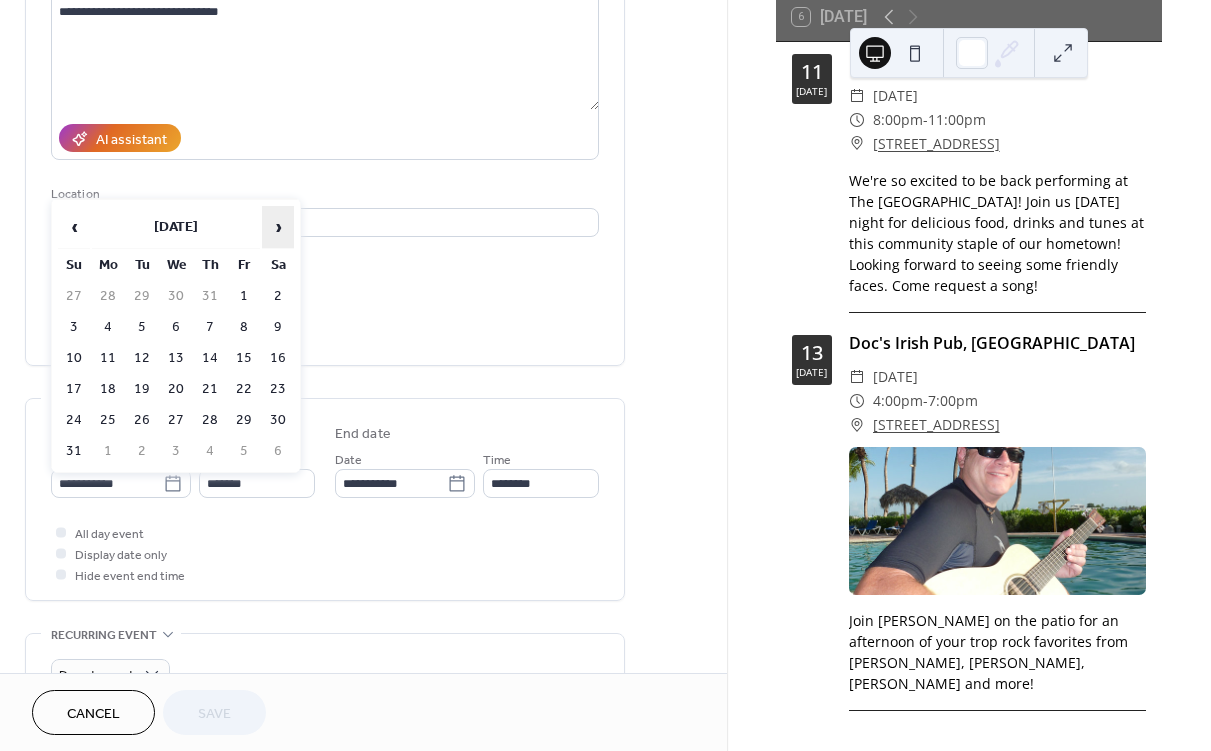 click on "›" at bounding box center (278, 227) 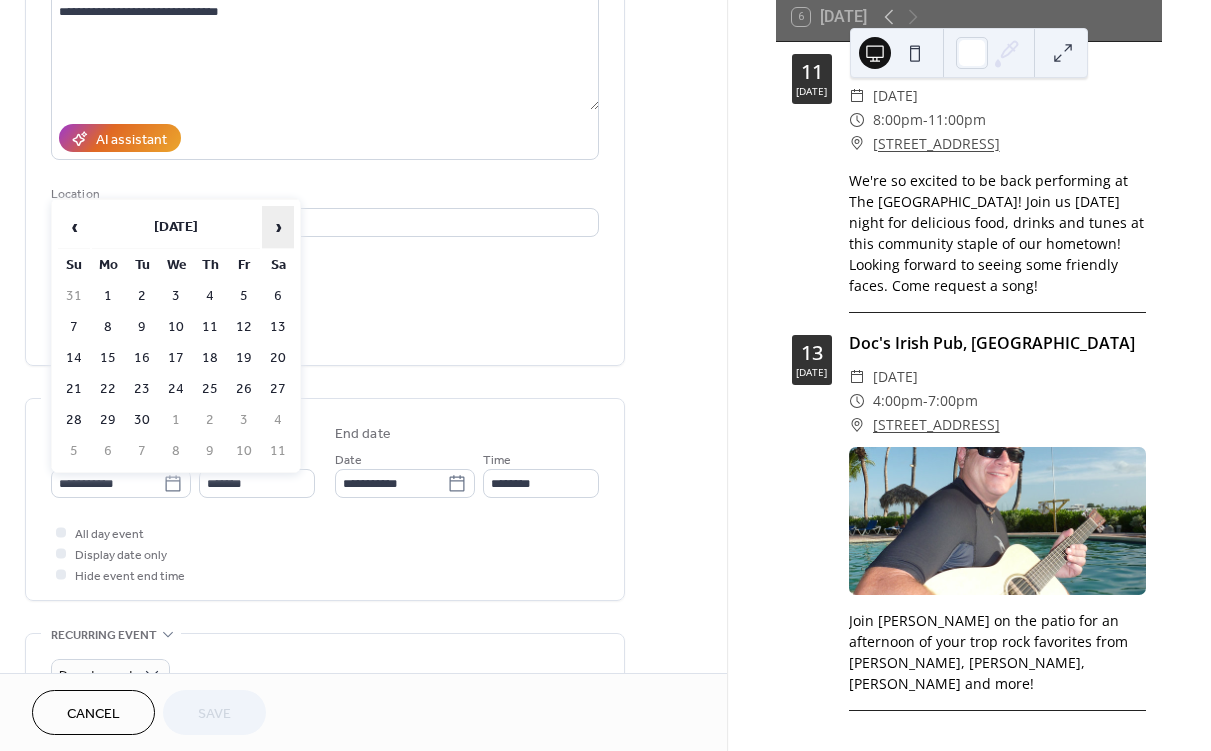 click on "›" at bounding box center [278, 227] 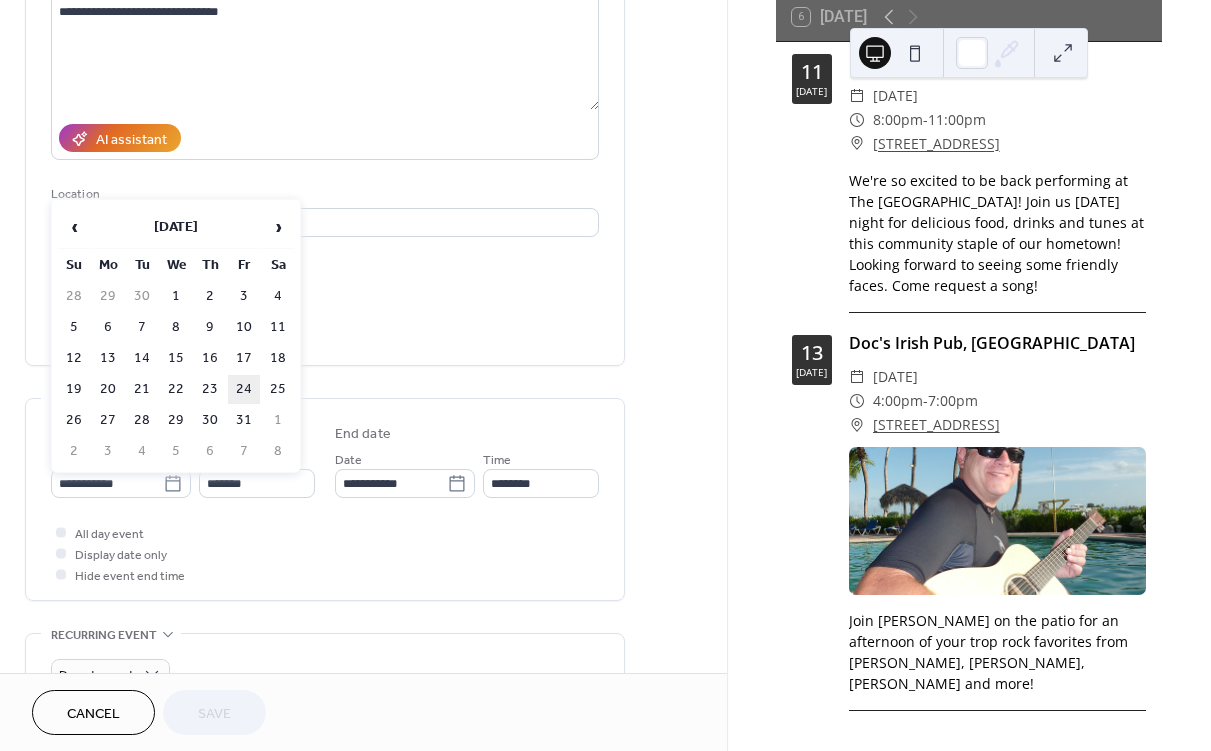 click on "24" at bounding box center (244, 389) 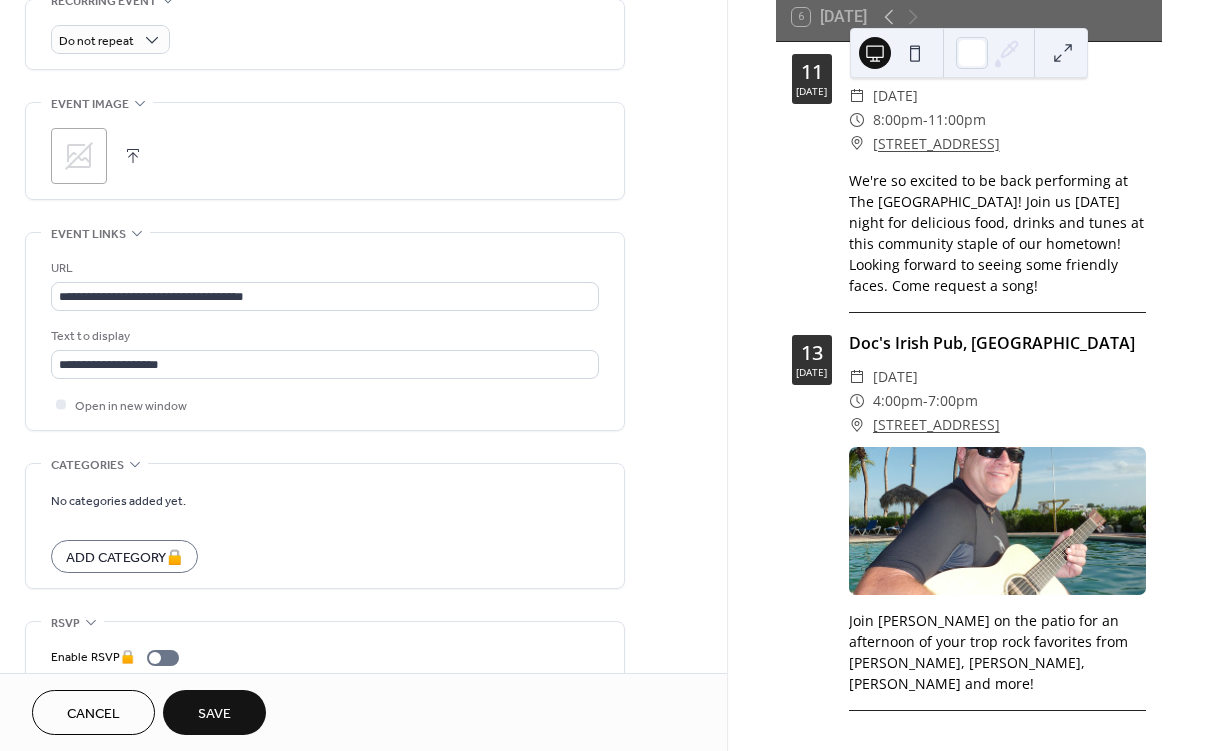 scroll, scrollTop: 894, scrollLeft: 0, axis: vertical 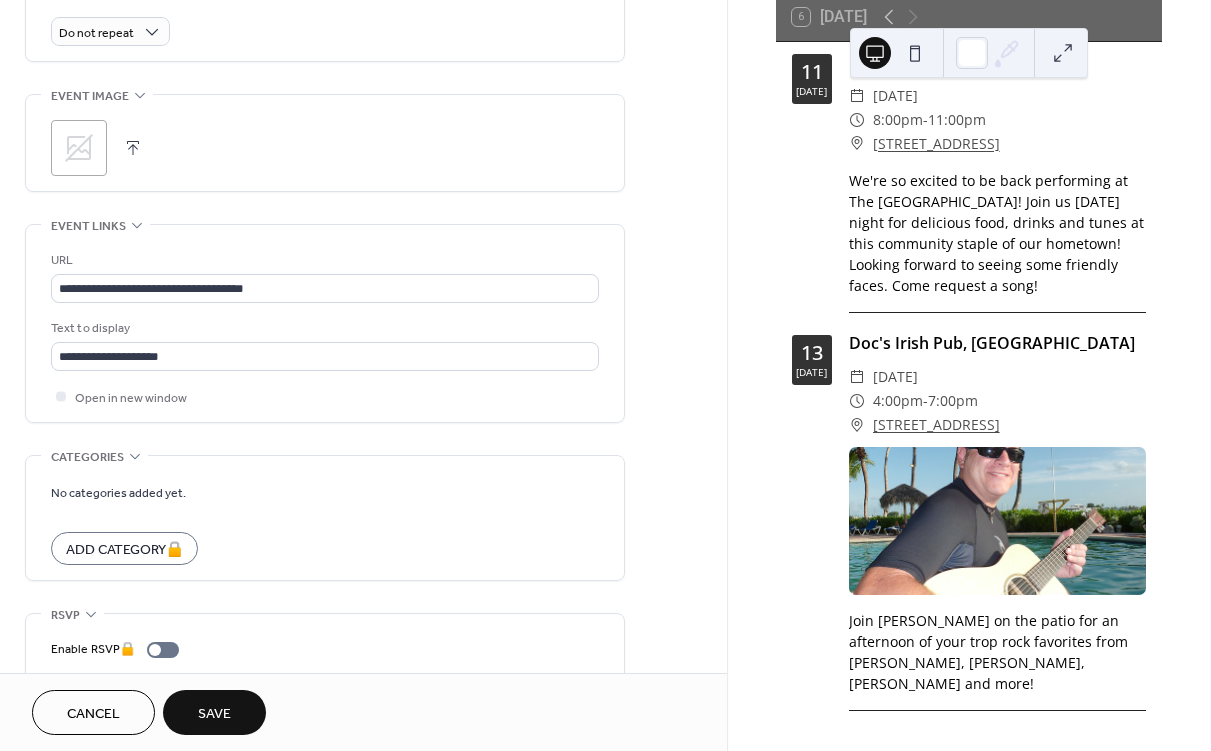 click on "Save" at bounding box center (214, 714) 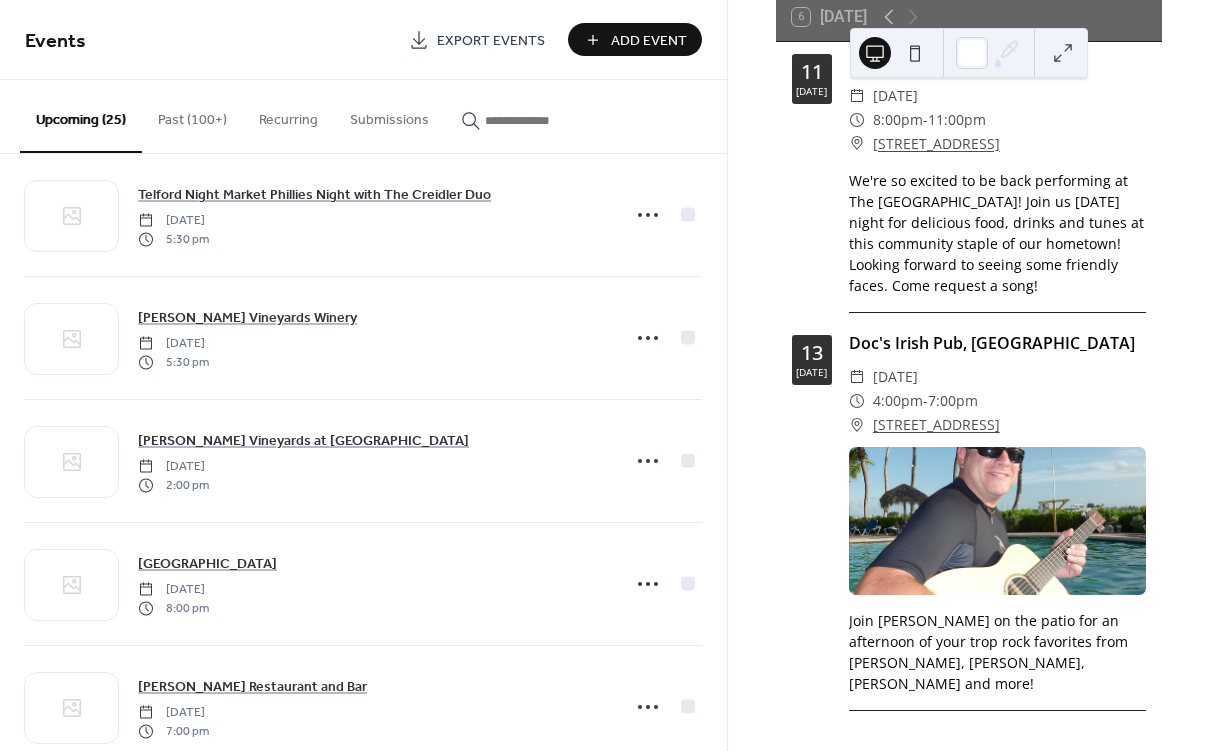 scroll, scrollTop: 439, scrollLeft: 0, axis: vertical 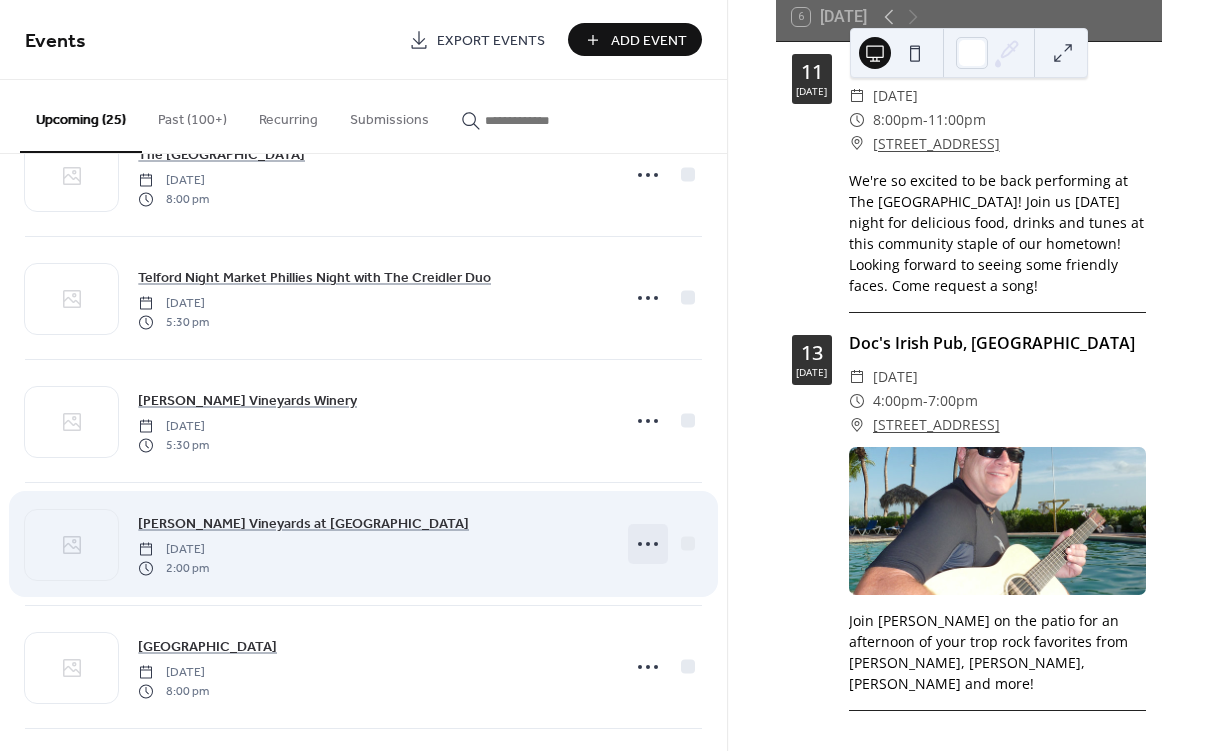 click 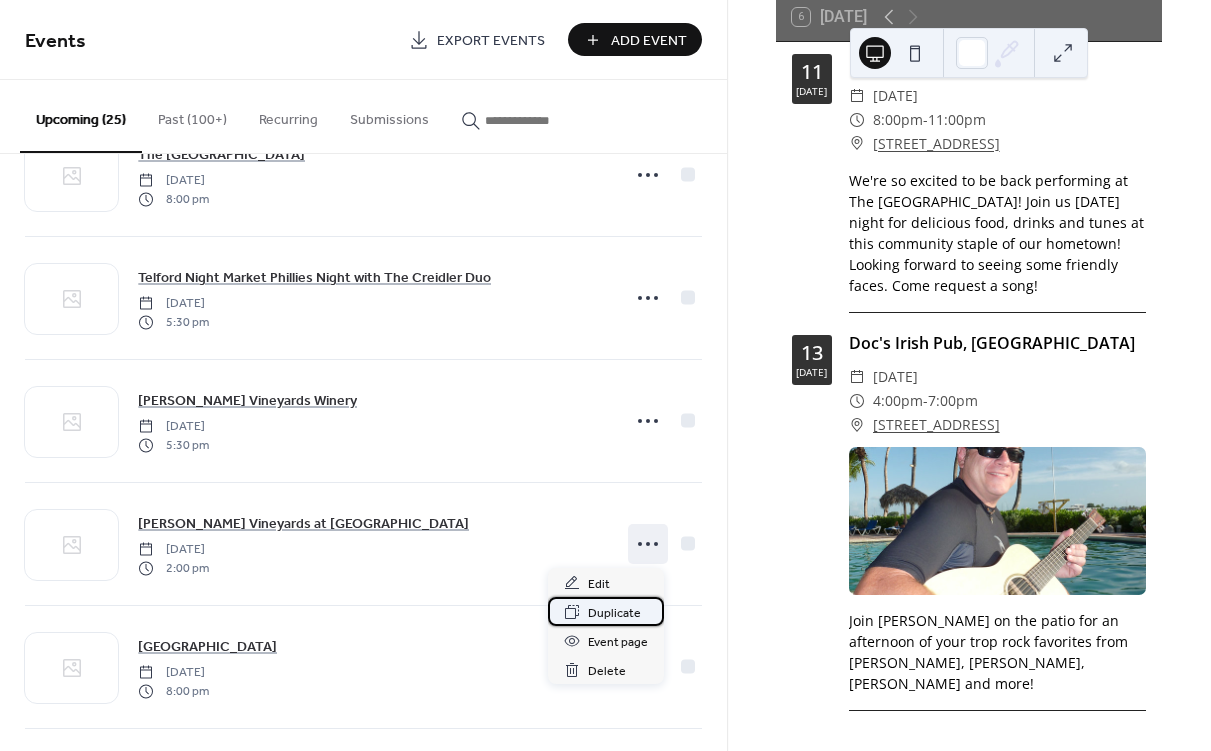 click on "Duplicate" at bounding box center [614, 613] 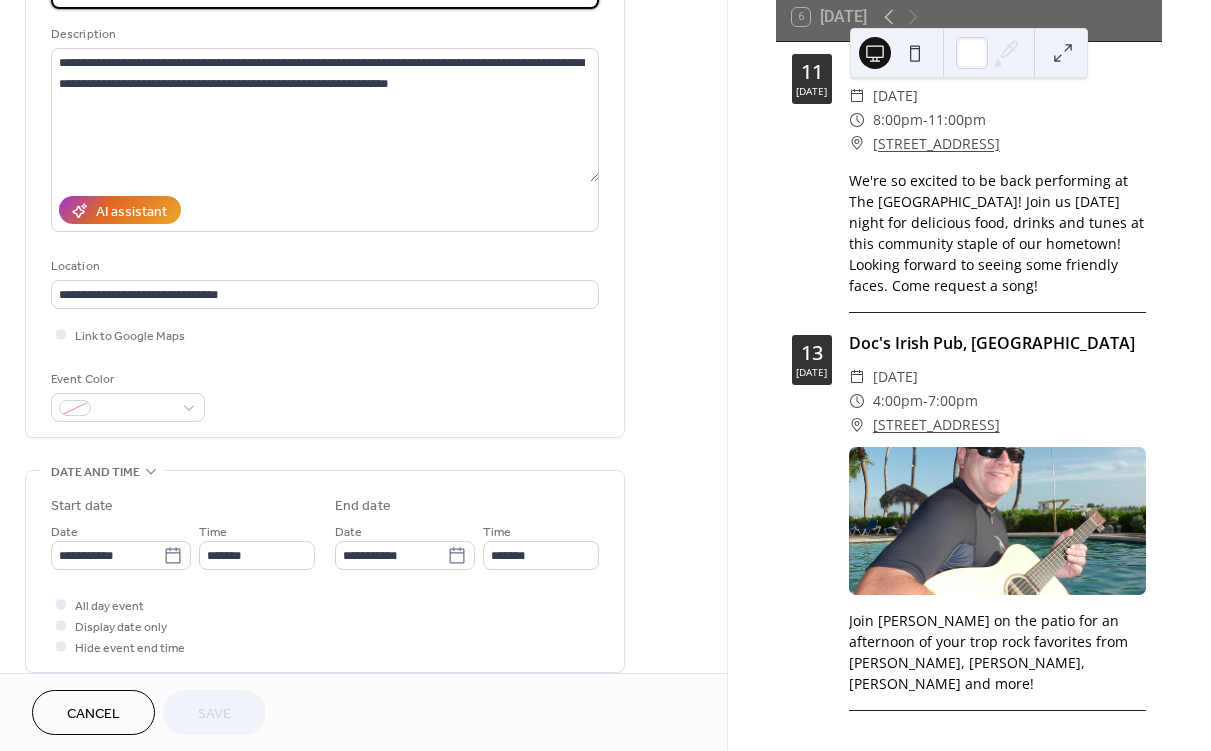 scroll, scrollTop: 219, scrollLeft: 0, axis: vertical 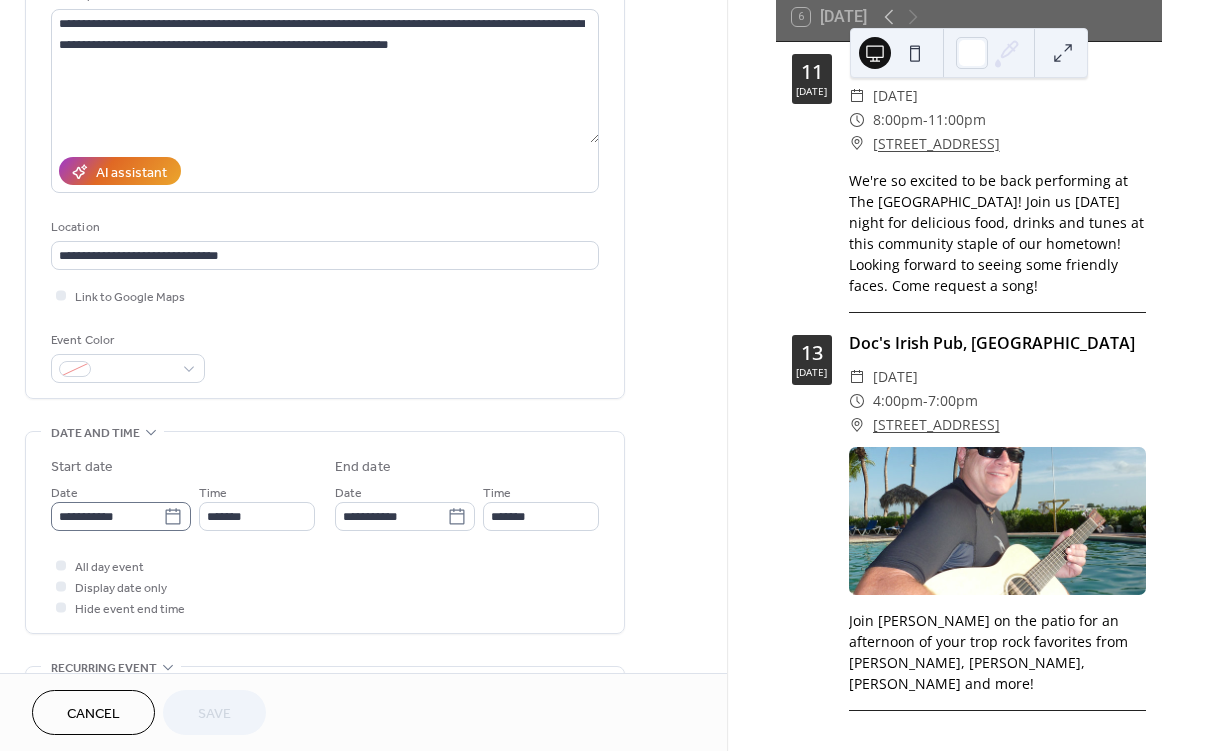 click 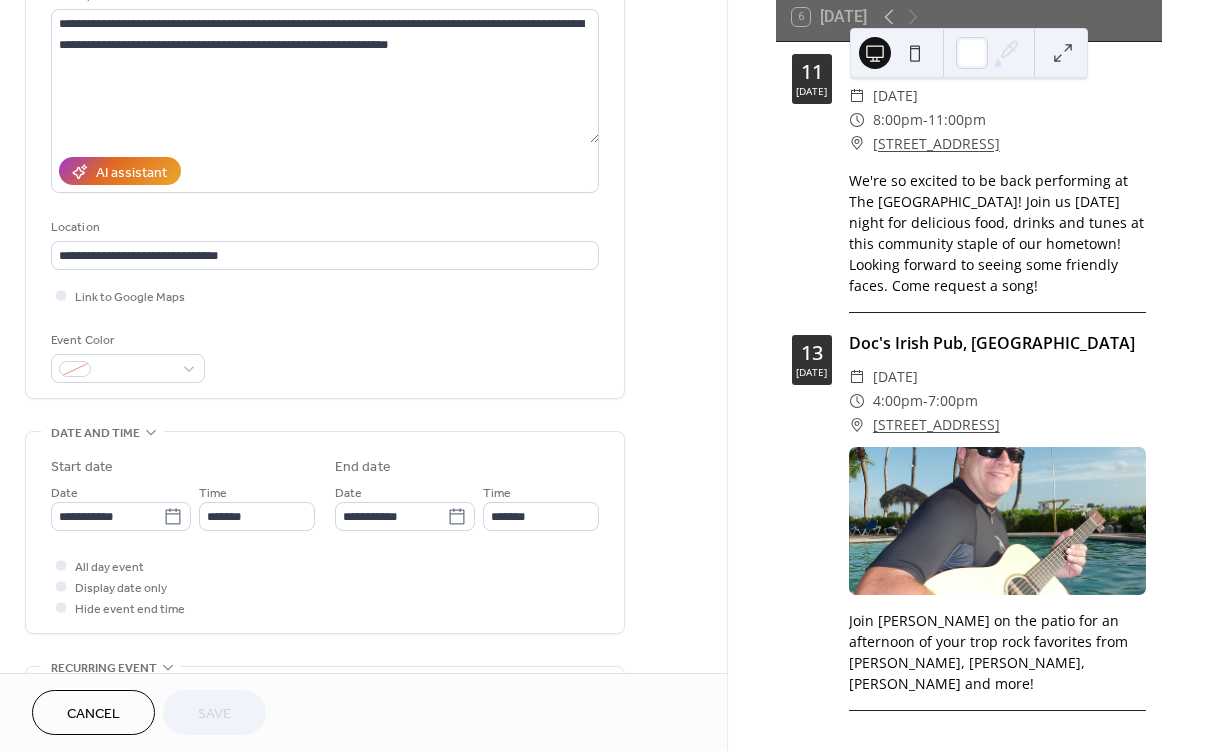 click on "Cancel" at bounding box center [93, 714] 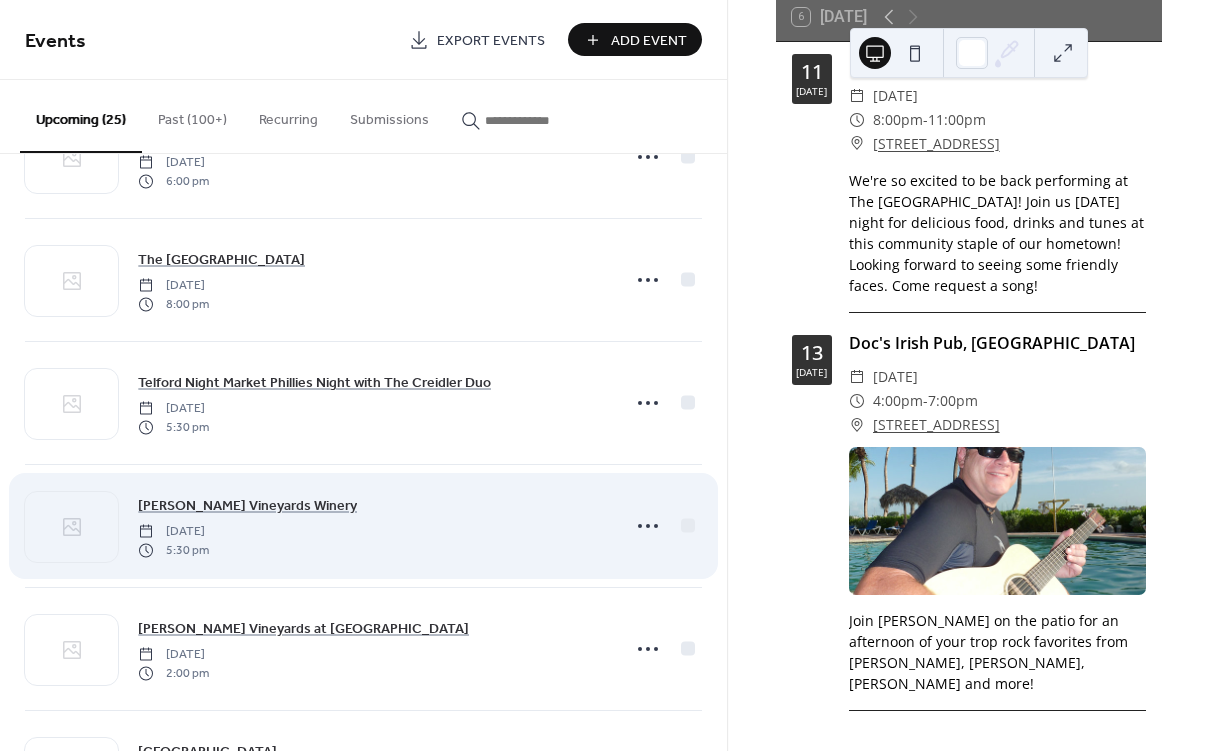 scroll, scrollTop: 336, scrollLeft: 0, axis: vertical 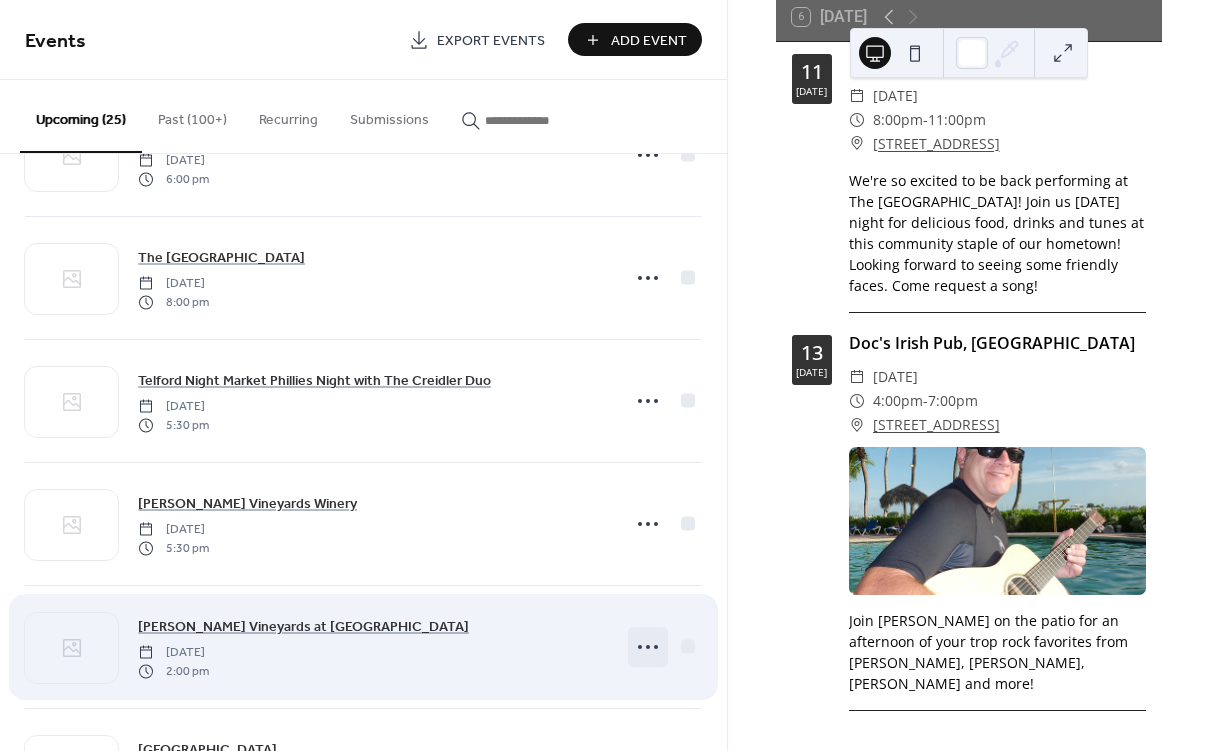 click 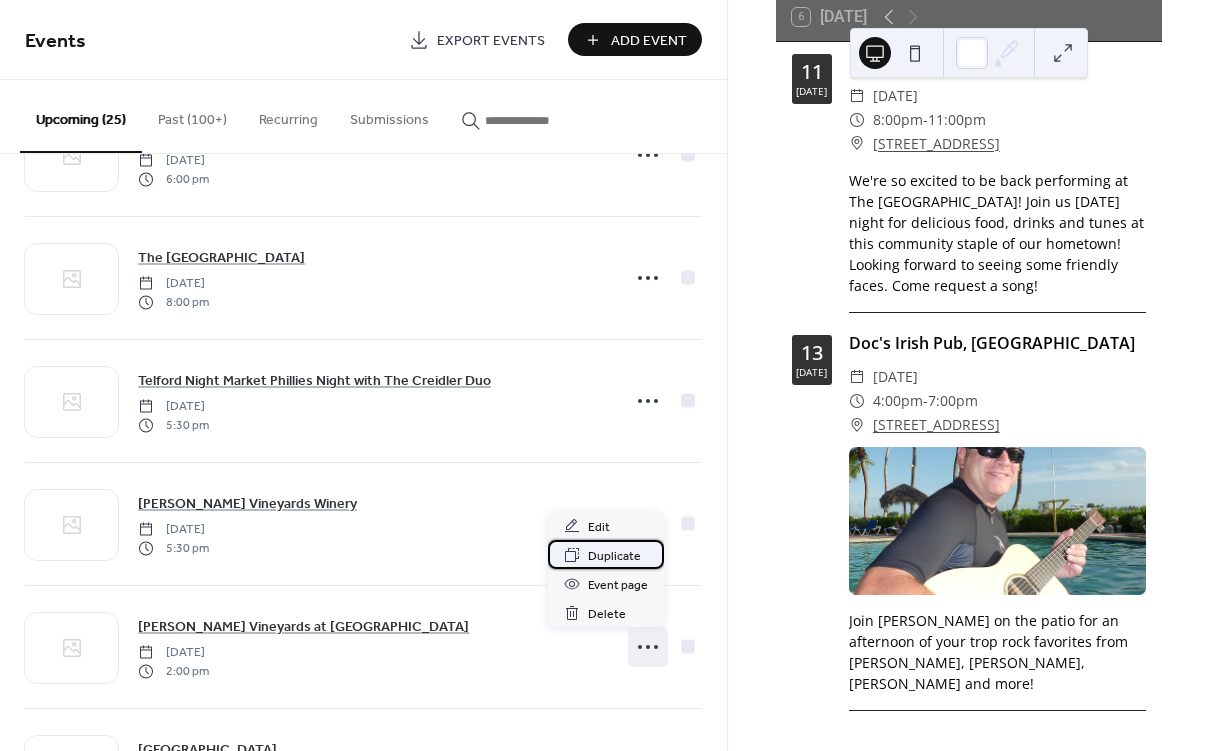 click on "Duplicate" at bounding box center (614, 556) 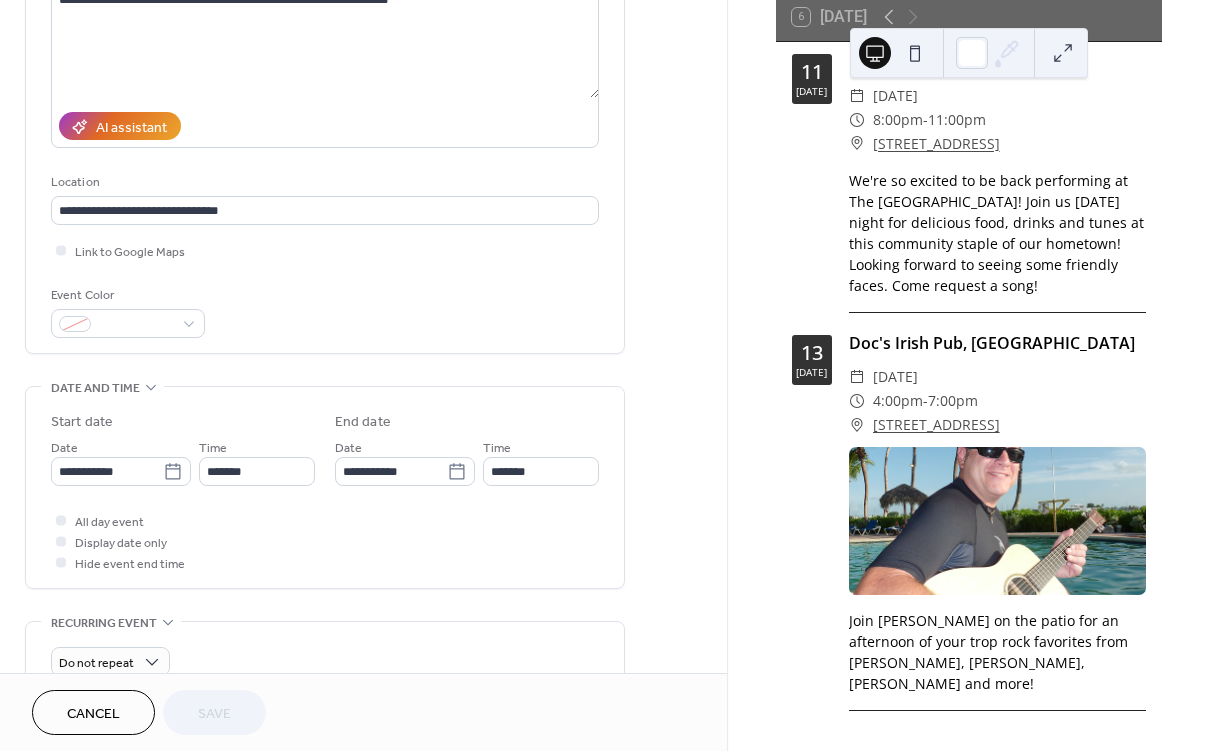 scroll, scrollTop: 293, scrollLeft: 0, axis: vertical 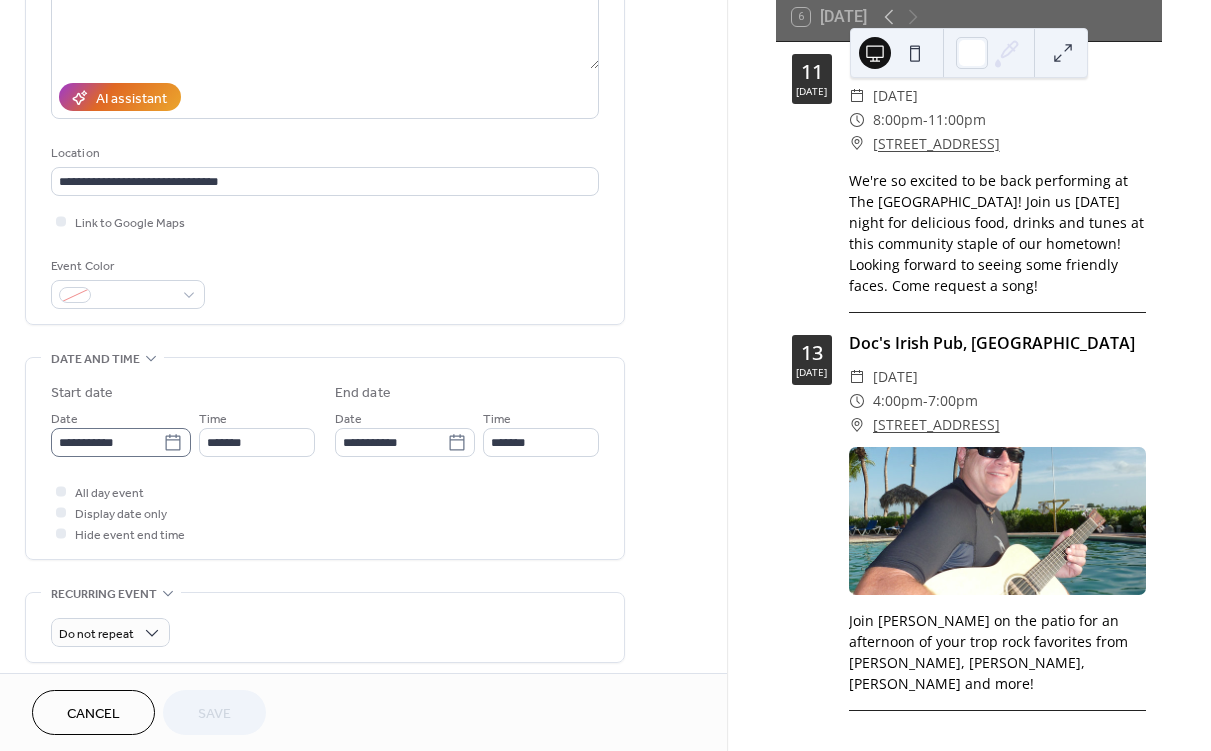 click 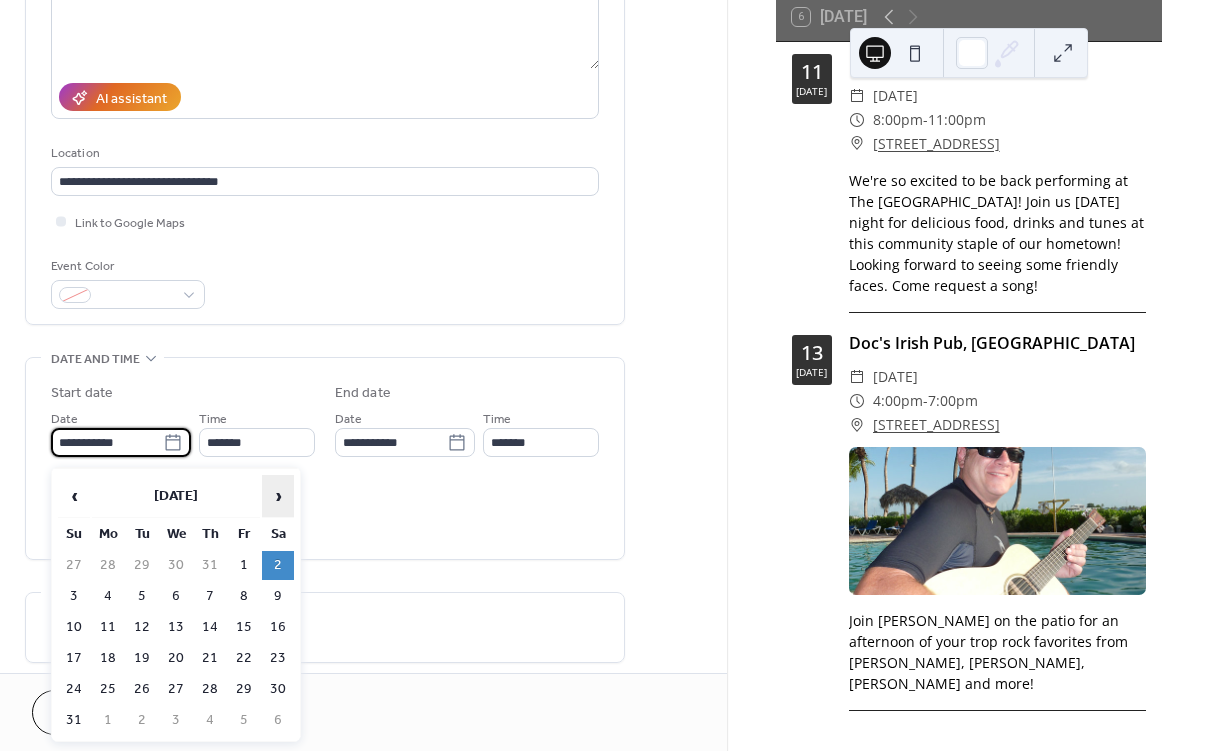 click on "›" at bounding box center (278, 496) 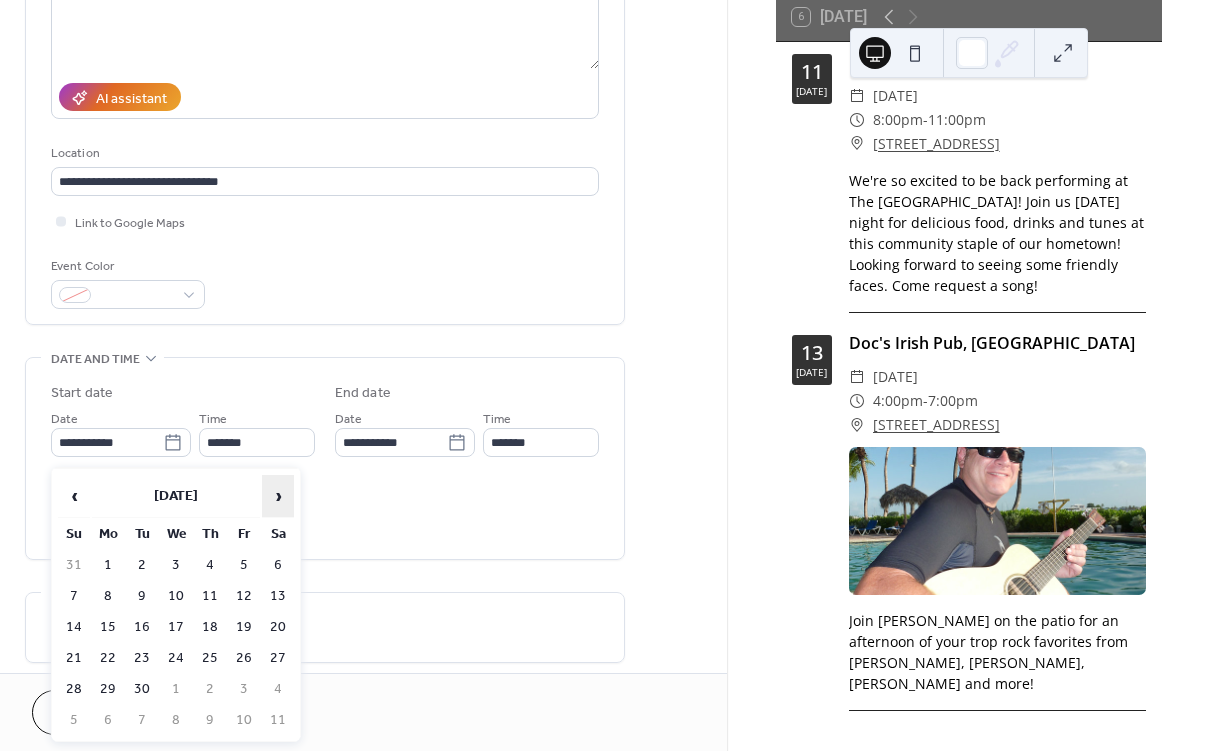 click on "›" at bounding box center (278, 496) 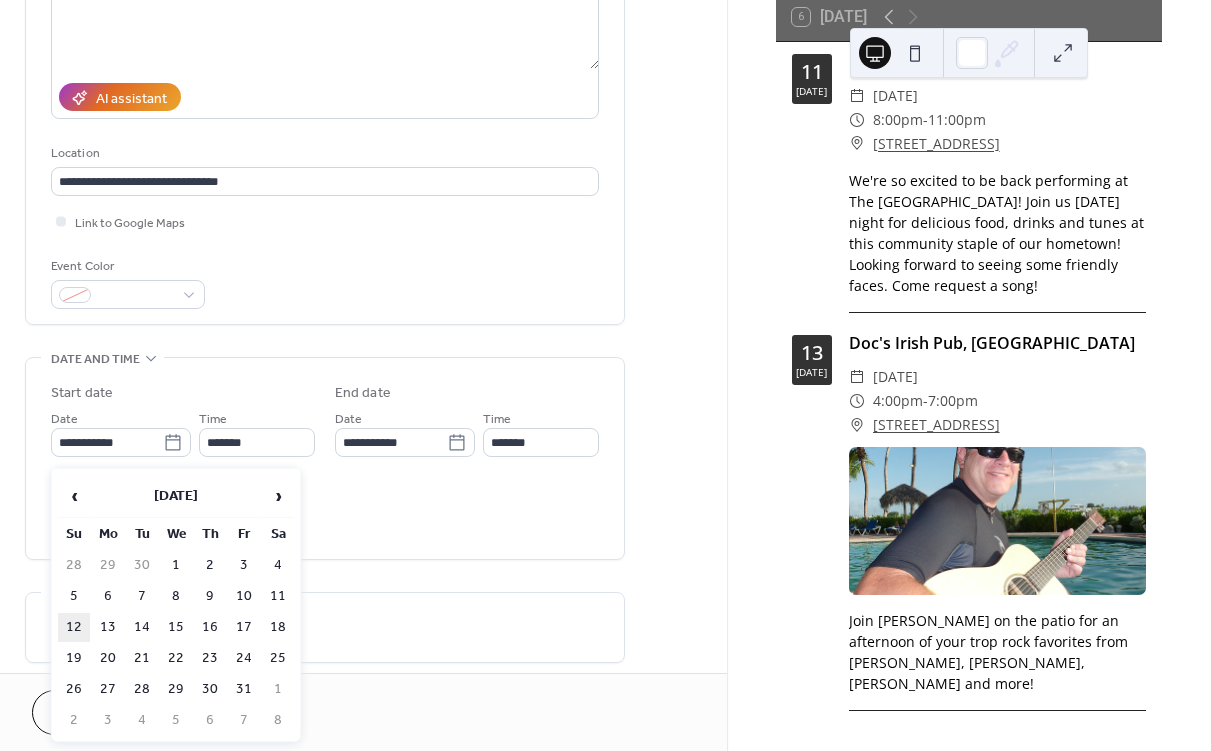 click on "12" at bounding box center [74, 627] 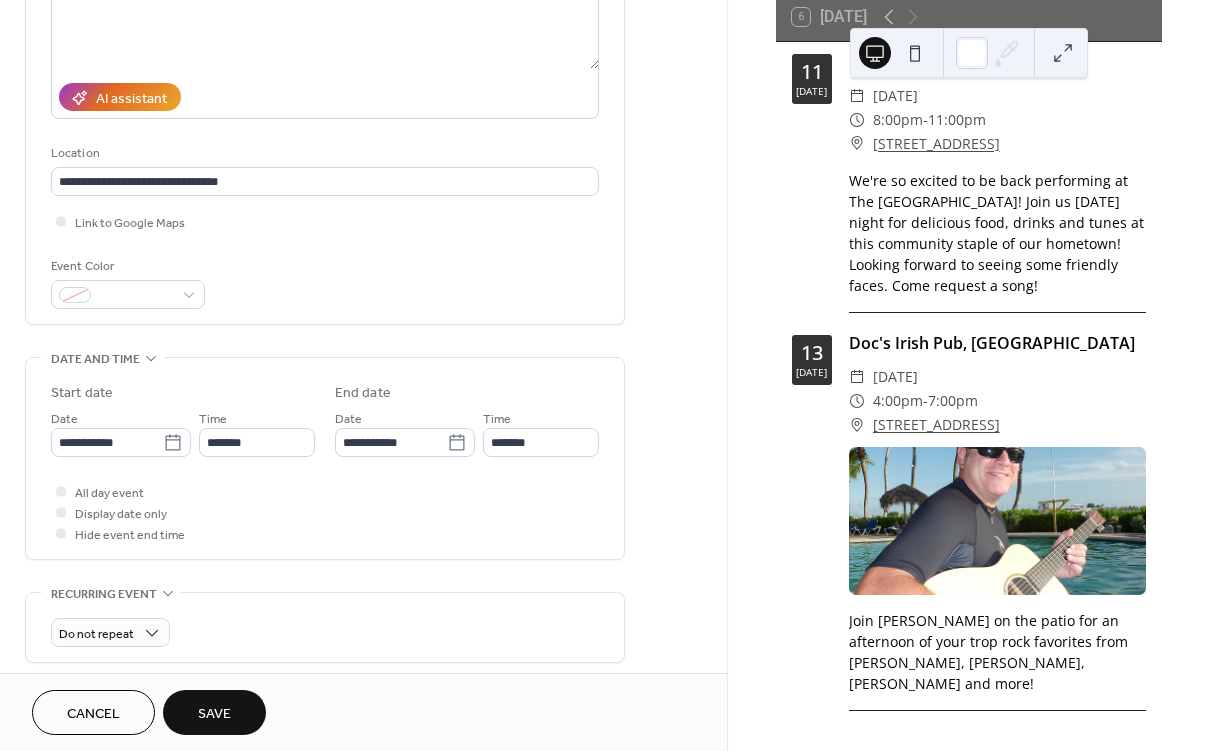 click on "Save" at bounding box center (214, 714) 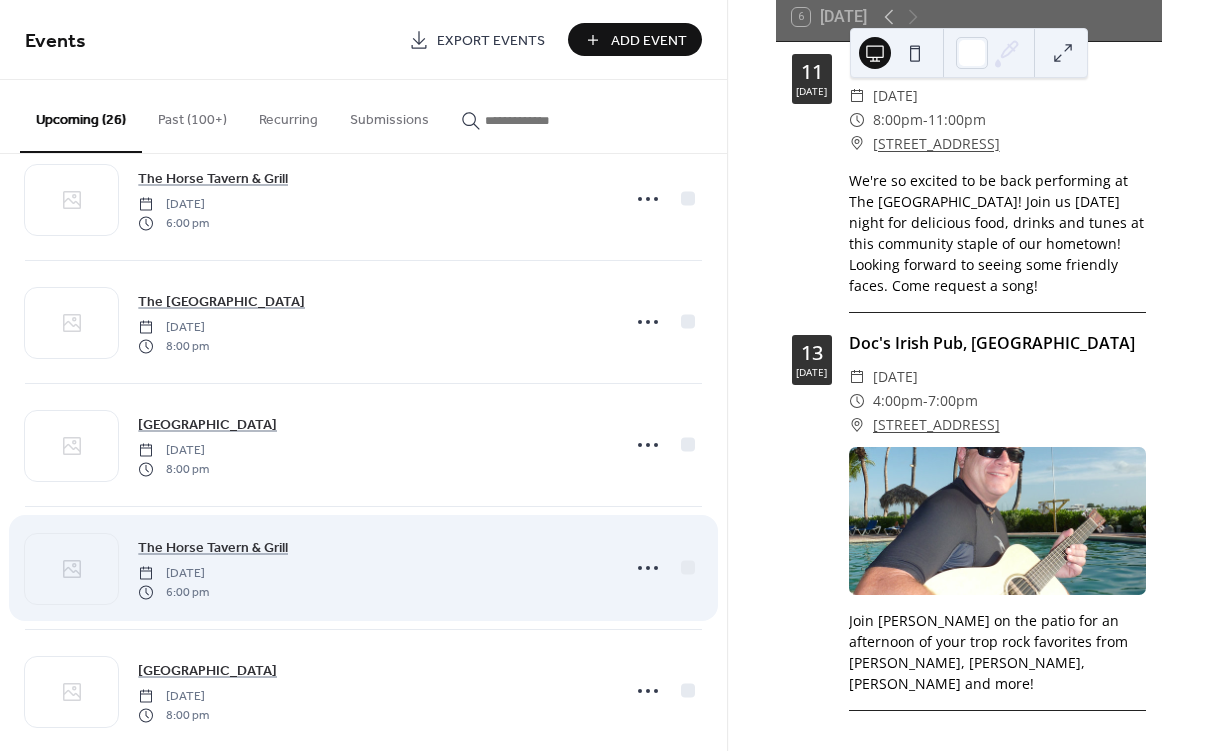 scroll, scrollTop: 2505, scrollLeft: 0, axis: vertical 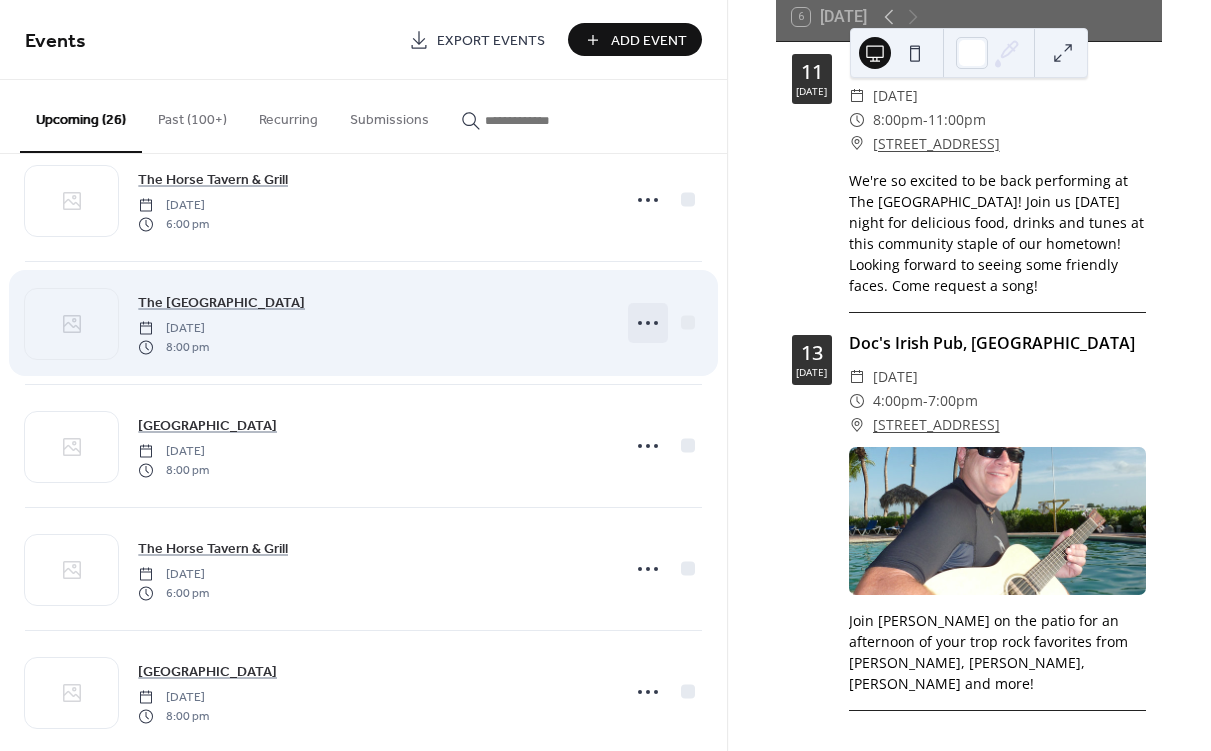 click 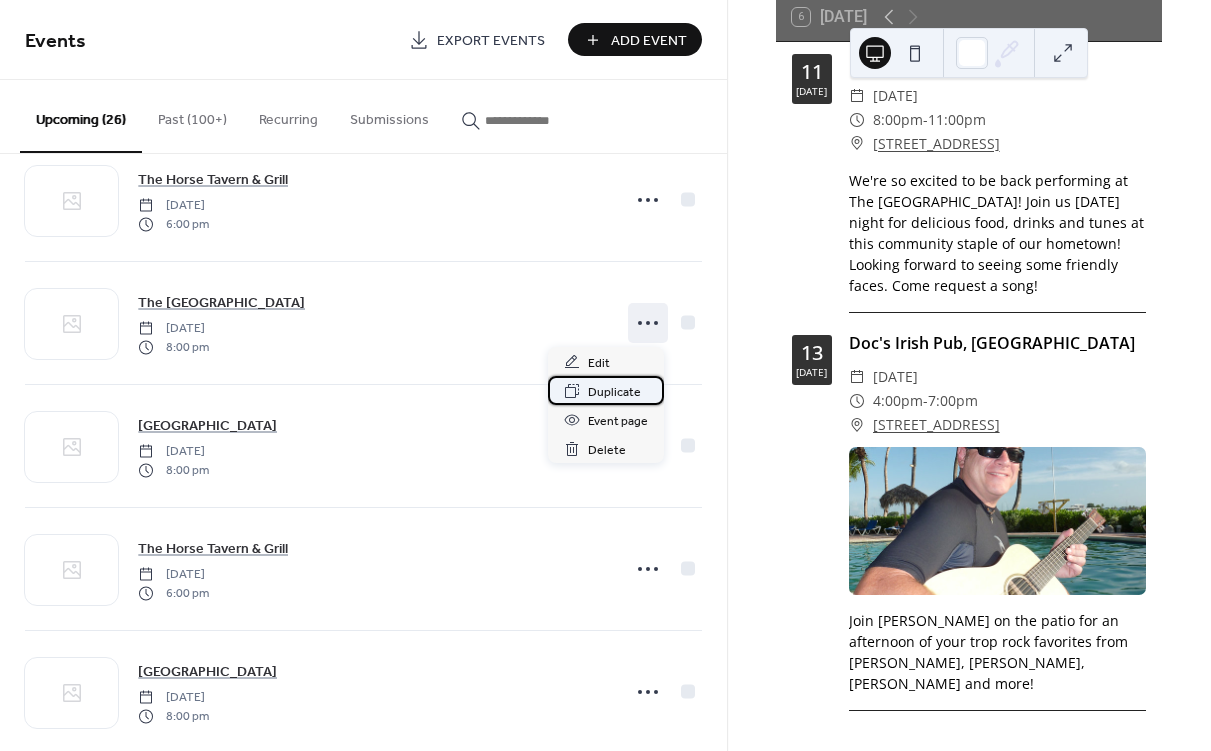 click on "Duplicate" at bounding box center [614, 392] 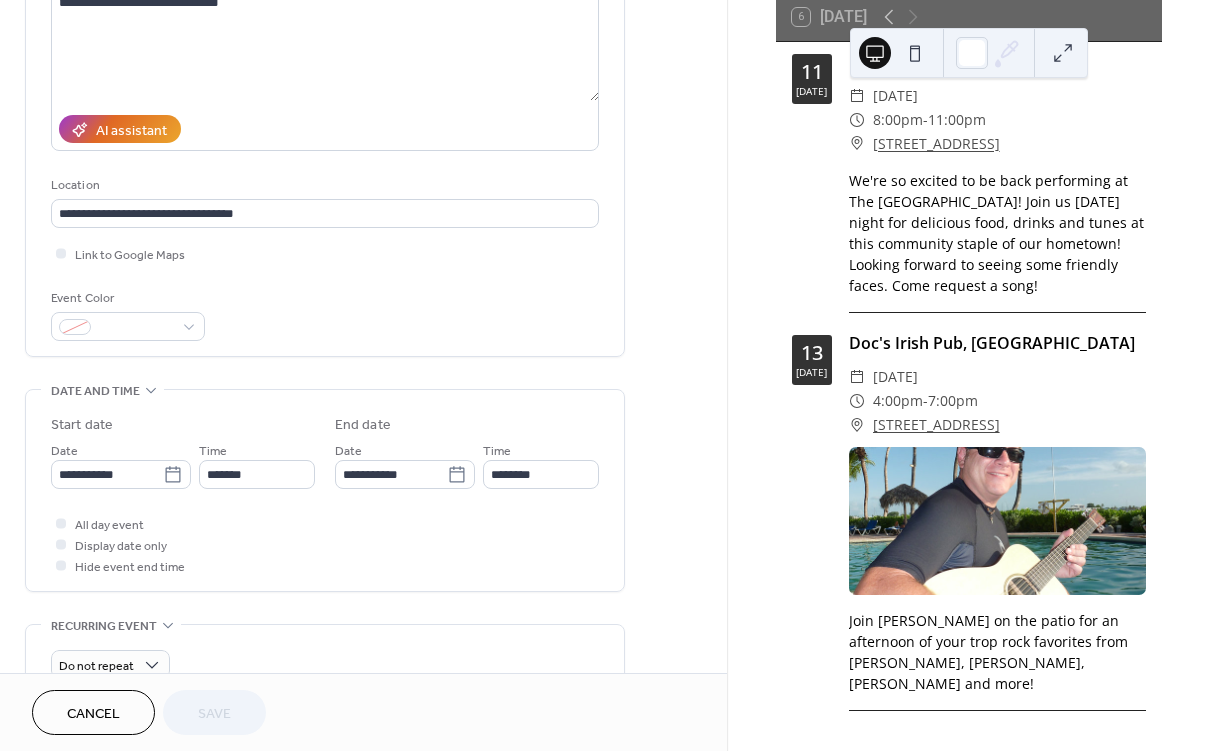 scroll, scrollTop: 264, scrollLeft: 0, axis: vertical 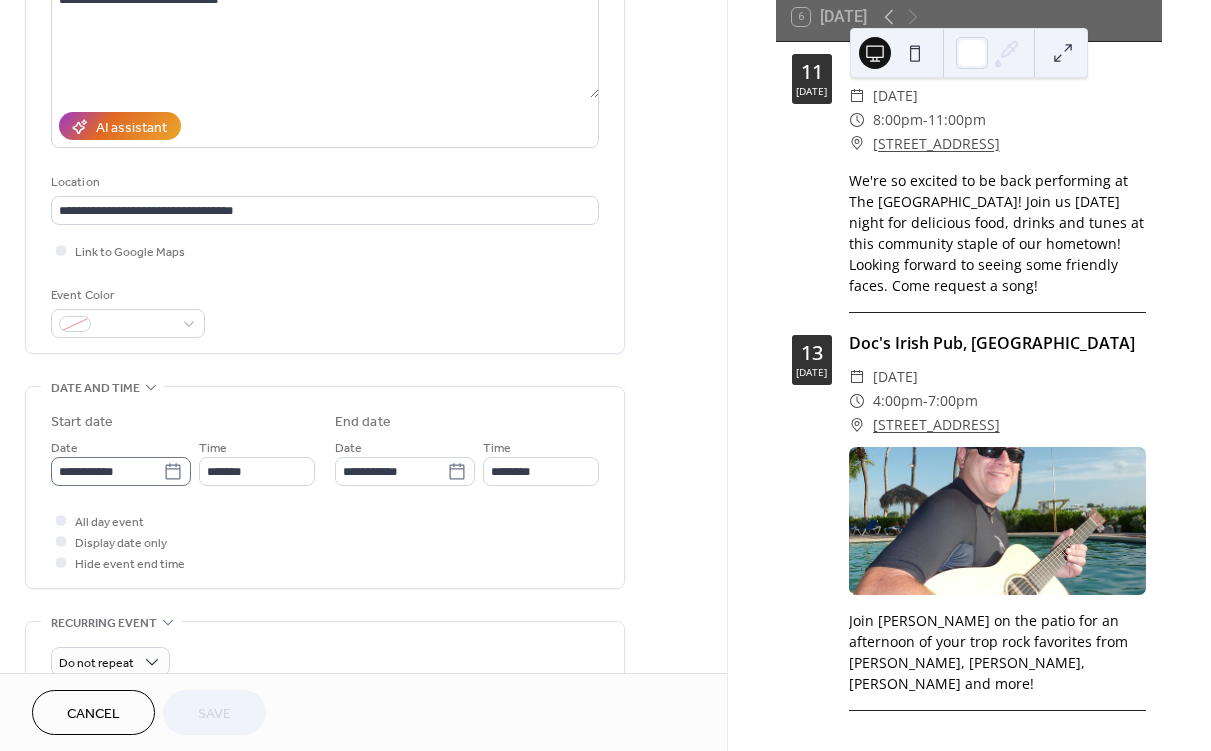 click 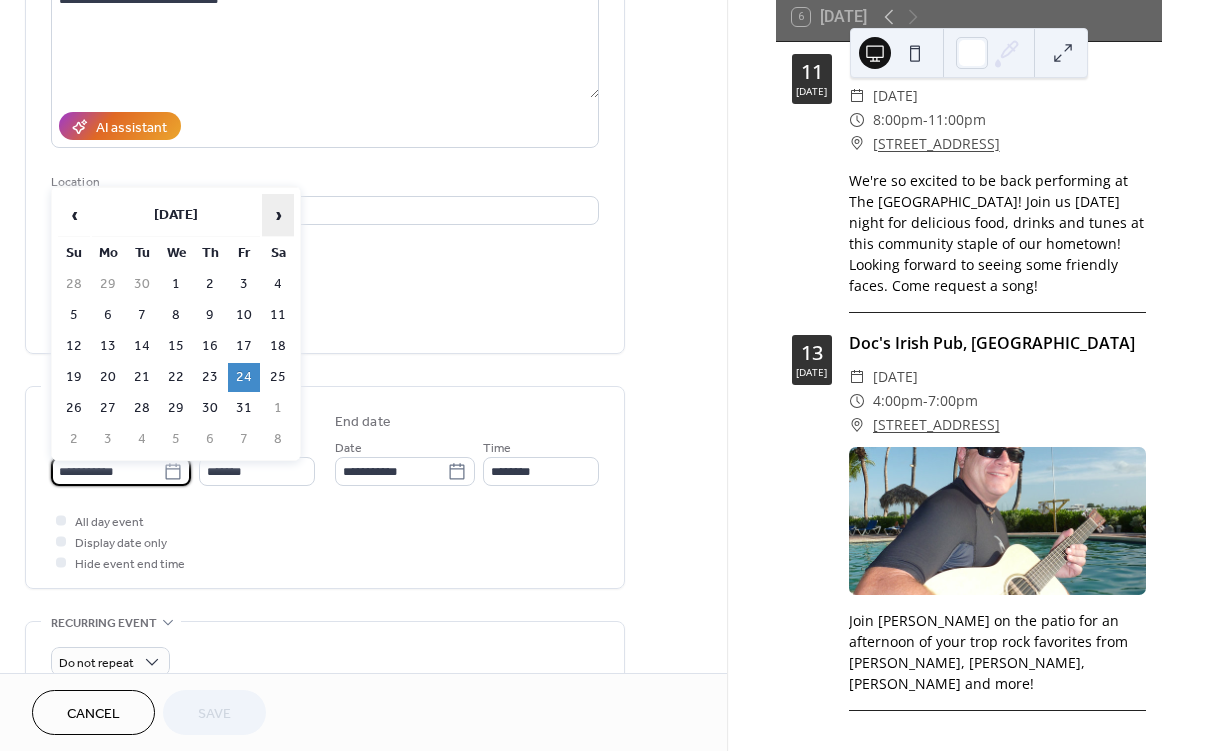 click on "›" at bounding box center [278, 215] 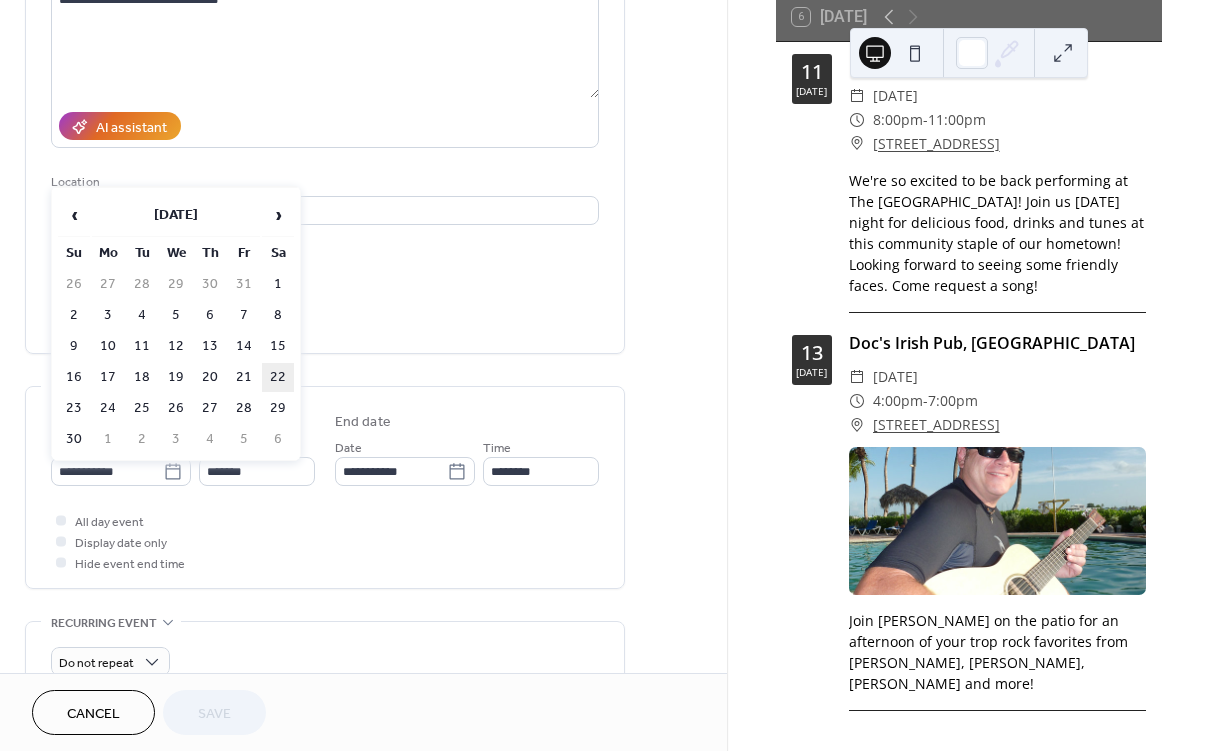 click on "22" at bounding box center [278, 377] 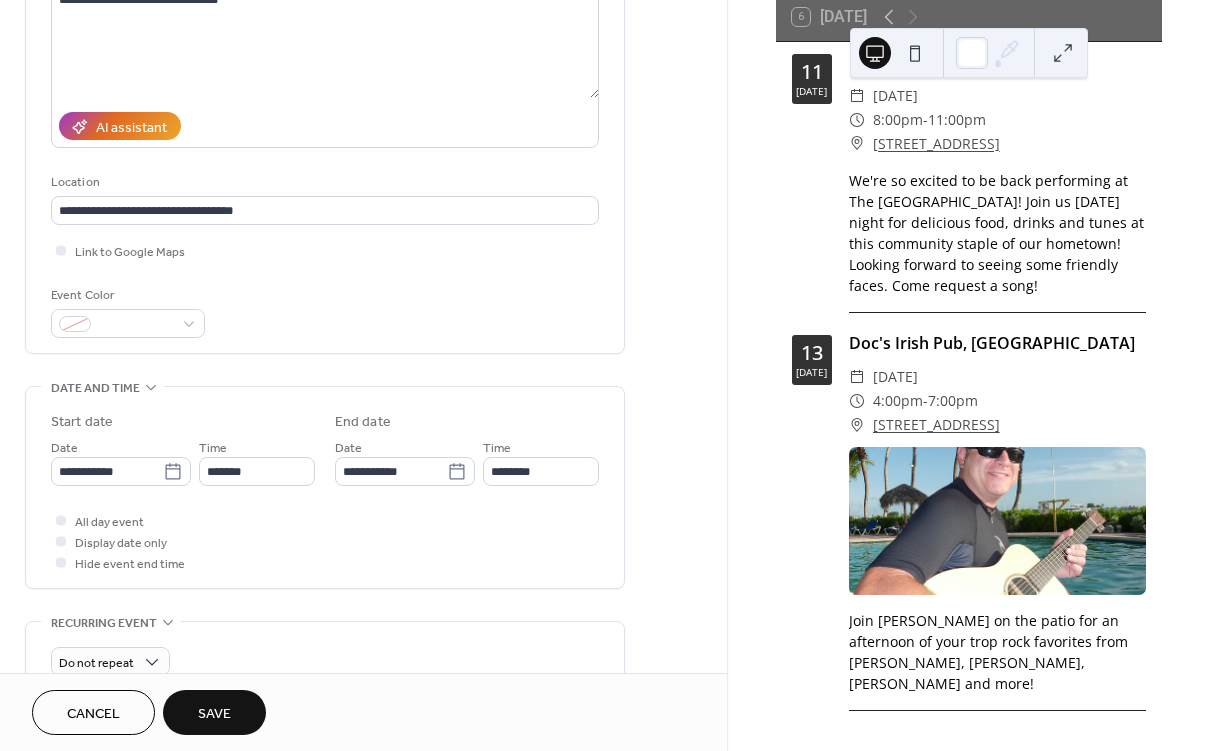 click on "Save" at bounding box center (214, 714) 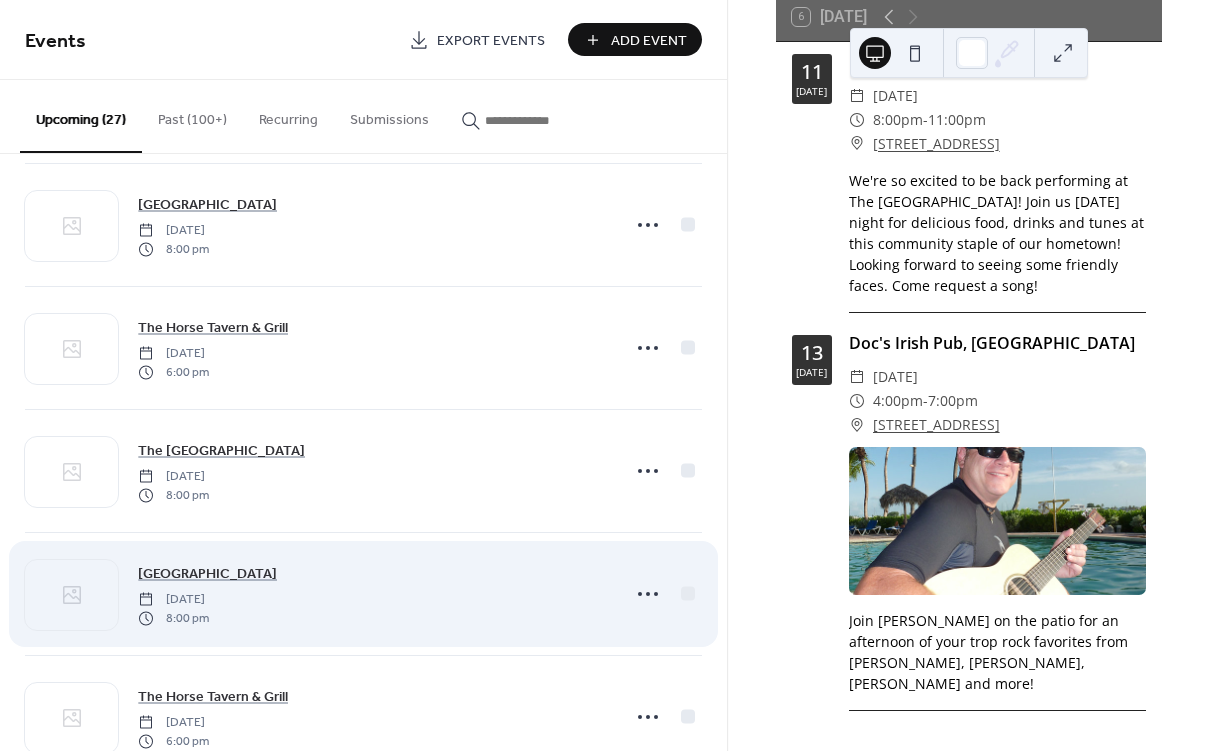 scroll, scrollTop: 2713, scrollLeft: 0, axis: vertical 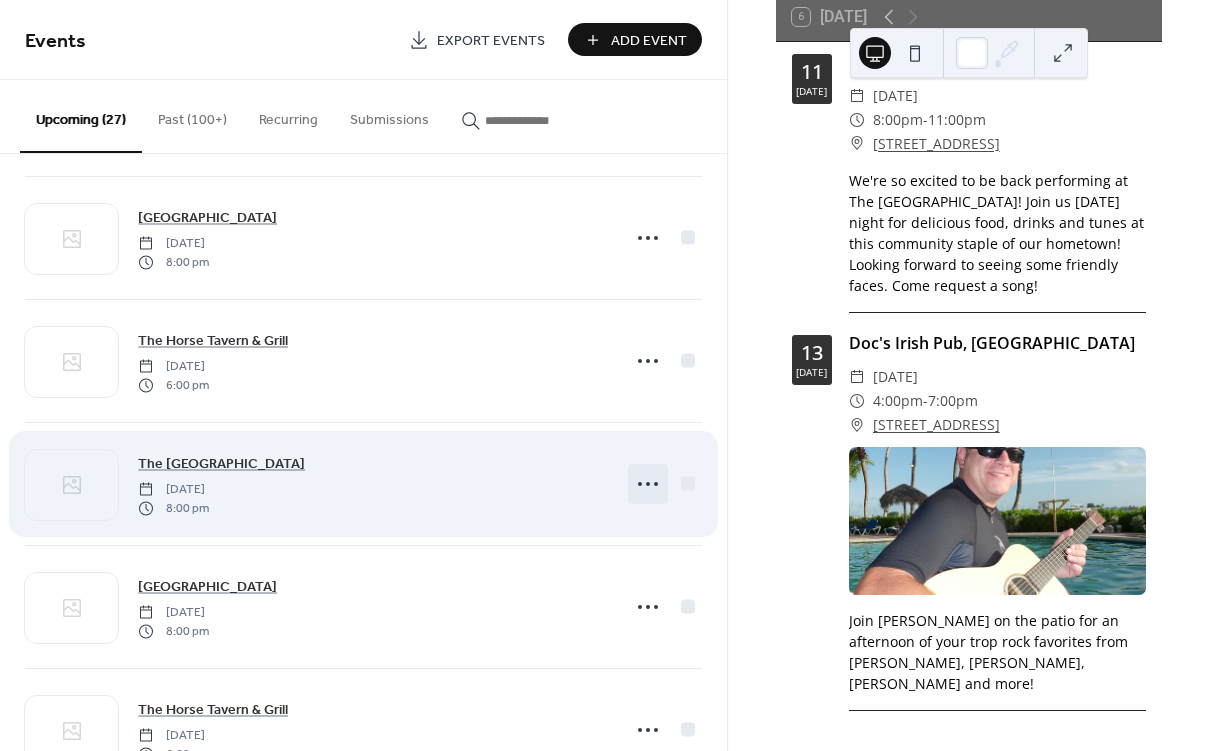 click 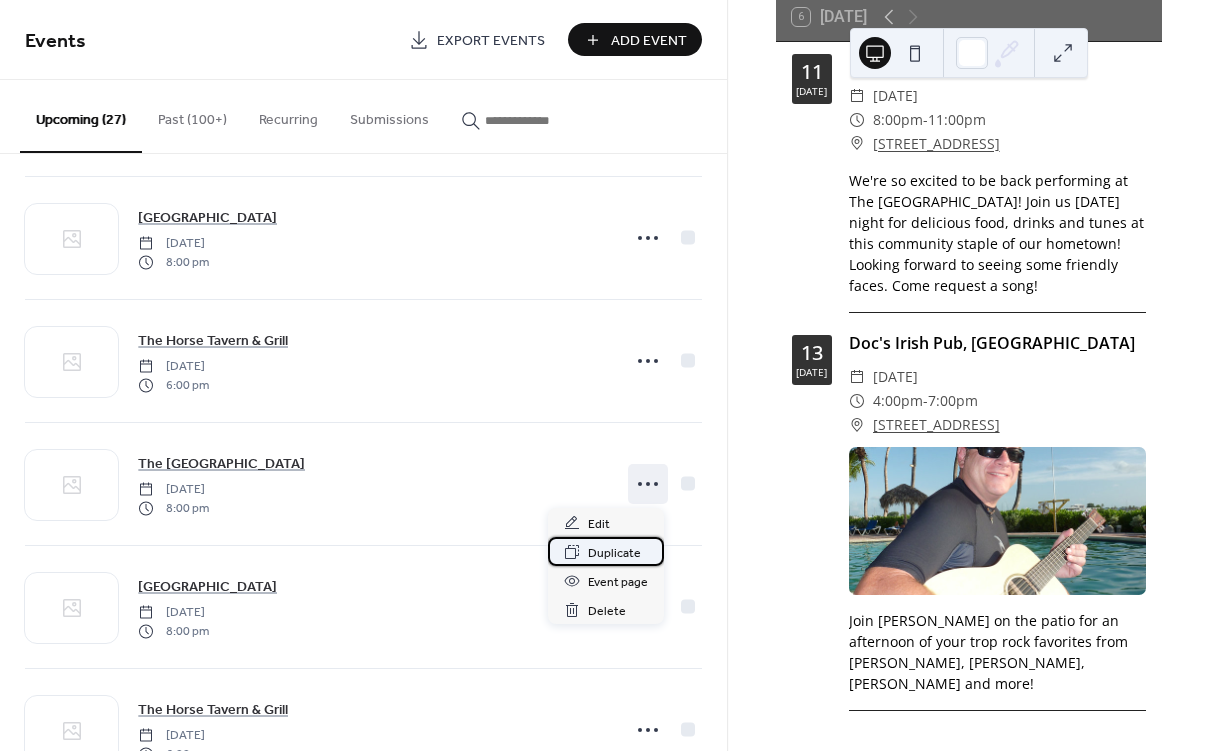click on "Duplicate" at bounding box center [614, 553] 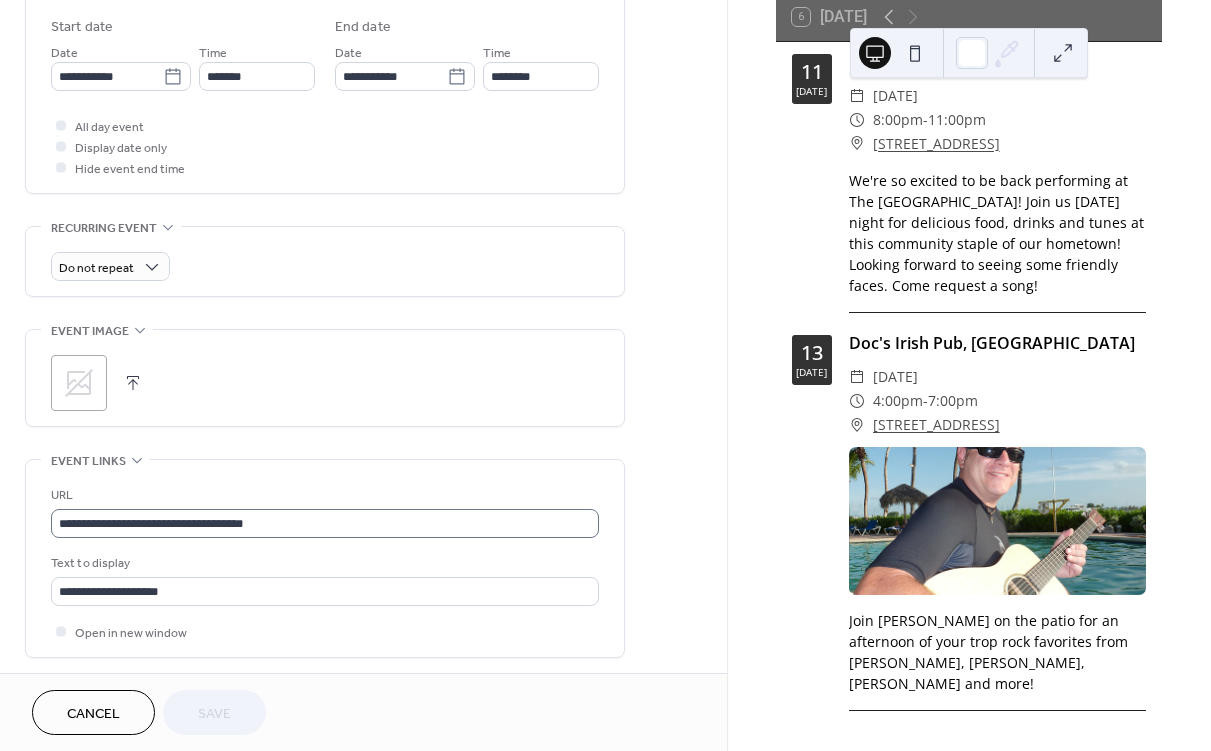 scroll, scrollTop: 666, scrollLeft: 0, axis: vertical 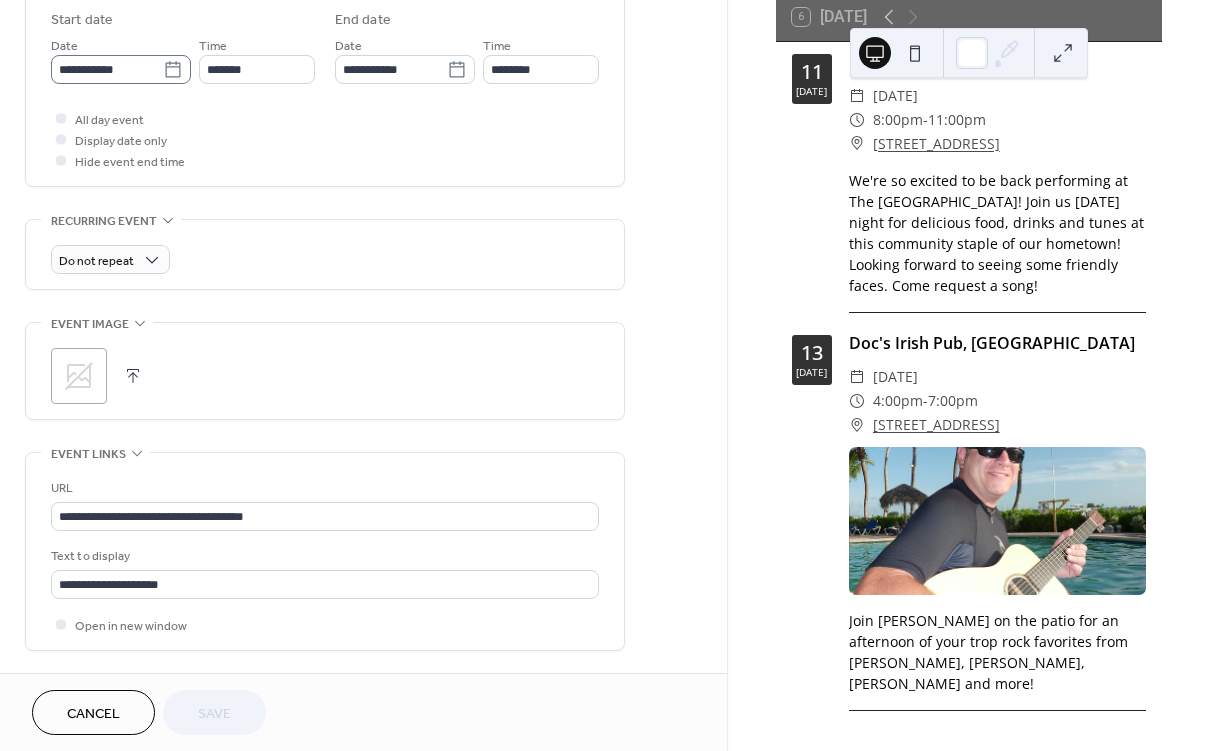 click 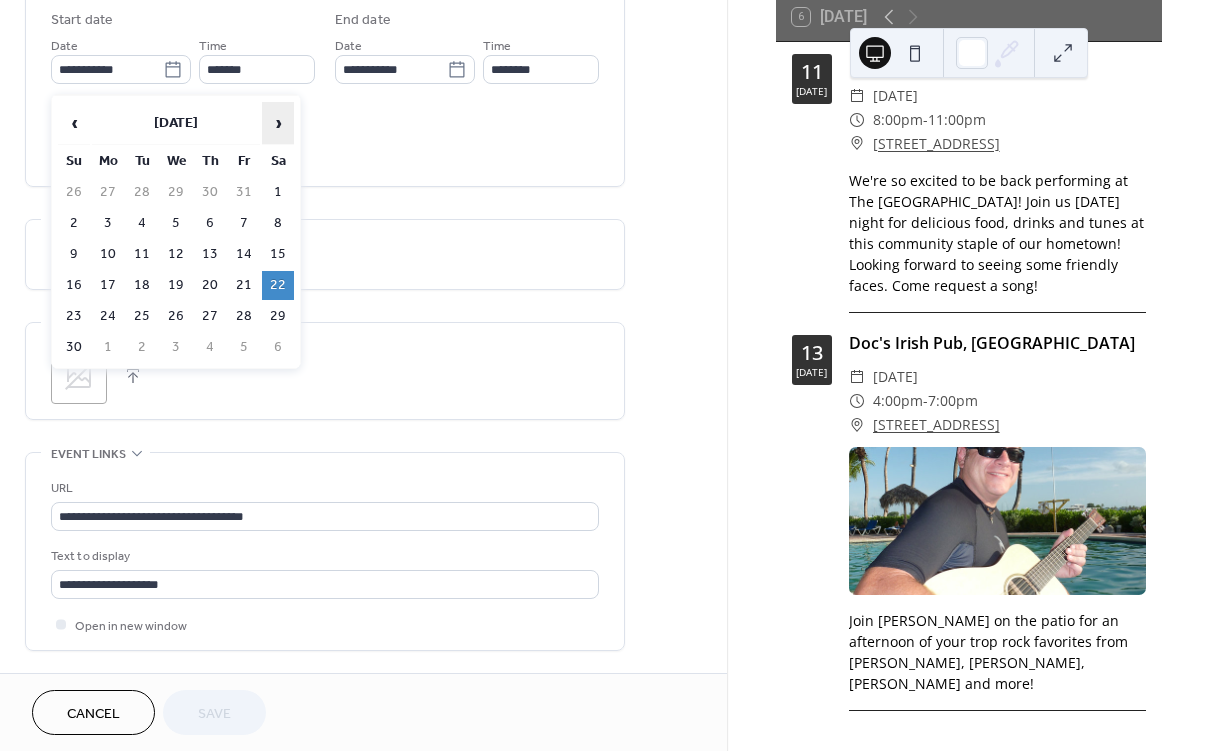 click on "›" at bounding box center (278, 123) 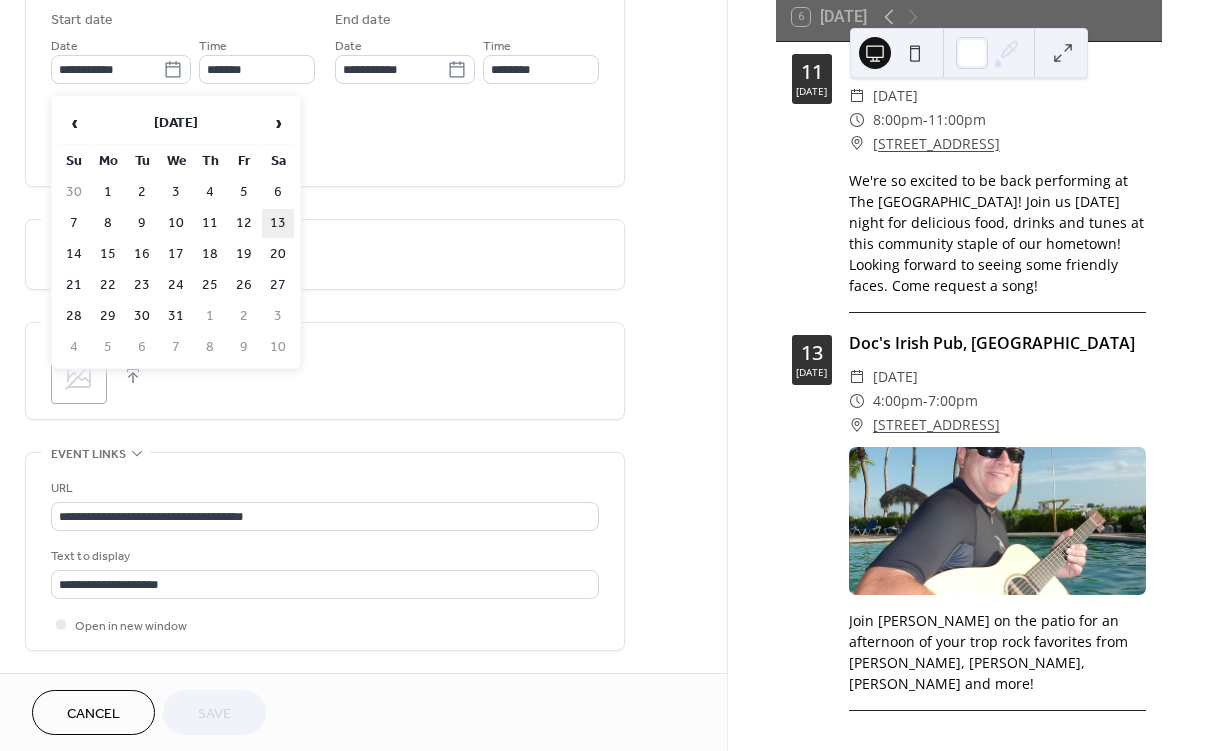 click on "13" at bounding box center [278, 223] 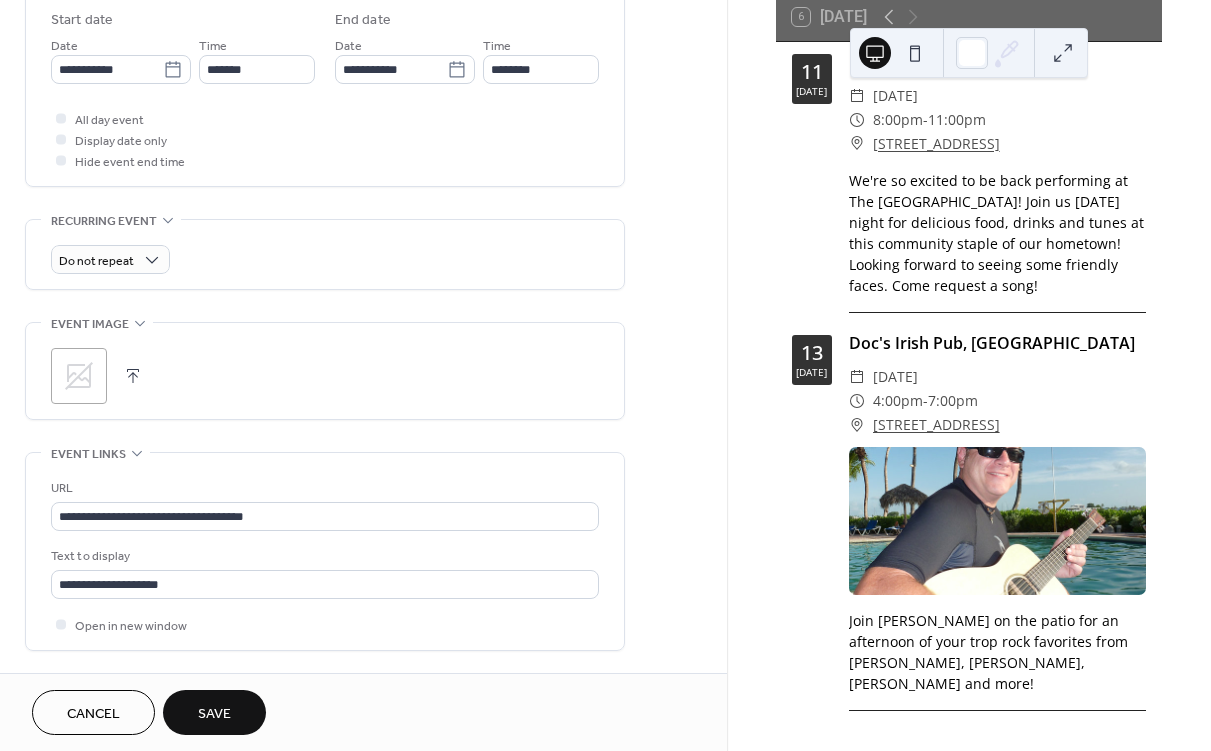 click on "Save" at bounding box center (214, 714) 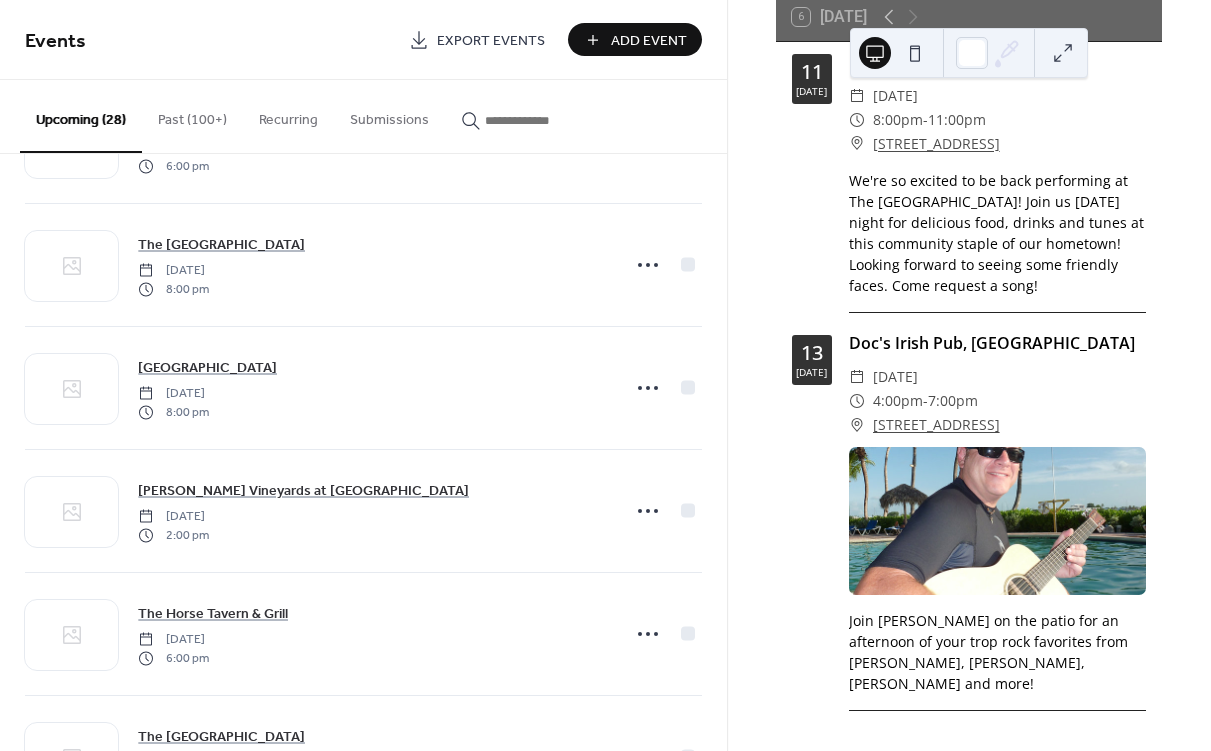 scroll, scrollTop: 2061, scrollLeft: 0, axis: vertical 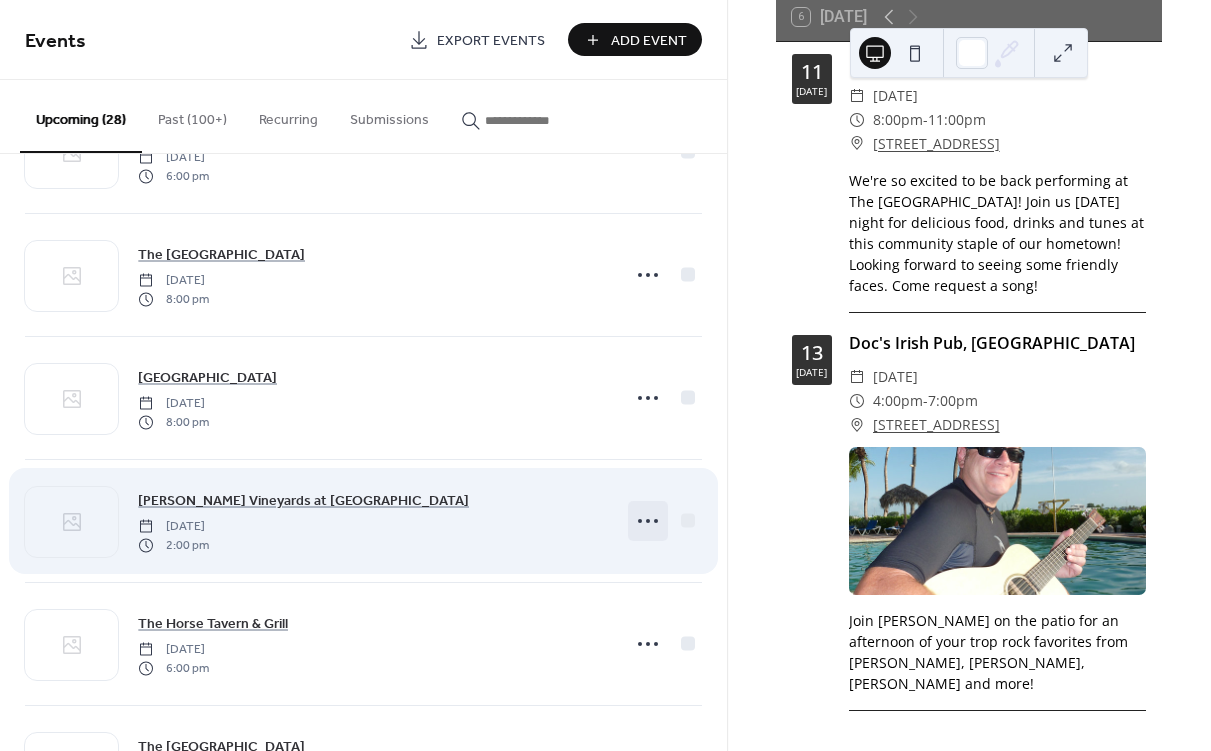 click 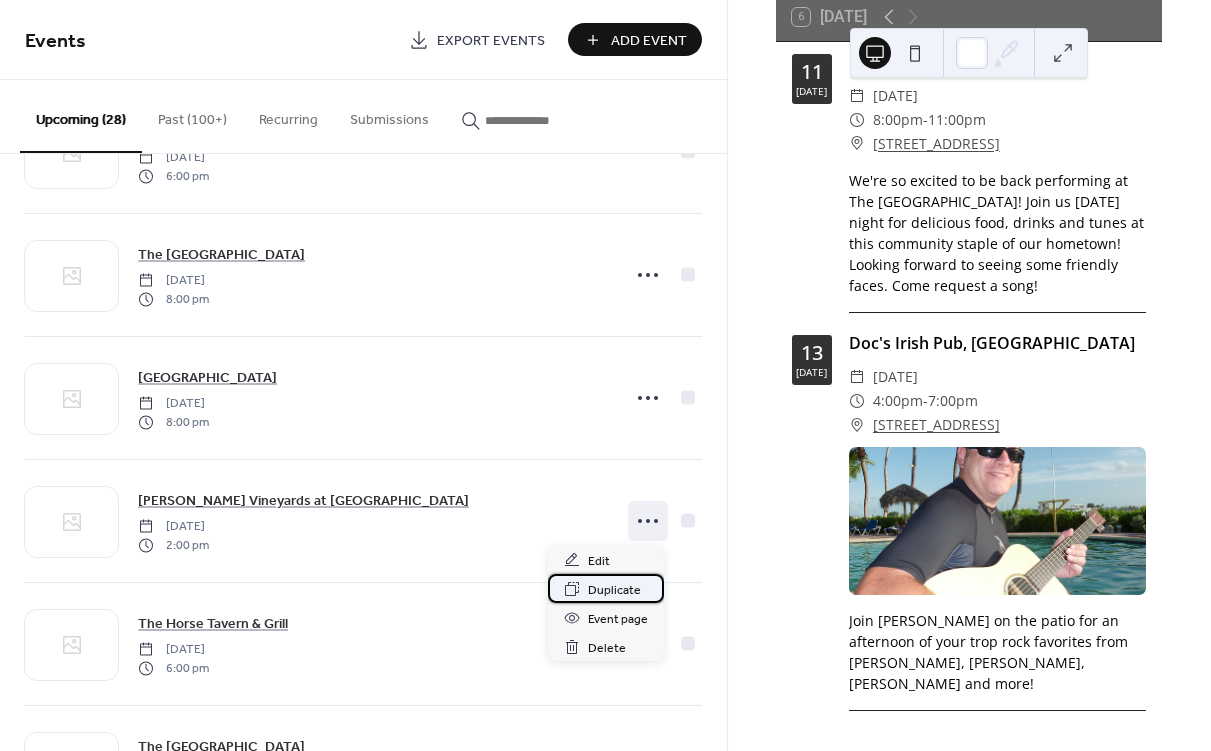click on "Duplicate" at bounding box center (614, 590) 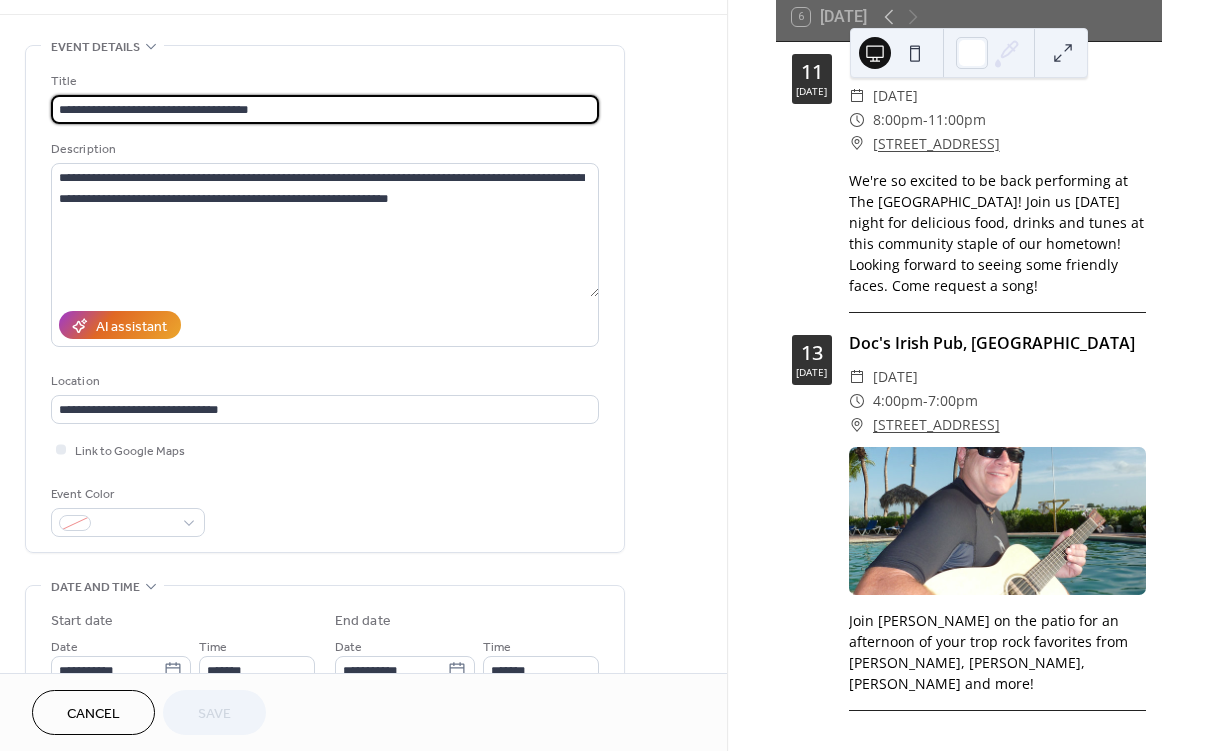 scroll, scrollTop: 57, scrollLeft: 0, axis: vertical 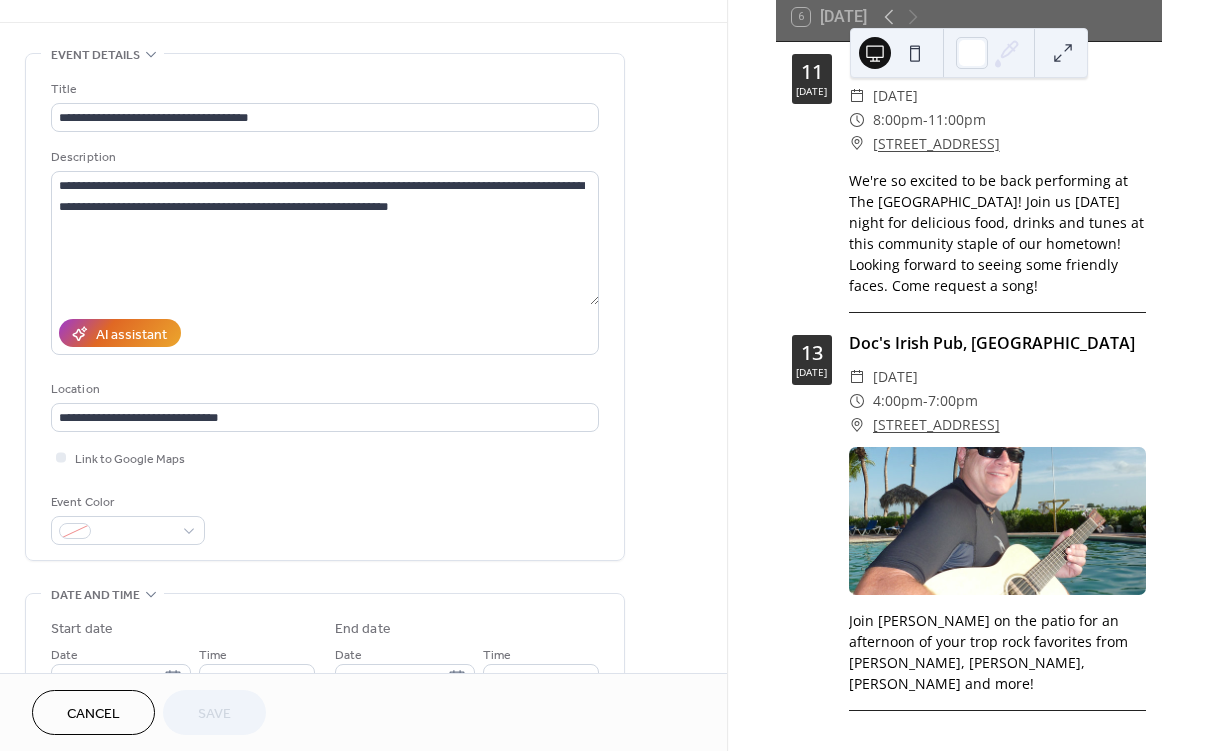 click on "Start date" at bounding box center (183, 629) 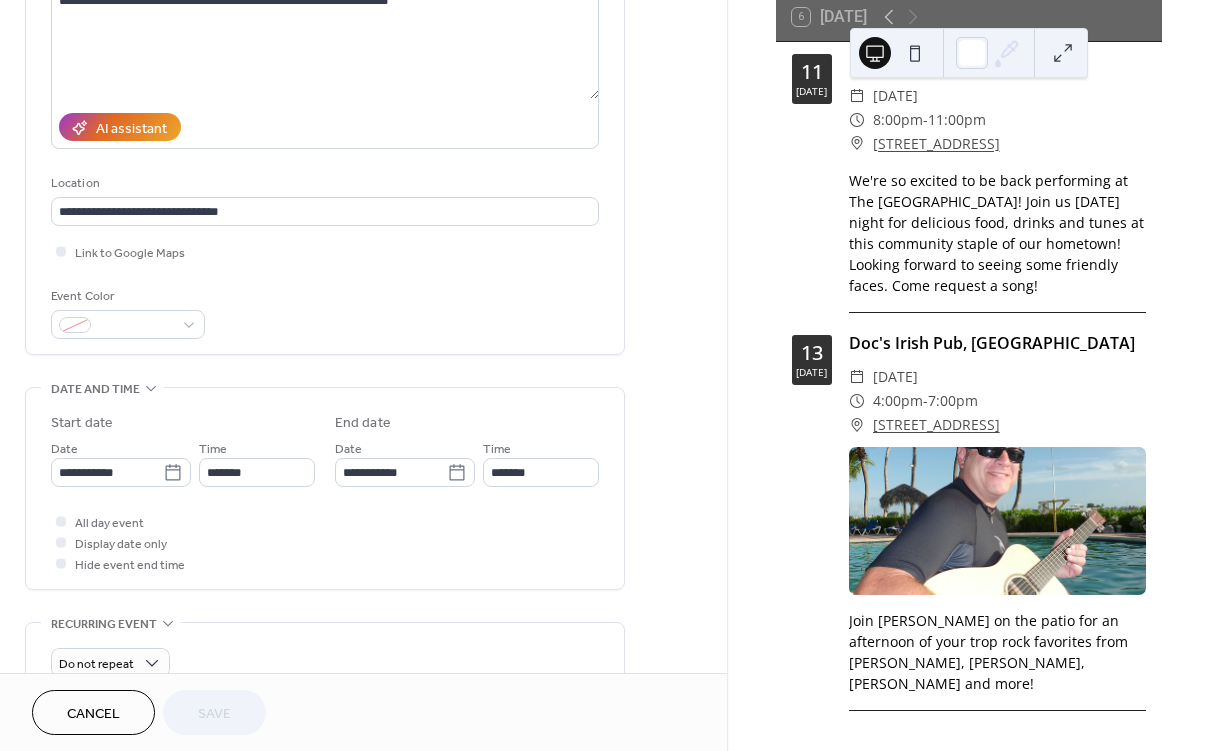 scroll, scrollTop: 262, scrollLeft: 0, axis: vertical 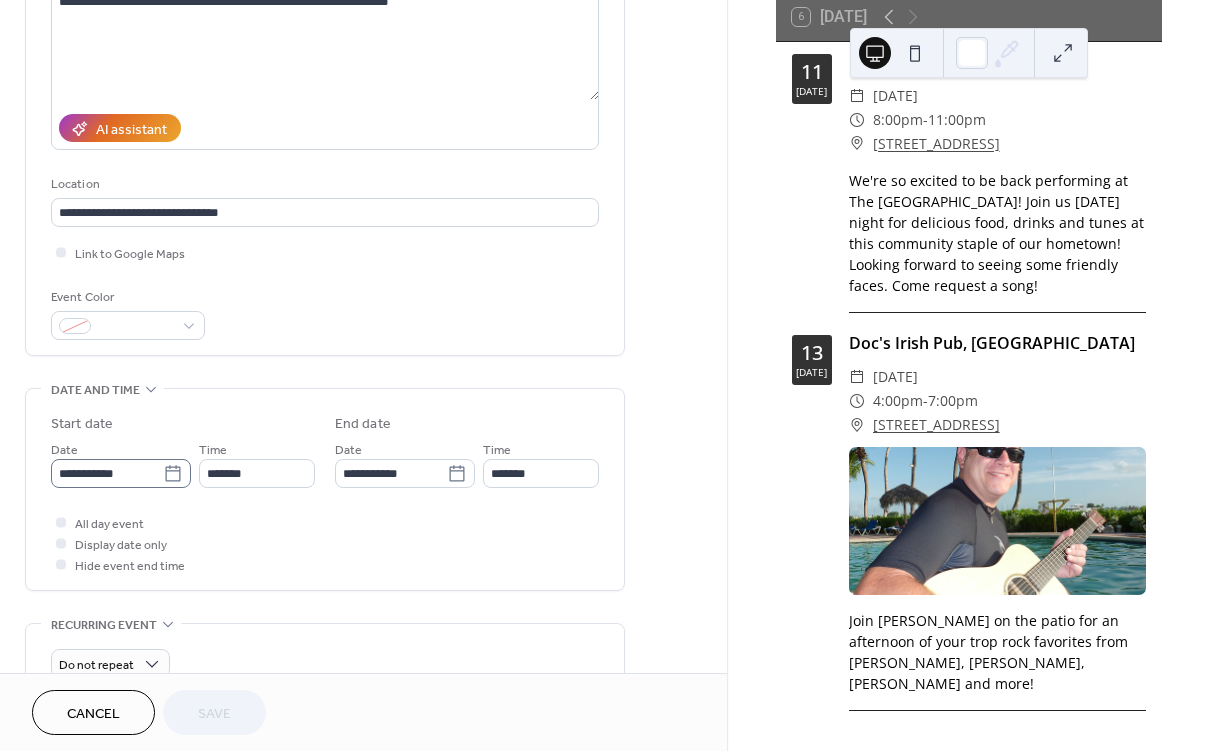 click 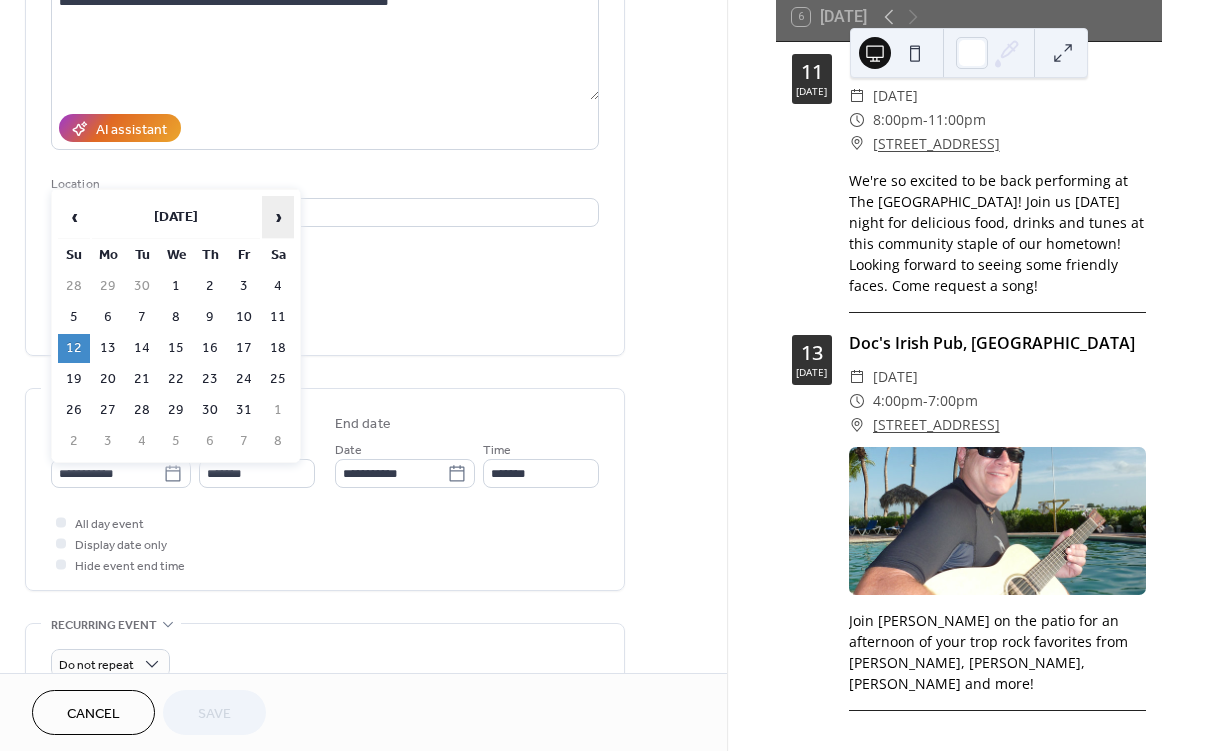 click on "›" at bounding box center (278, 217) 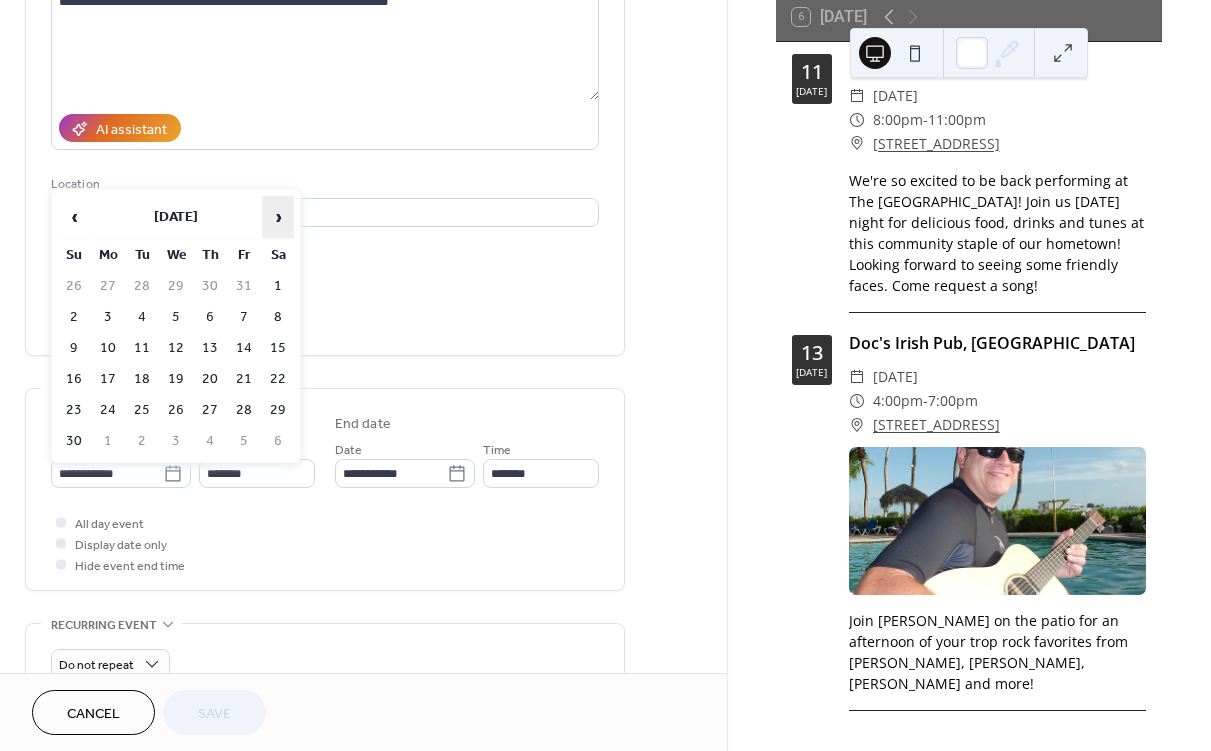 click on "›" at bounding box center [278, 217] 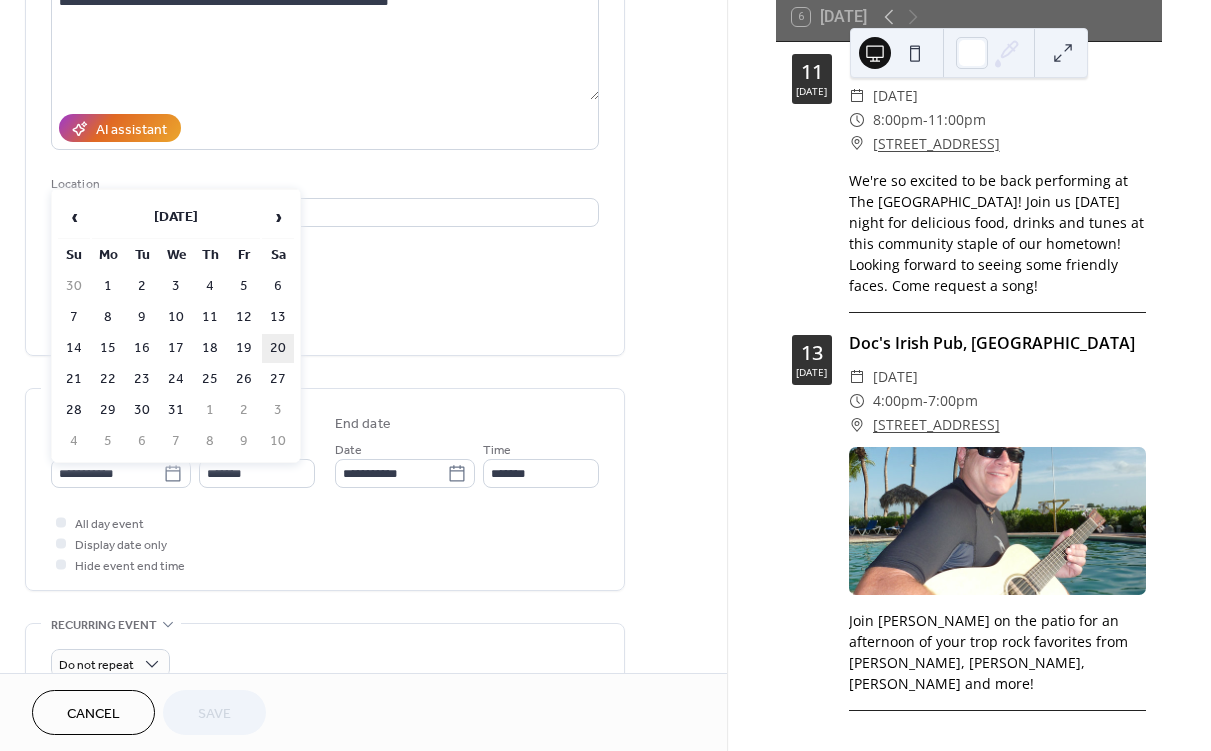 click on "20" at bounding box center (278, 348) 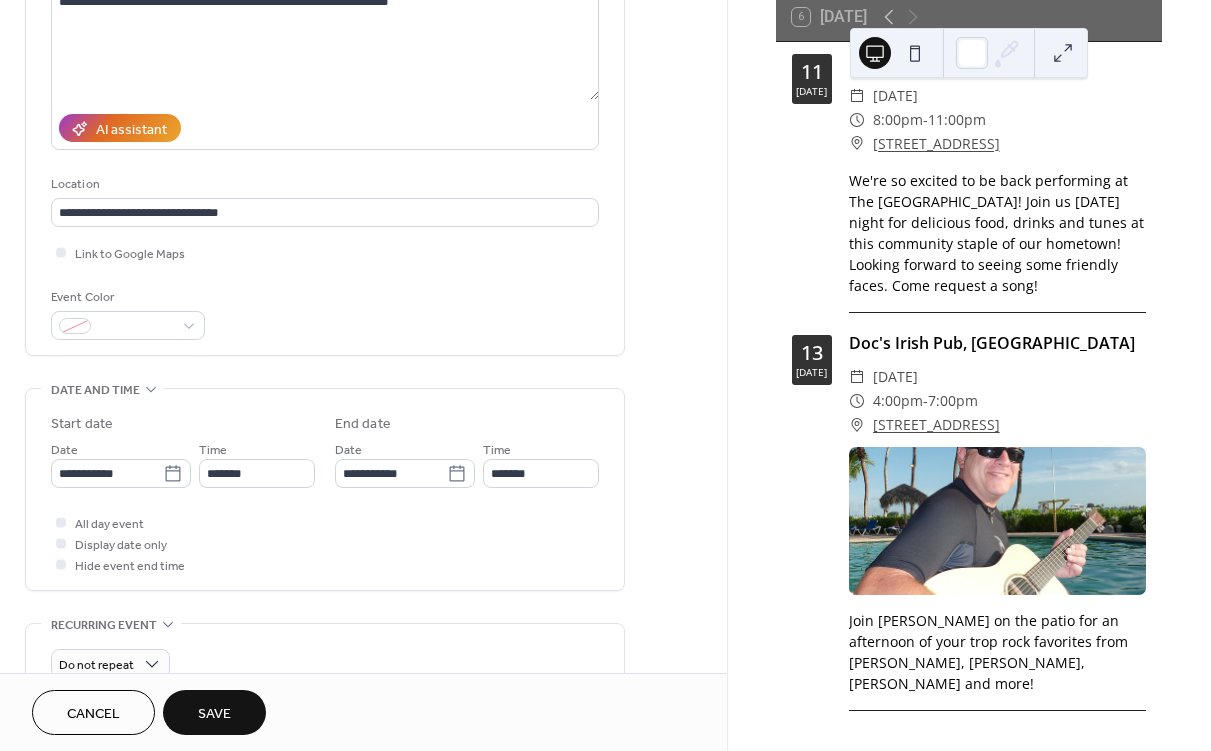 click on "Save" at bounding box center (214, 714) 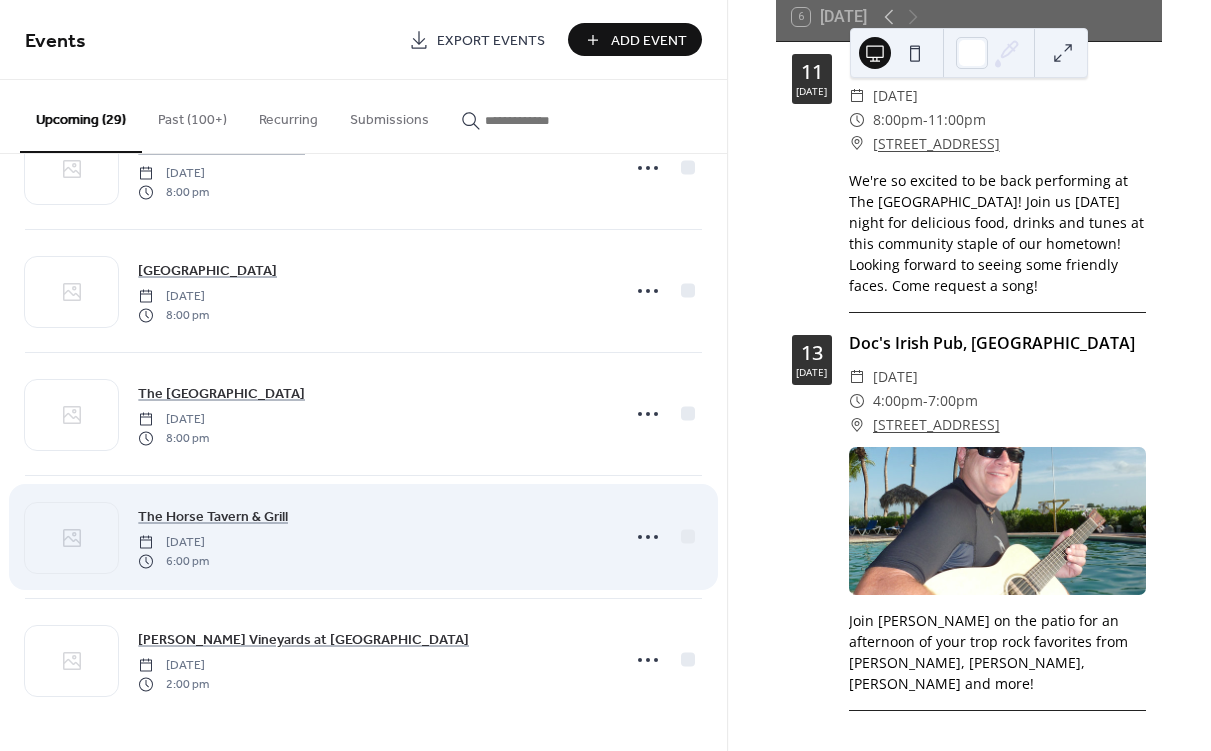 scroll, scrollTop: 3029, scrollLeft: 0, axis: vertical 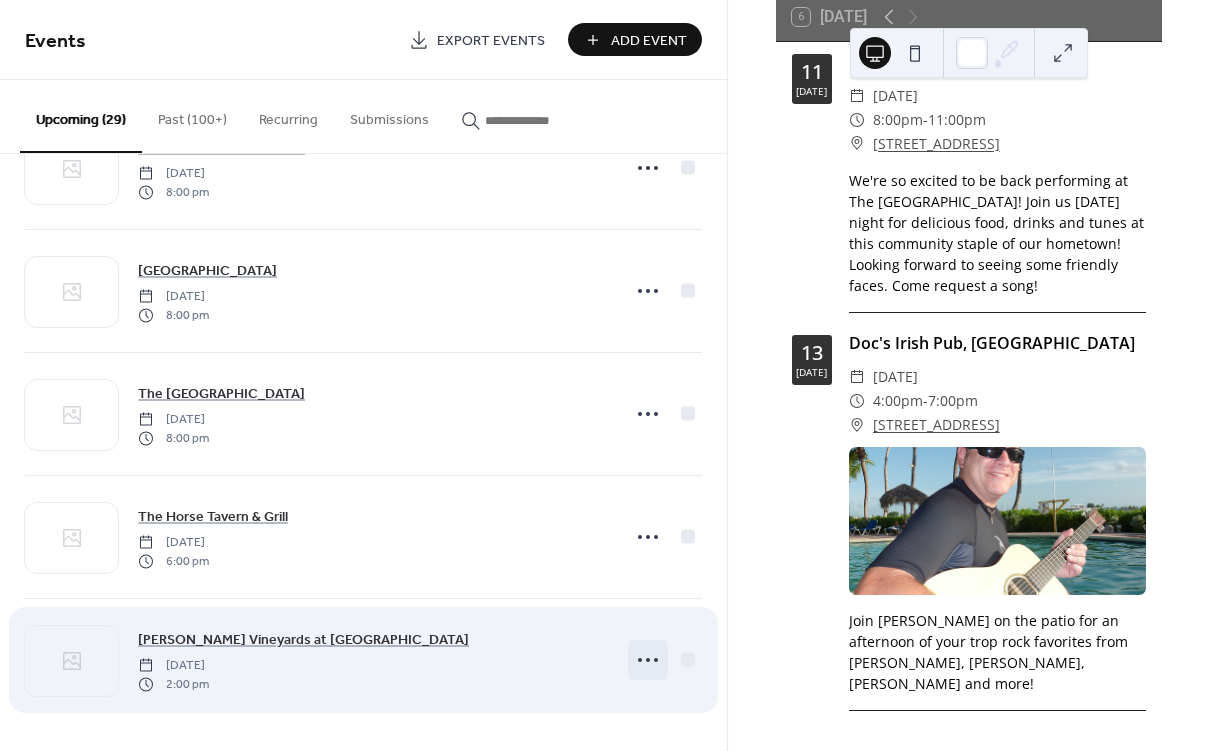 click 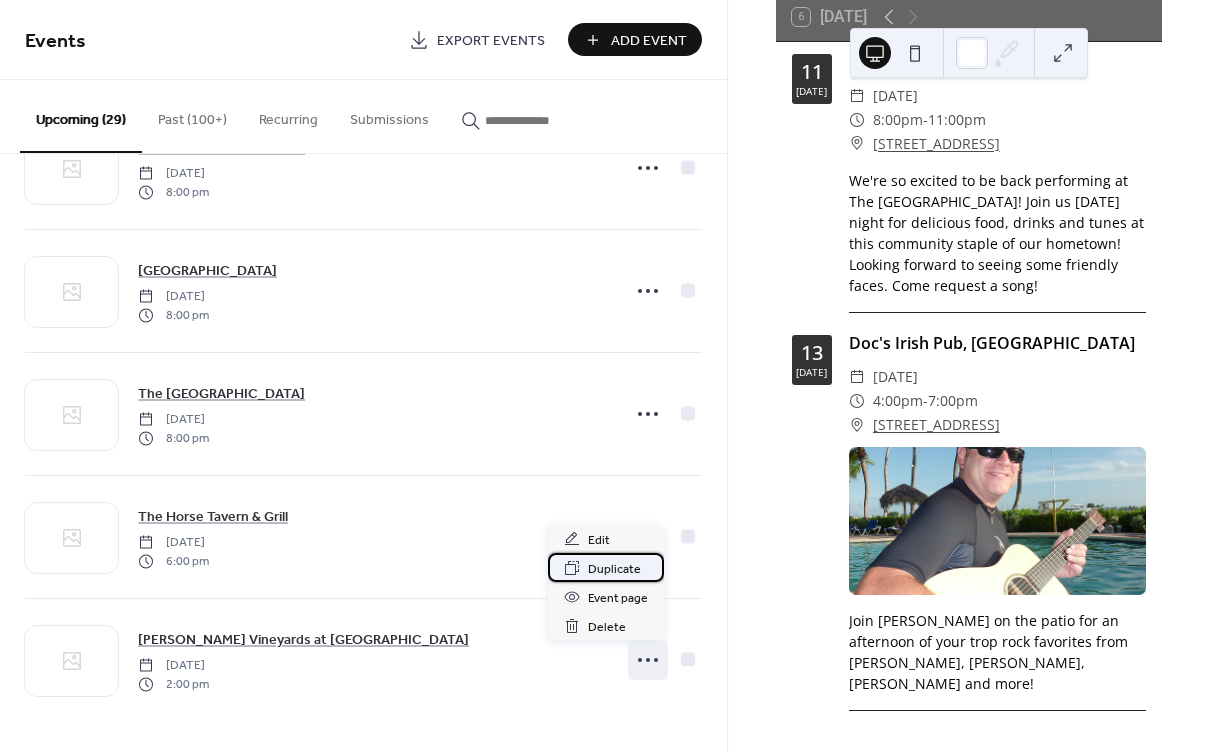 click on "Duplicate" at bounding box center [614, 569] 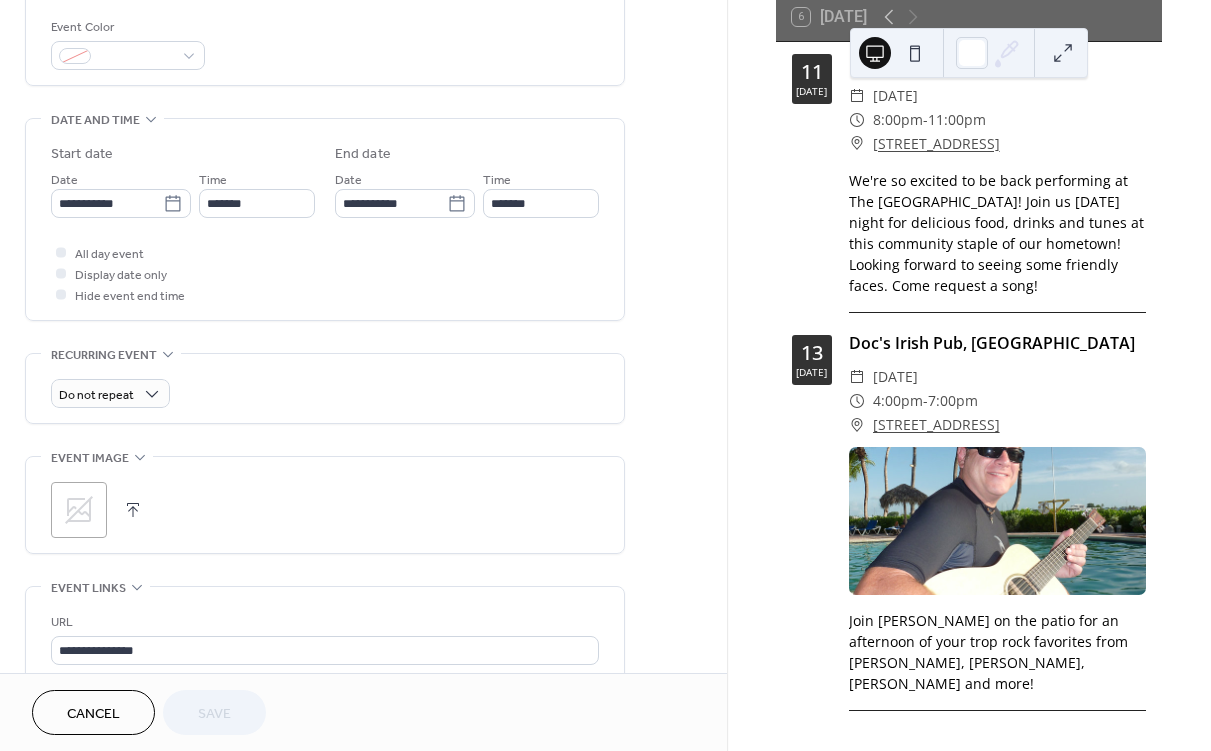 scroll, scrollTop: 541, scrollLeft: 0, axis: vertical 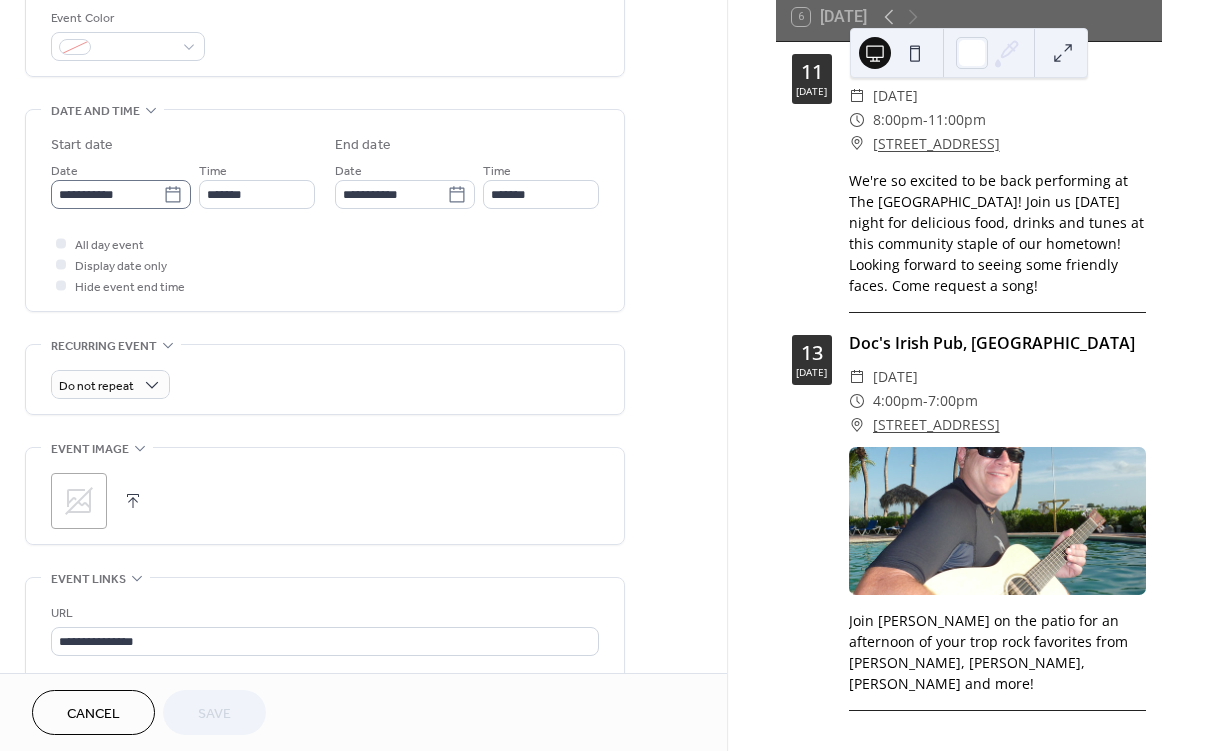 click 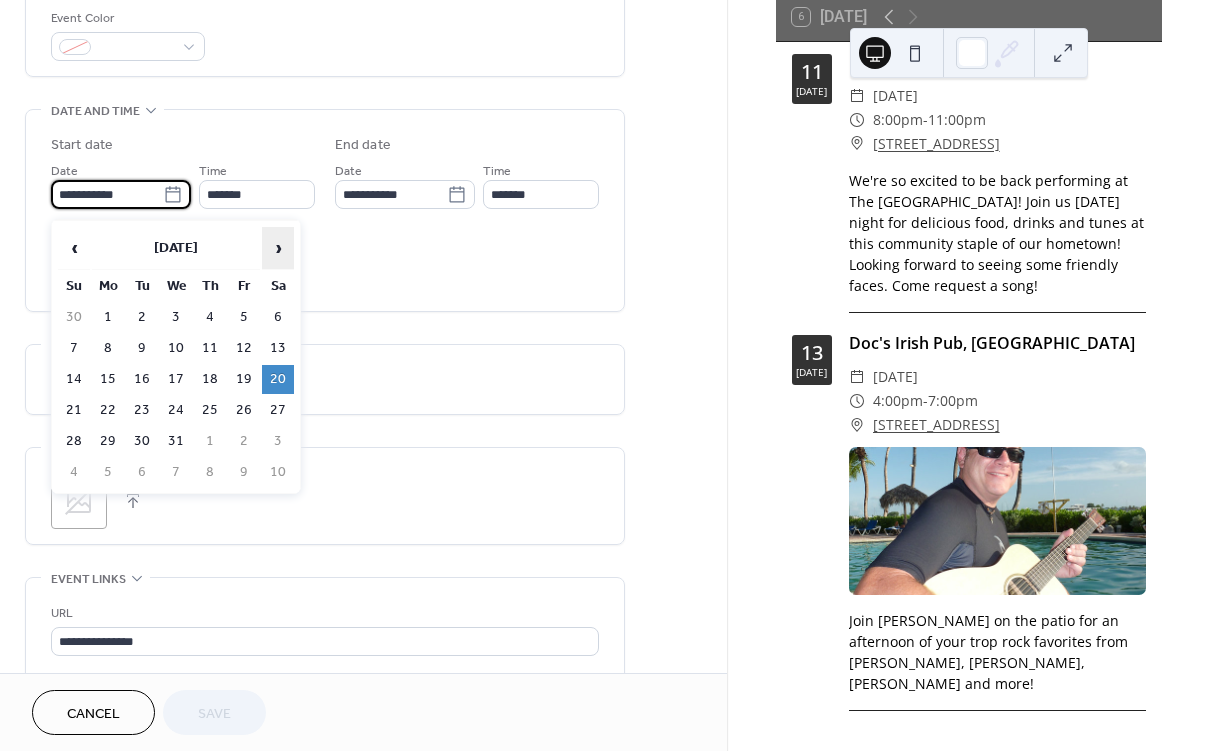 click on "›" at bounding box center [278, 248] 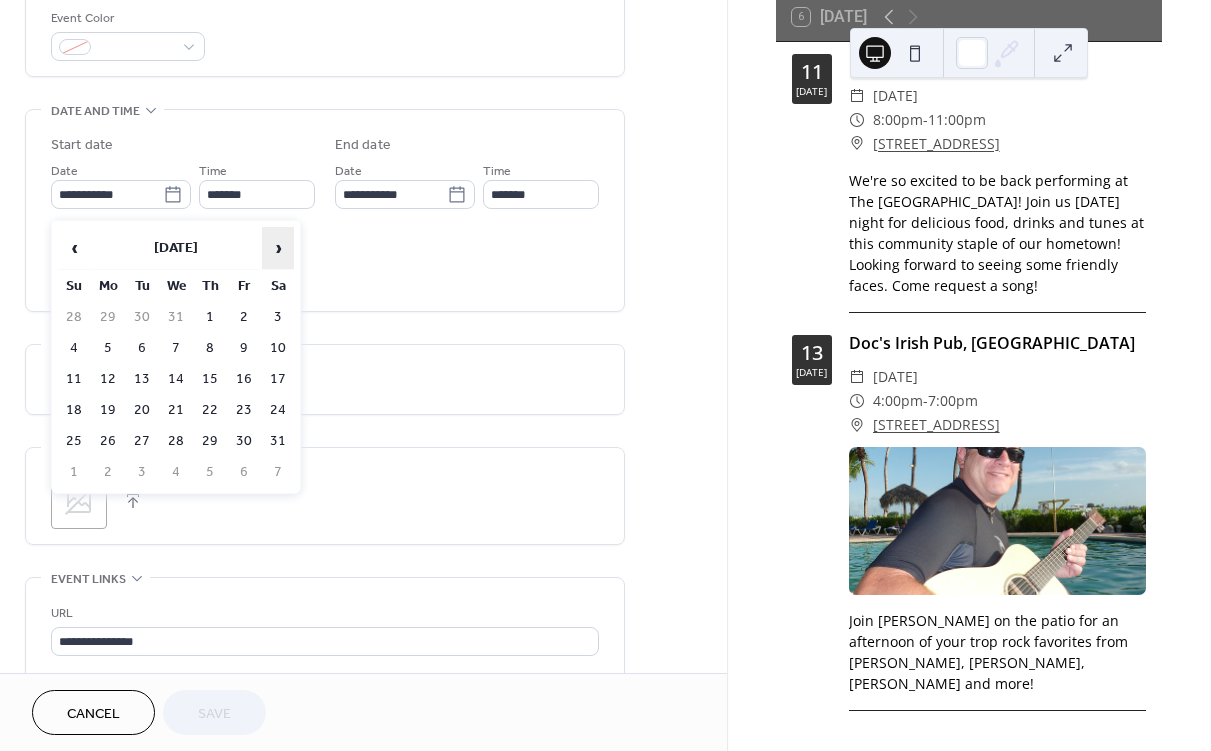 click on "›" at bounding box center [278, 248] 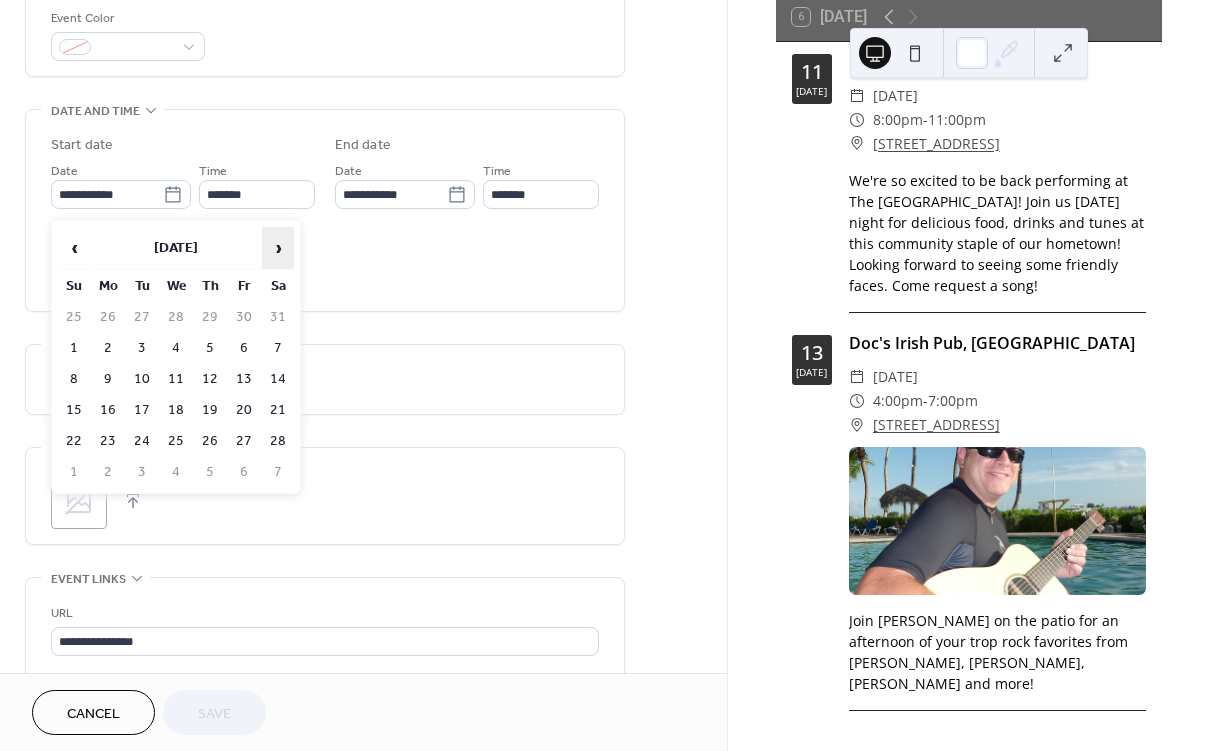 click on "›" at bounding box center [278, 248] 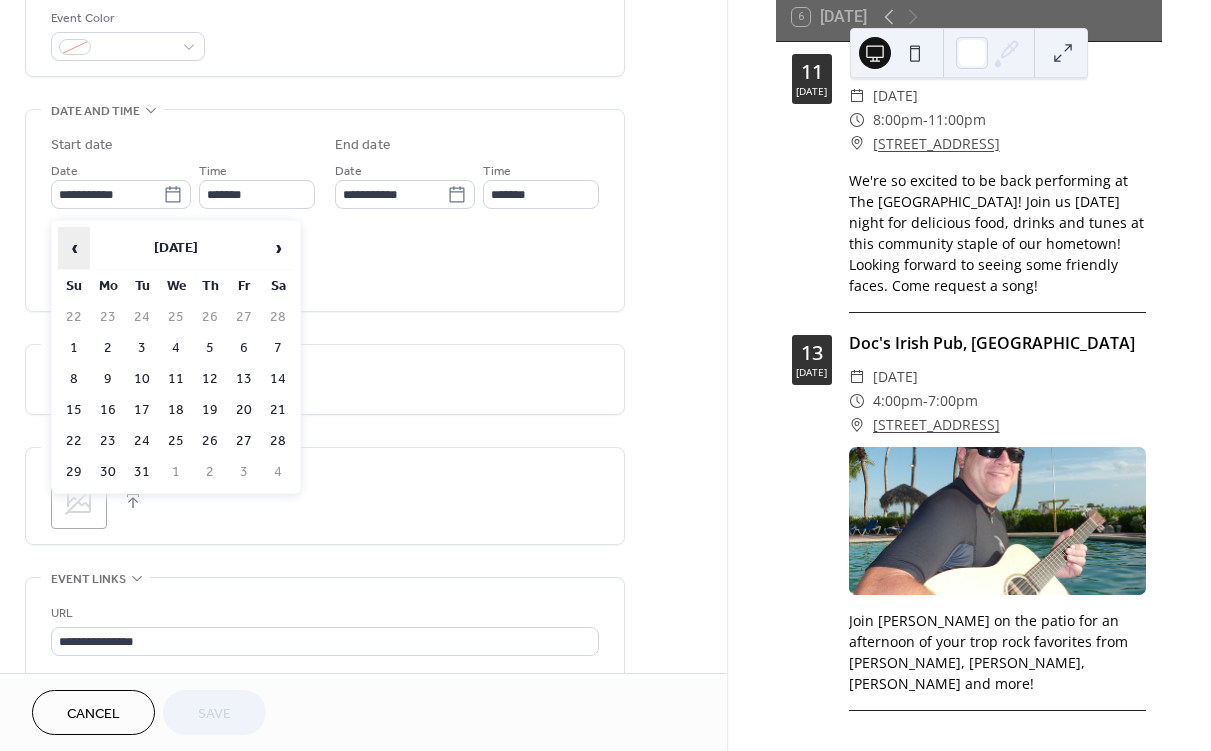 click on "‹" at bounding box center (74, 248) 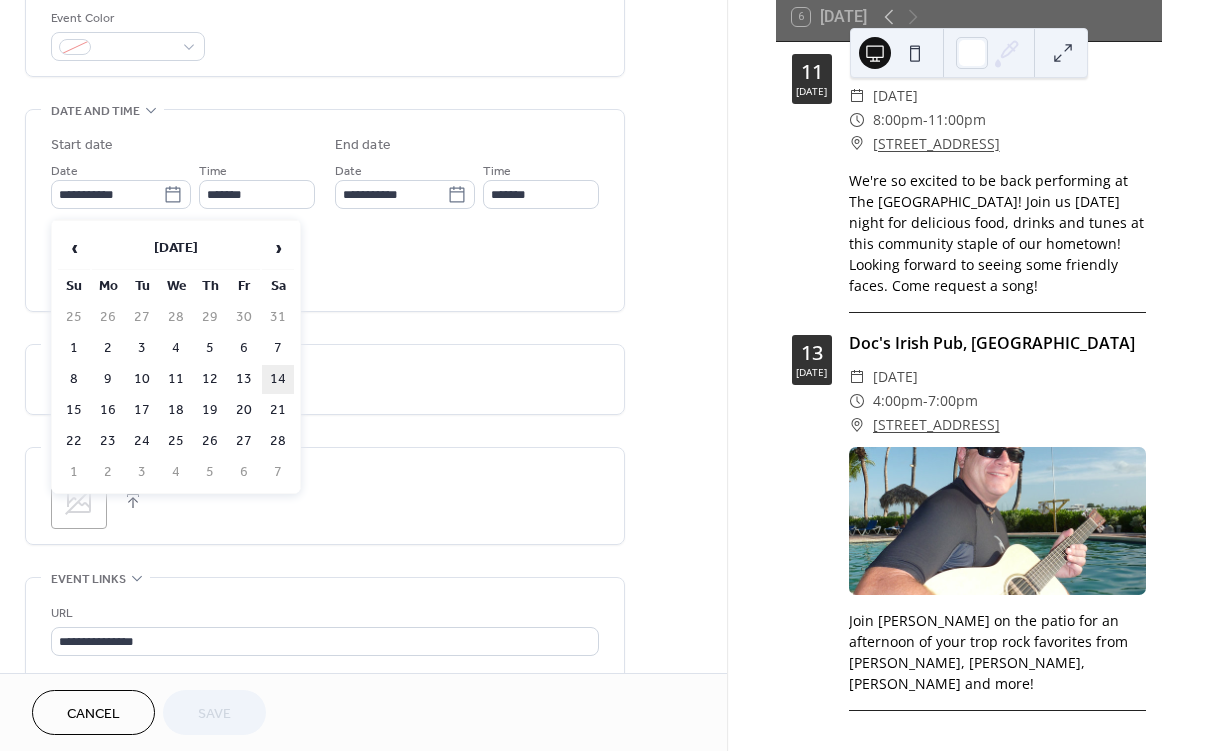click on "14" at bounding box center [278, 379] 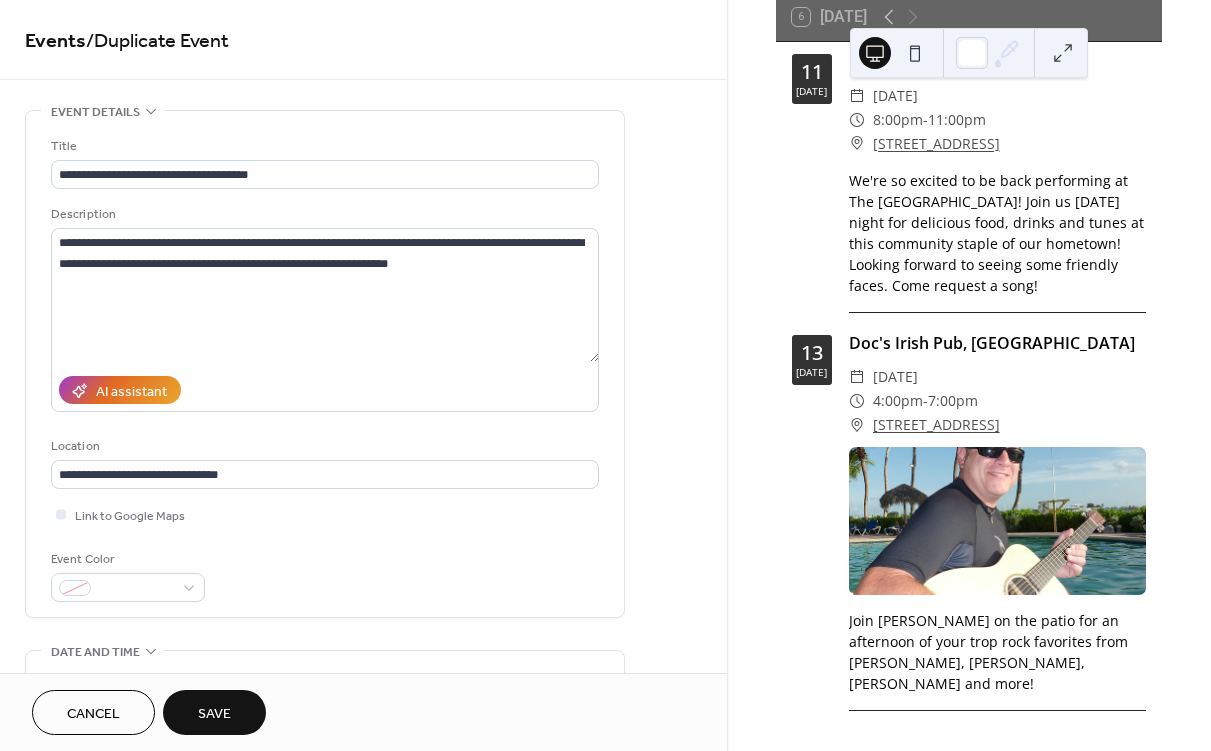 scroll, scrollTop: 0, scrollLeft: 0, axis: both 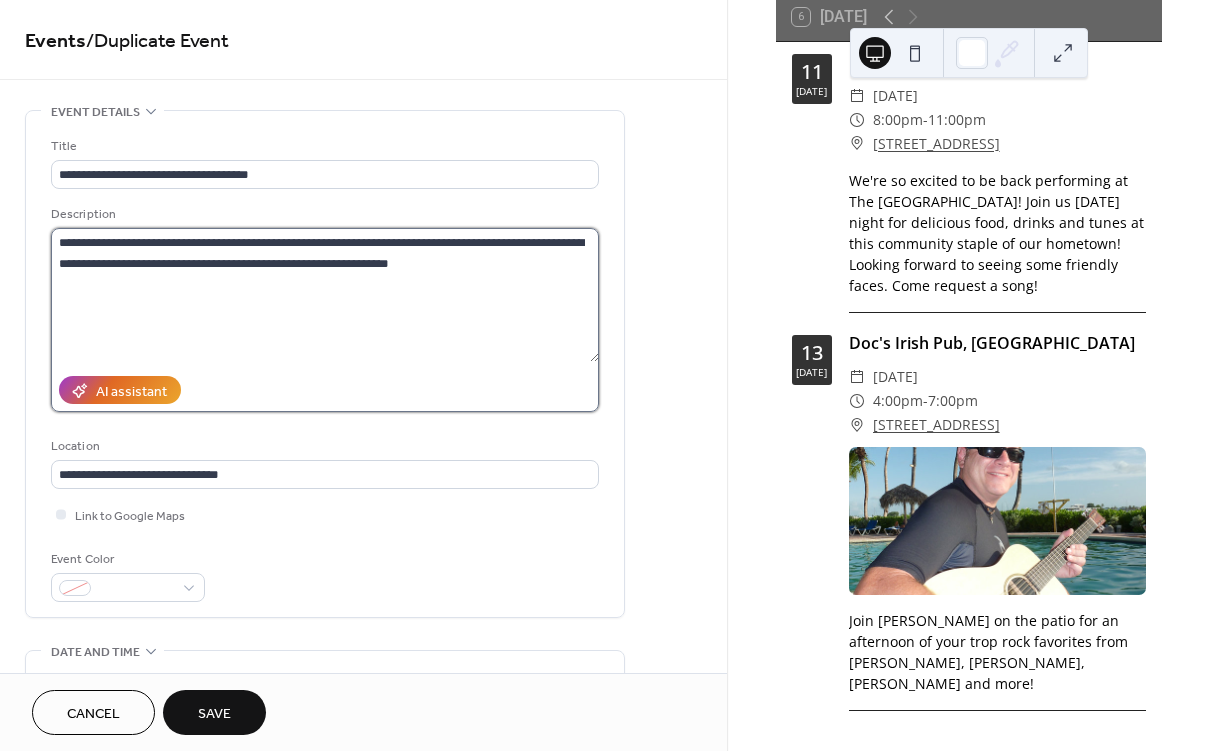 click on "**********" at bounding box center (325, 295) 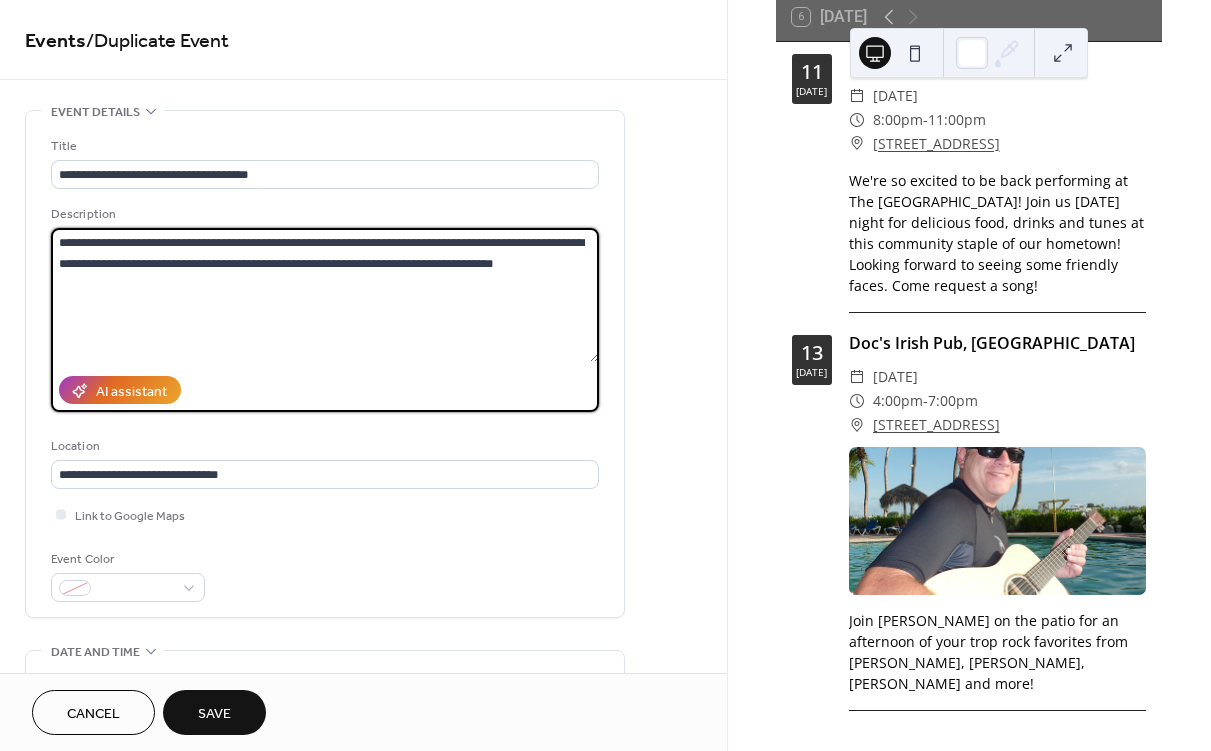 scroll, scrollTop: 4, scrollLeft: 0, axis: vertical 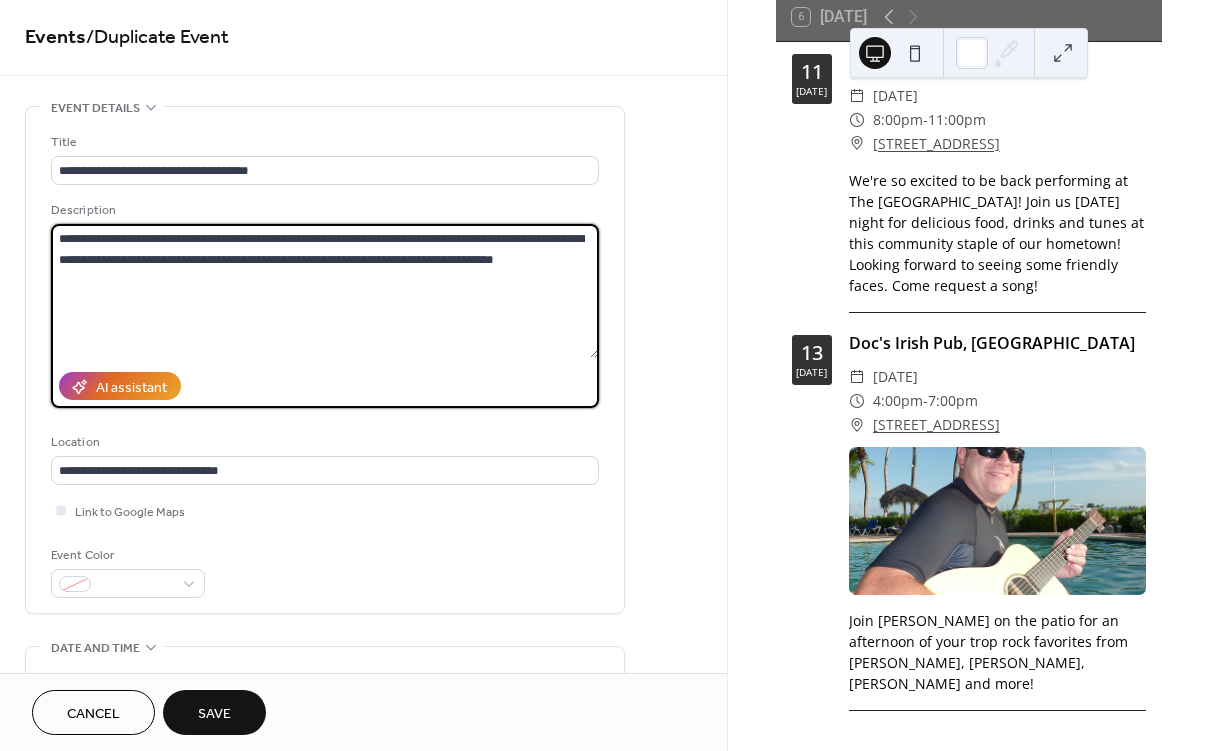 type on "**********" 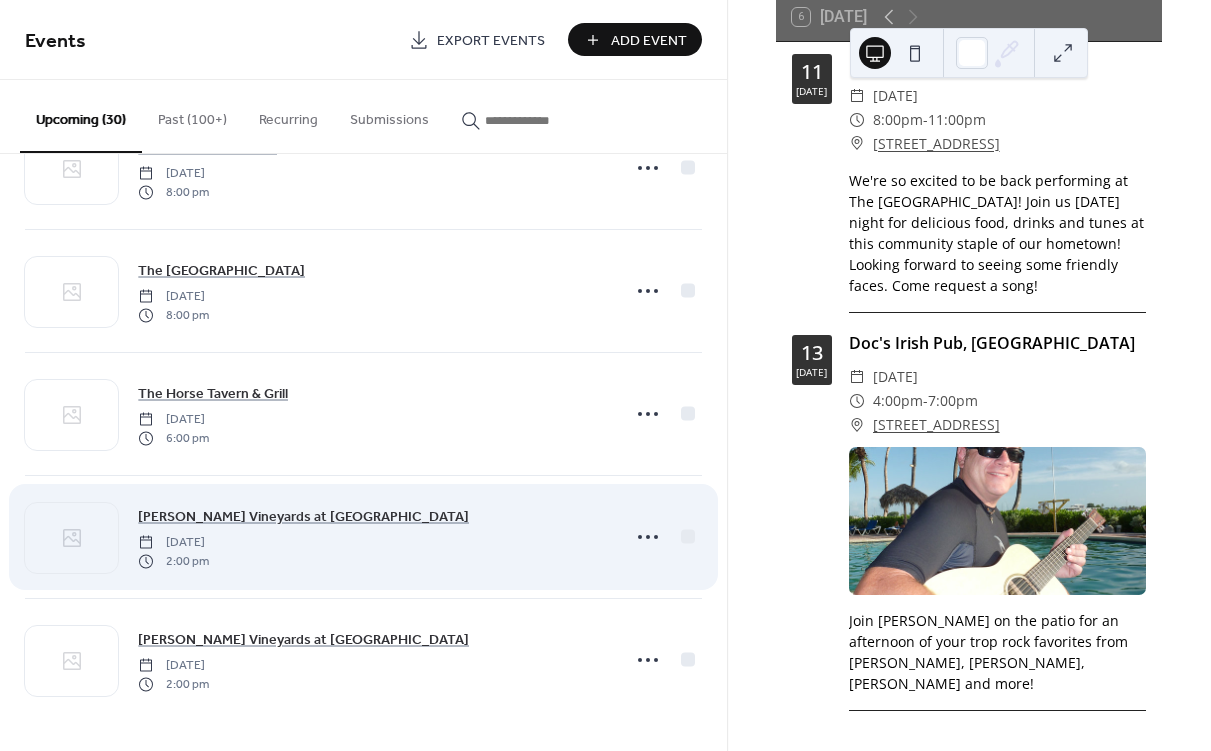 scroll, scrollTop: 3152, scrollLeft: 0, axis: vertical 